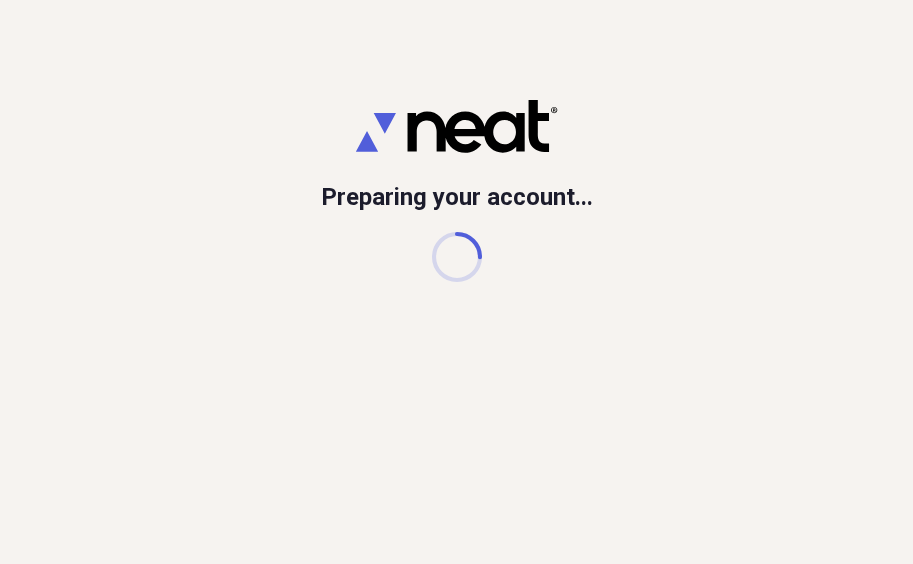 scroll, scrollTop: 0, scrollLeft: 0, axis: both 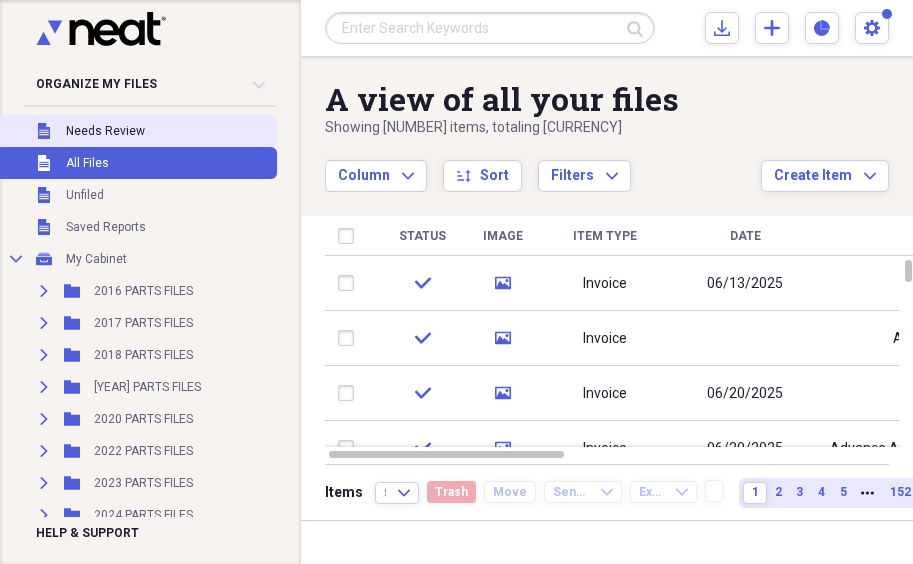 click on "Unfiled Needs Review" at bounding box center (136, 131) 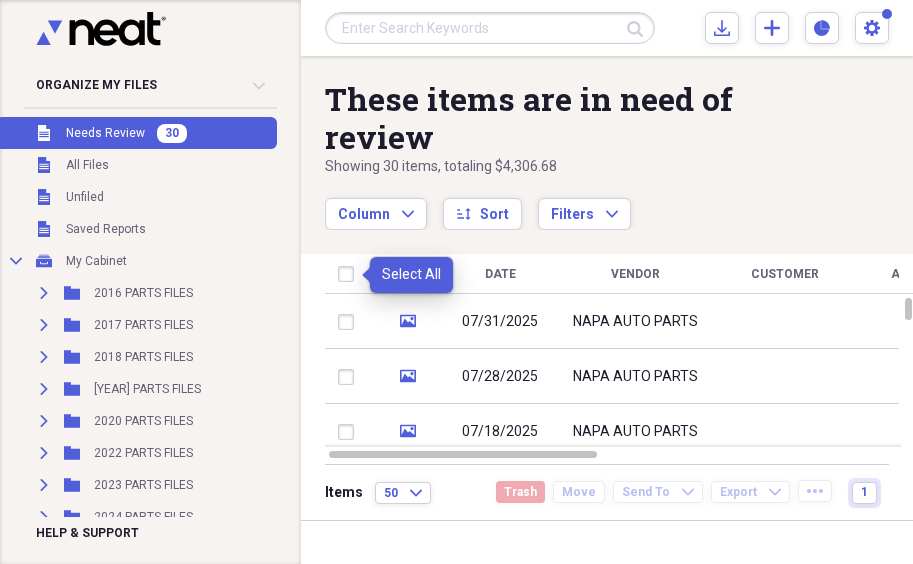 click at bounding box center [350, 274] 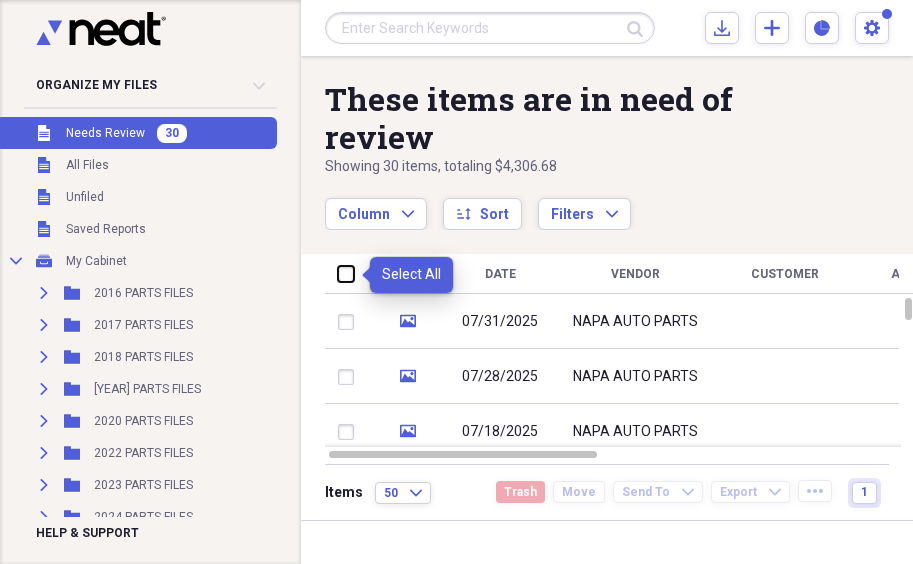 click at bounding box center (338, 274) 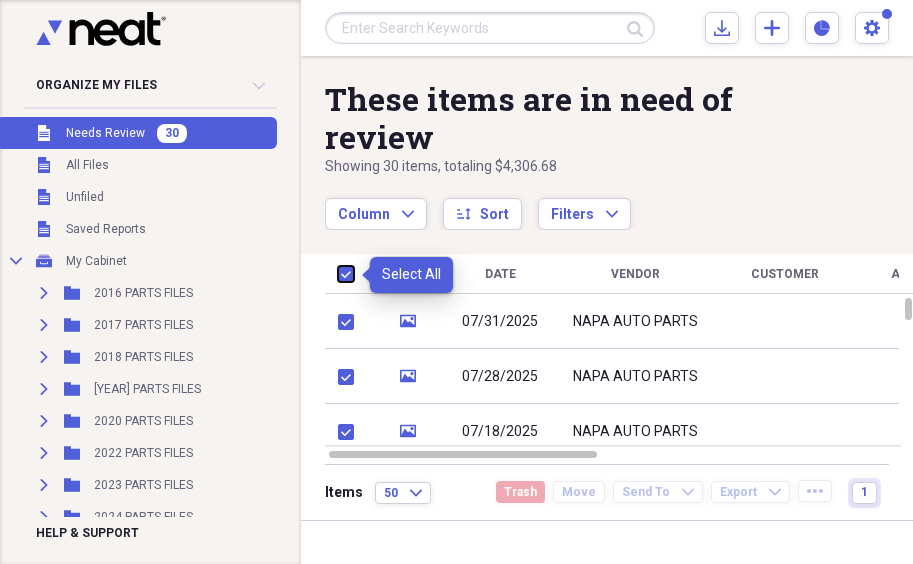 checkbox on "true" 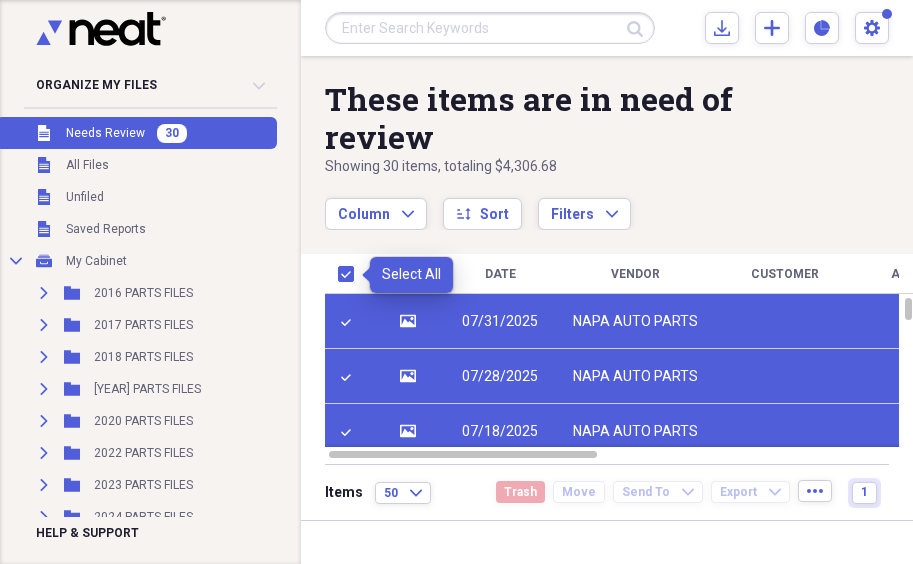 click at bounding box center (350, 274) 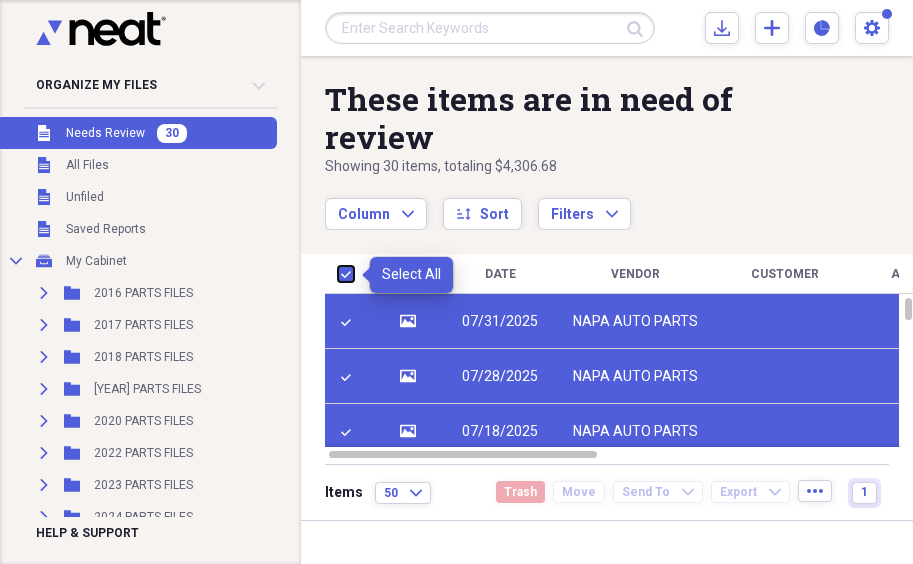 click at bounding box center (338, 274) 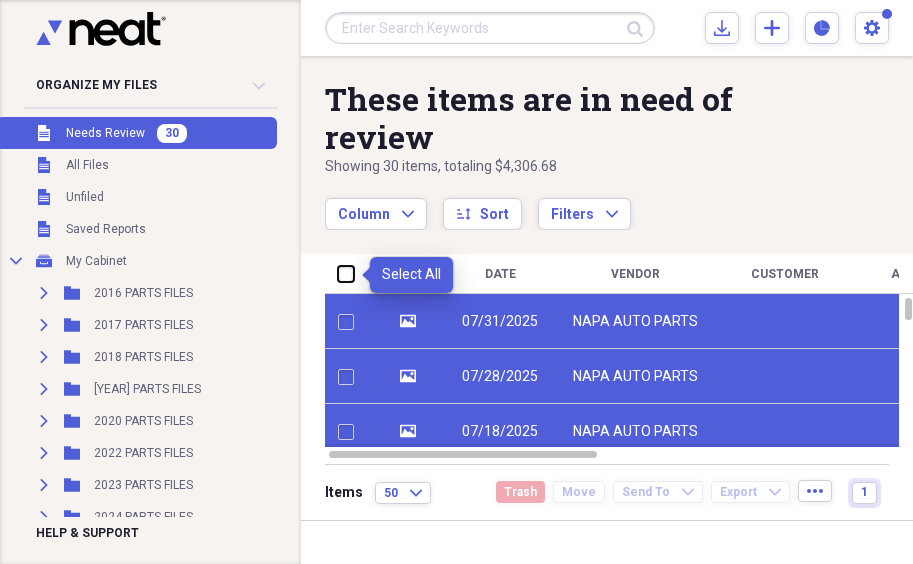 checkbox on "false" 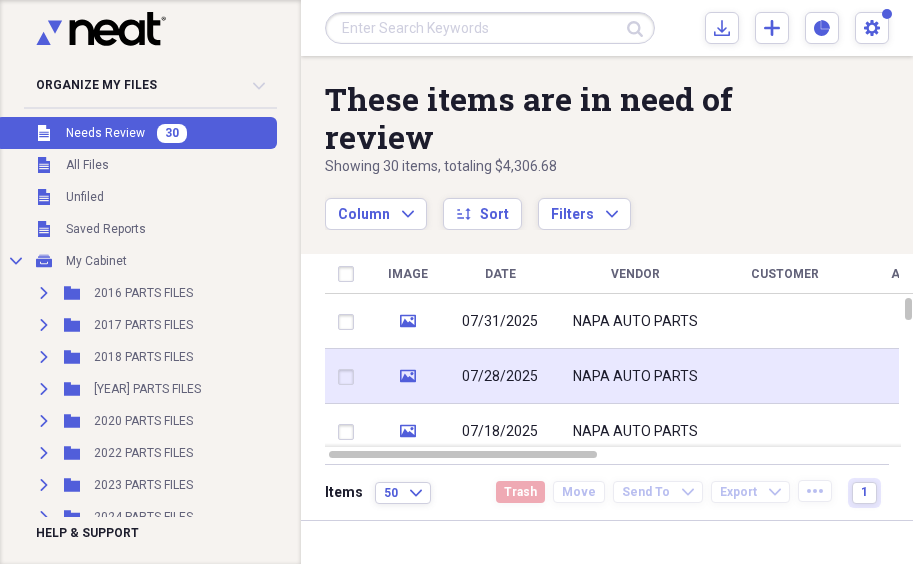 click on "media [DATE] [BRAND] [PRICE] [DATE] NeatConnect Unfiled media [DATE] [BRAND] [PRICE] [DATE] NeatConnect Unfiled media [DATE] [BRAND] [PRICE] [DATE] NeatConnect Unfiled media [DATE] [BRAND] [PRICE] [DATE] NeatConnect Unfiled media [DATE] [BRAND] [PRICE] [DATE] NeatConnect Unfiled media [DATE] [BRAND] [PRICE] [DATE] NeatConnect Unfiled" at bounding box center [620, 294] 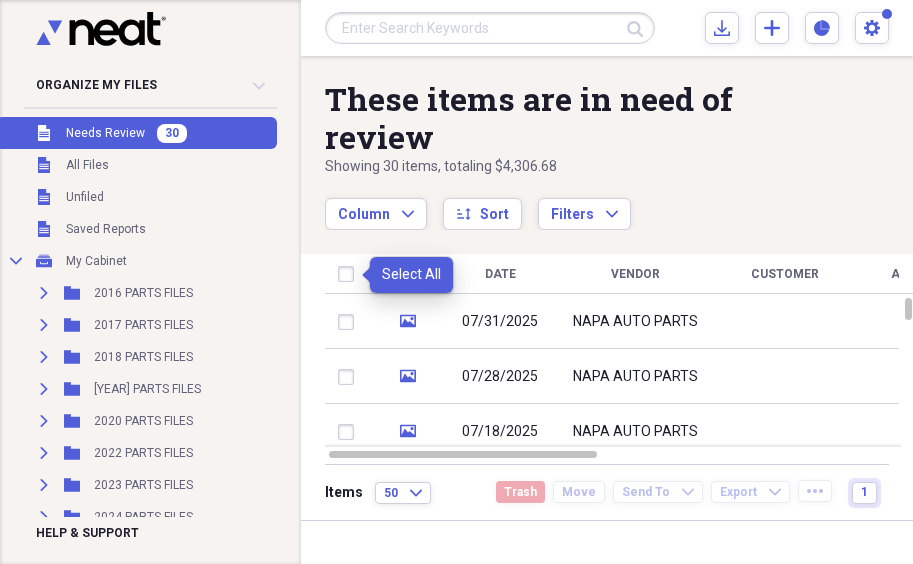 click at bounding box center (350, 274) 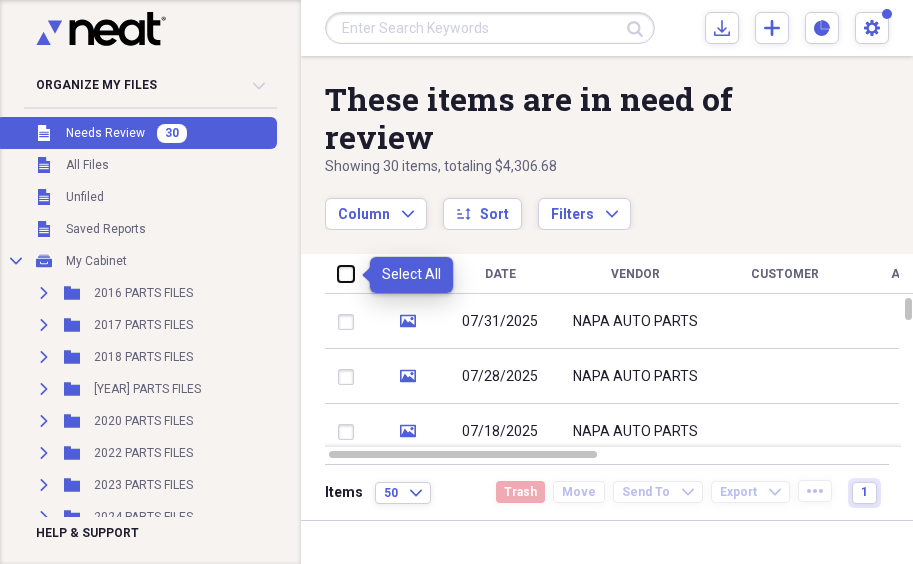 click at bounding box center [338, 274] 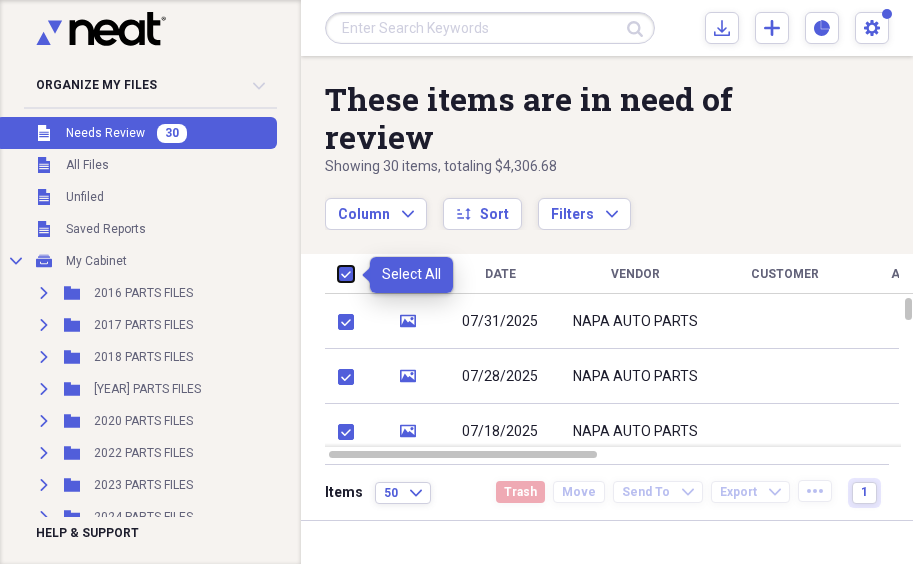 checkbox on "true" 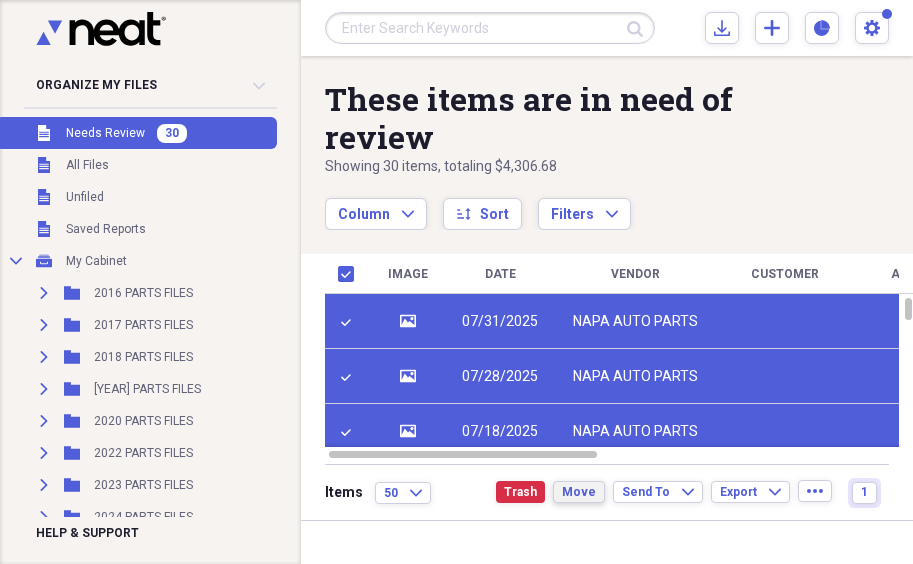 click on "Move" at bounding box center [579, 492] 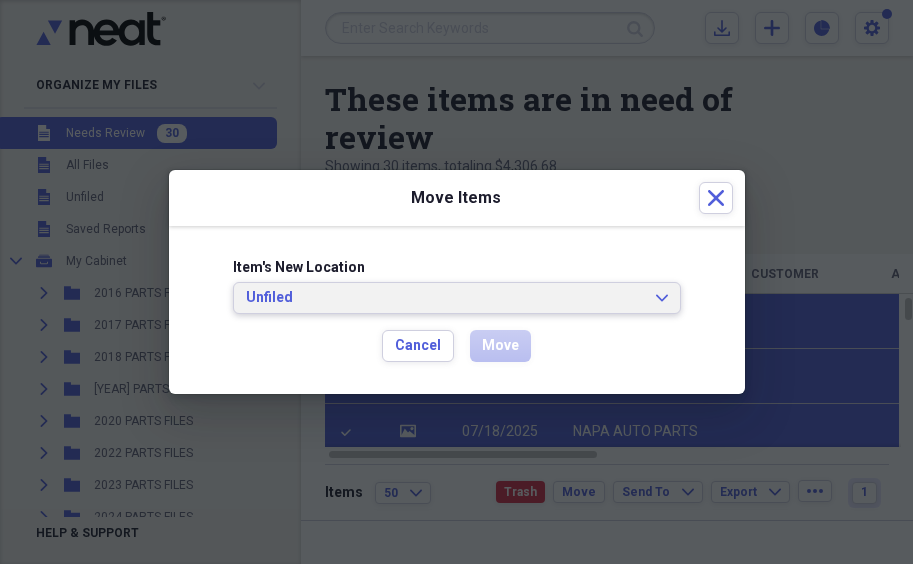 click on "Unfiled Expand" at bounding box center [457, 298] 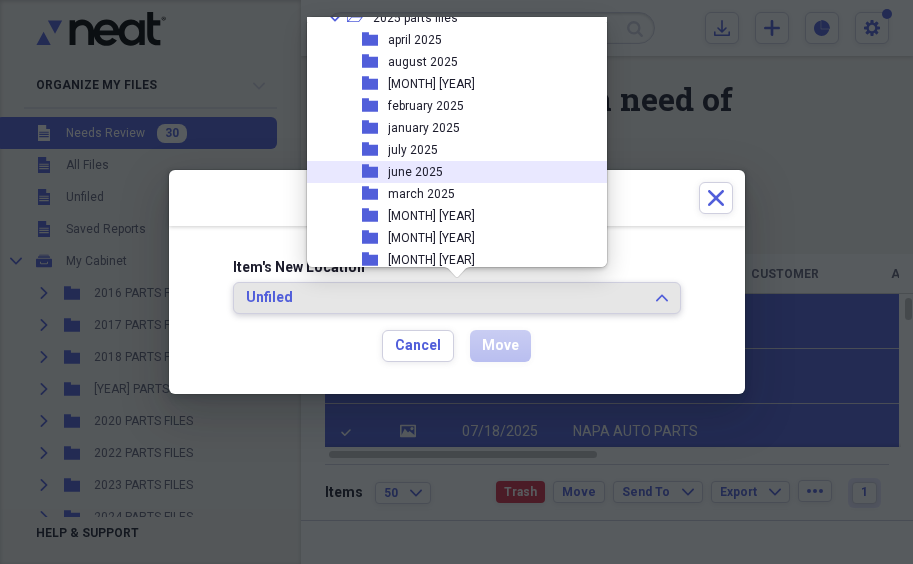 scroll, scrollTop: 246, scrollLeft: 0, axis: vertical 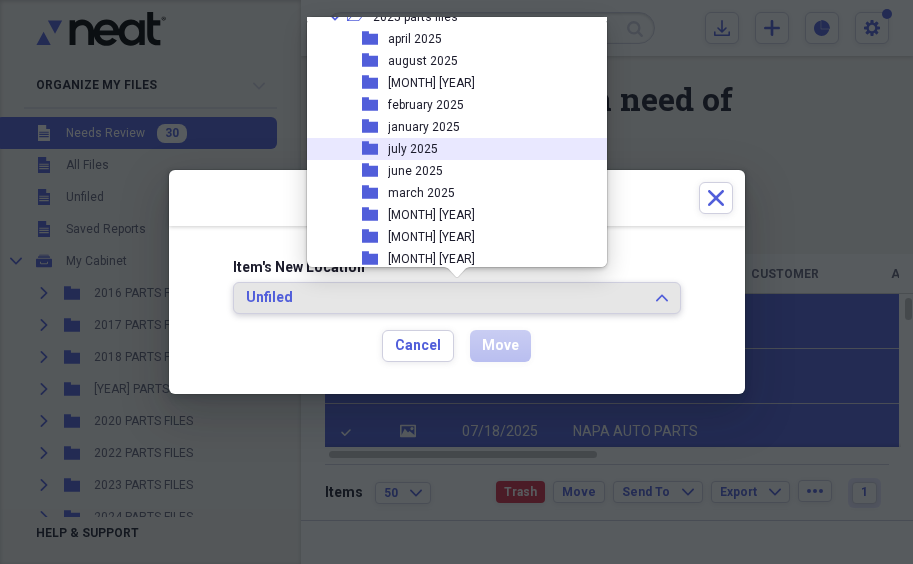 click on "july 2025" at bounding box center (413, 149) 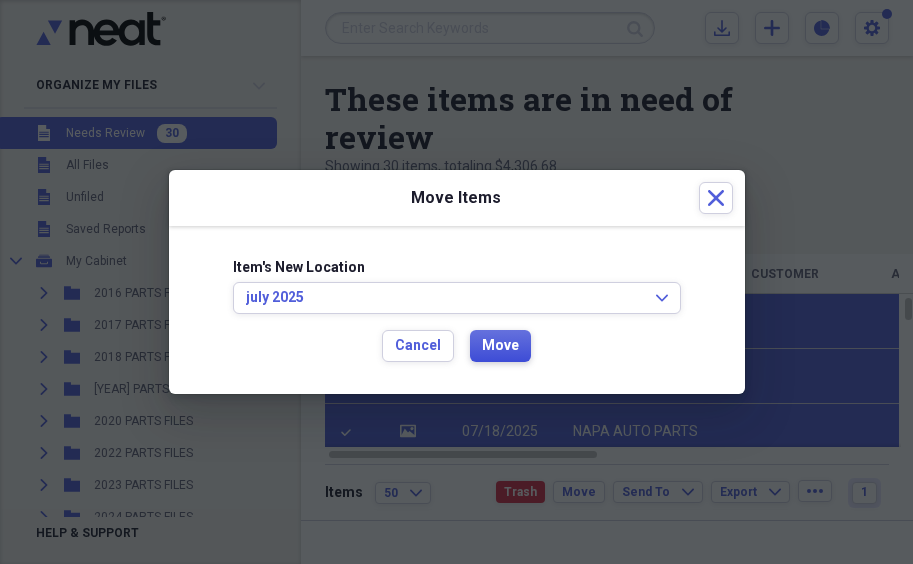 click on "Move" at bounding box center [500, 346] 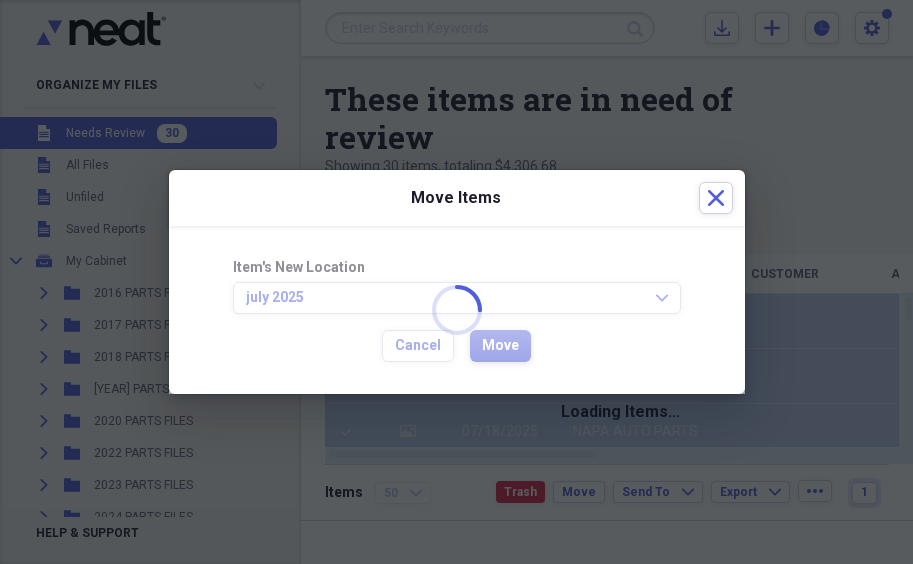 type 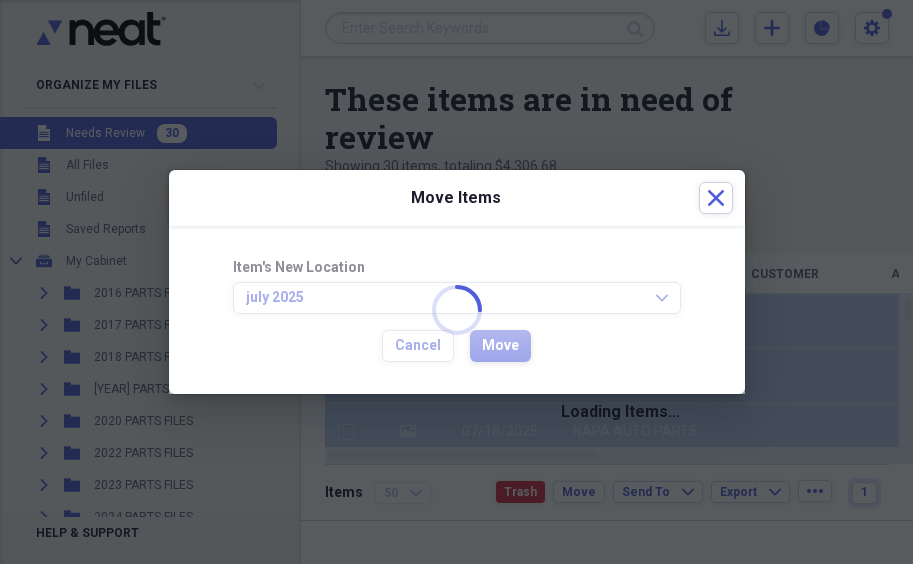 checkbox on "false" 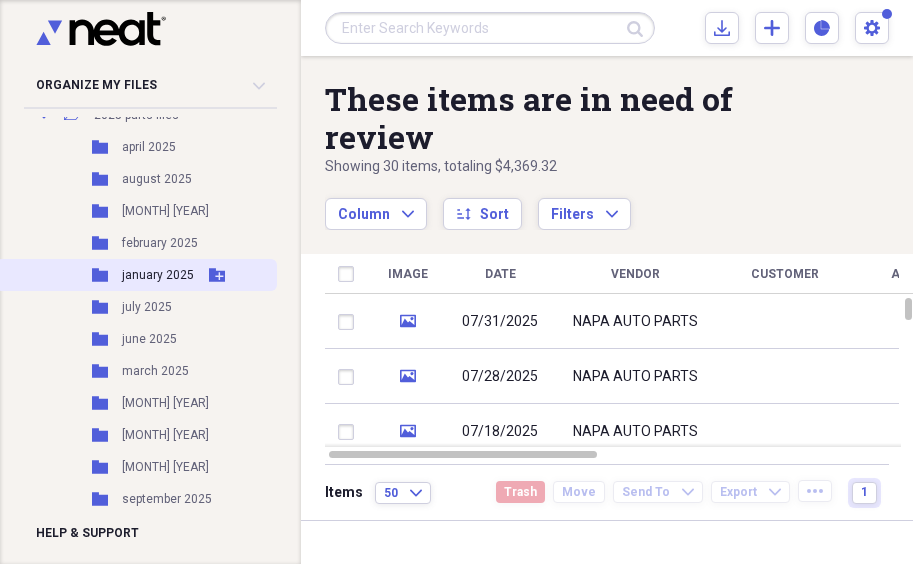 scroll, scrollTop: 463, scrollLeft: 0, axis: vertical 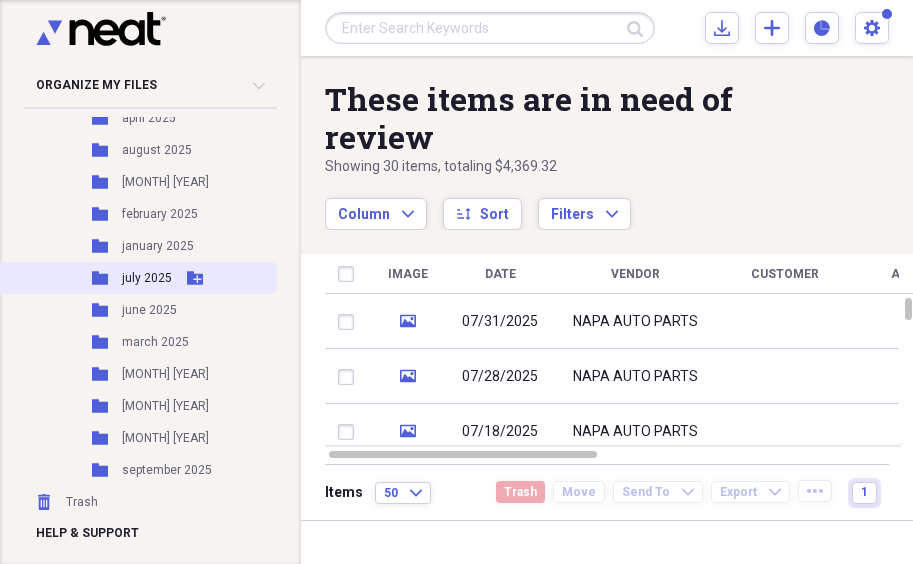 click on "july 2025" at bounding box center [147, 278] 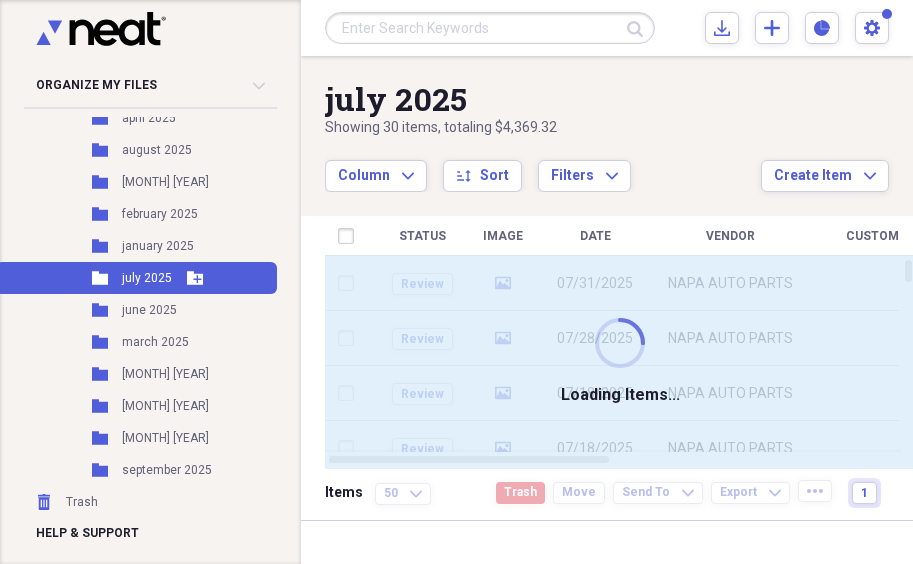 scroll, scrollTop: 464, scrollLeft: 0, axis: vertical 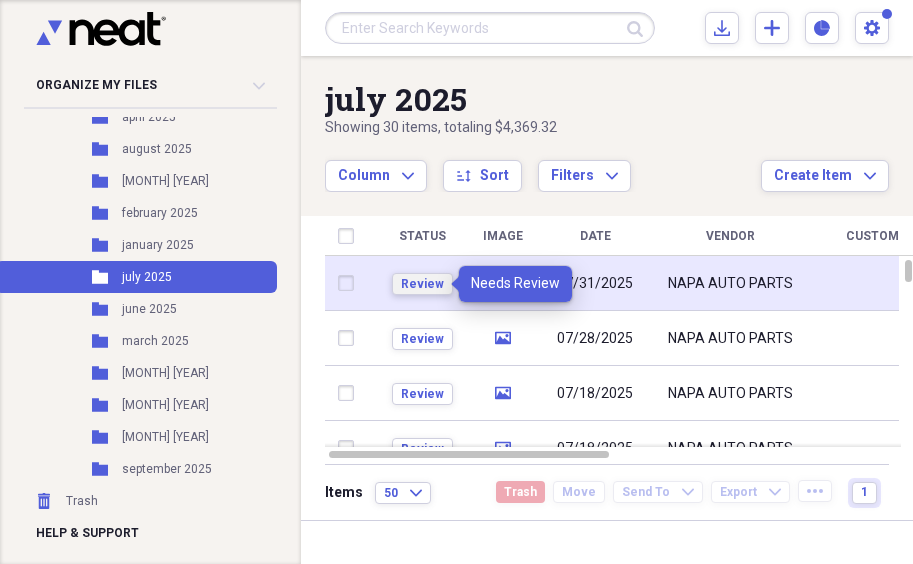 click on "Review" at bounding box center (422, 284) 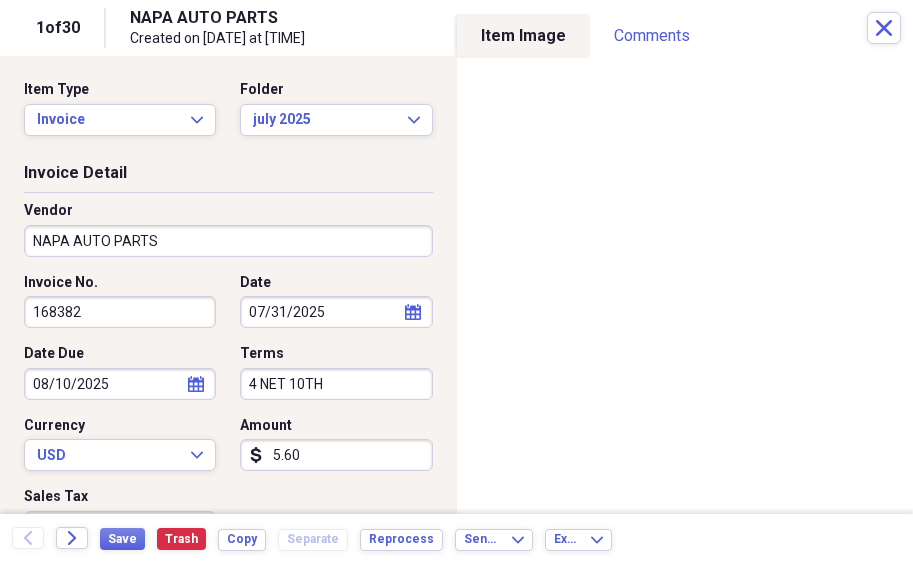 scroll, scrollTop: 463, scrollLeft: 0, axis: vertical 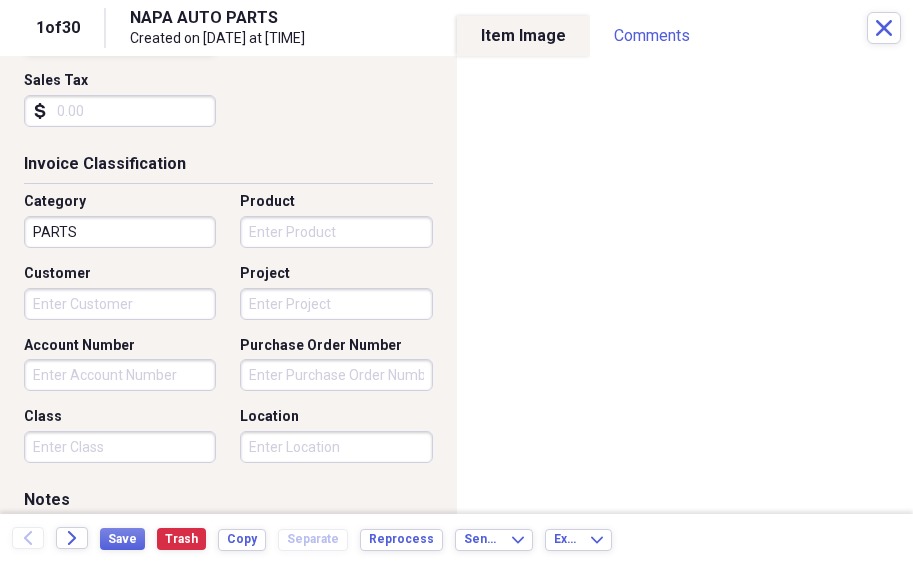 click on "Organize My Files 29 Collapse Unfiled Needs Review 29 Unfiled All Files Unfiled Unfiled Unfiled Saved Reports Collapse My Cabinet My Cabinet Add Folder Expand Folder 2016 PARTS FILES Add Folder Expand Folder 2017 PARTS FILES Add Folder Expand Folder 2018 PARTS FILES Add Folder Expand Folder 2019 PARTS FILES Add Folder Expand Folder 2020 PARTS FILES Add Folder Expand Folder 2022 PARTS FILES Add Folder Expand Folder 2023 PARTS FILES Add Folder Expand Folder 2024 PARTS FILES Add Folder Collapse Open Folder 2025 parts files Add Folder Folder april 2025 Add Folder Folder august 2025 Add Folder Folder december 2025 Add Folder Folder february 2025 Add Folder Folder january 2025 Add Folder Folder july 2025 Add Folder Folder june 2025 Add Folder Folder march 2025 Add Folder Folder may 2025 Add Folder Folder november 2025 Add Folder Folder october 2025 Add Folder Folder september 2025 Add Folder Trash Trash Help & Support Submit Import Import Add Create Expand Reports Reports Reports Settings FAYE Expand july 2025 Column sort" at bounding box center [456, 282] 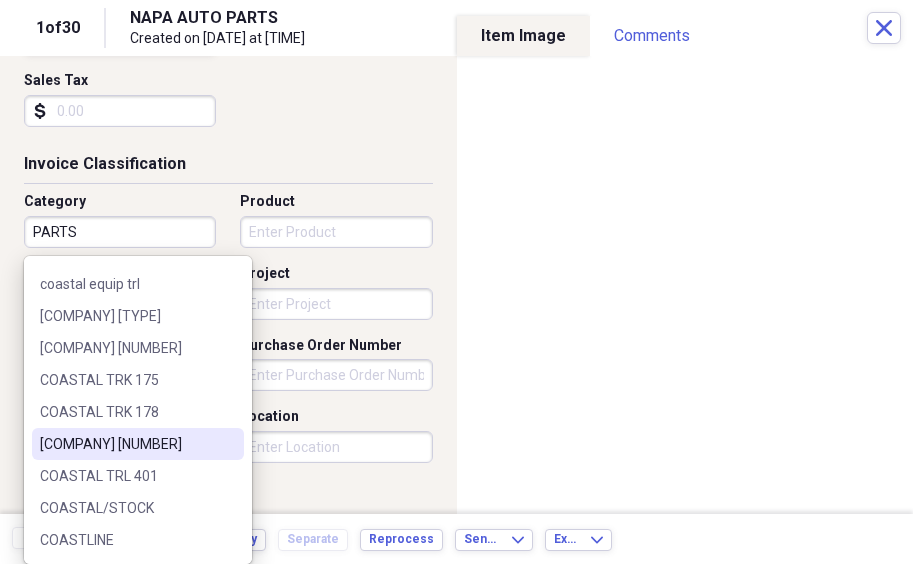 scroll, scrollTop: 0, scrollLeft: 0, axis: both 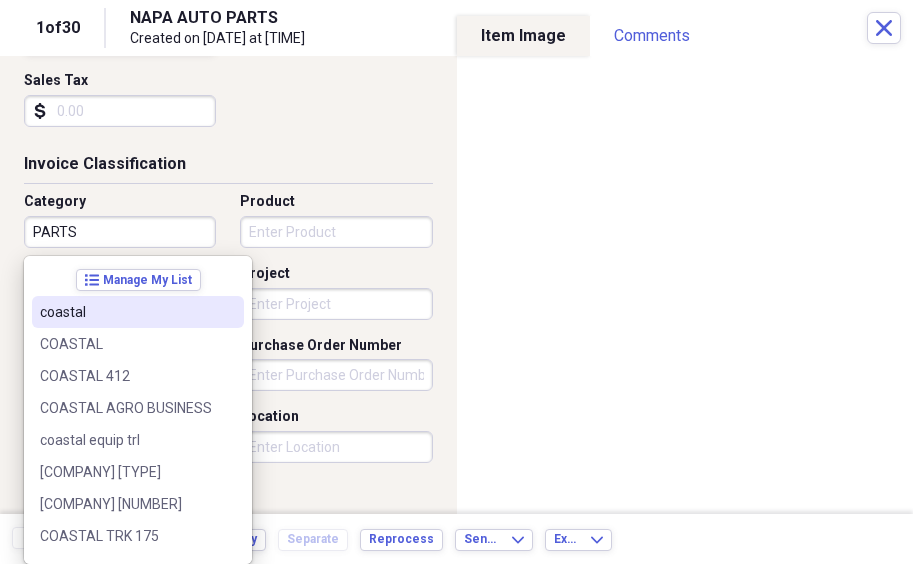 click on "coastal" at bounding box center [126, 312] 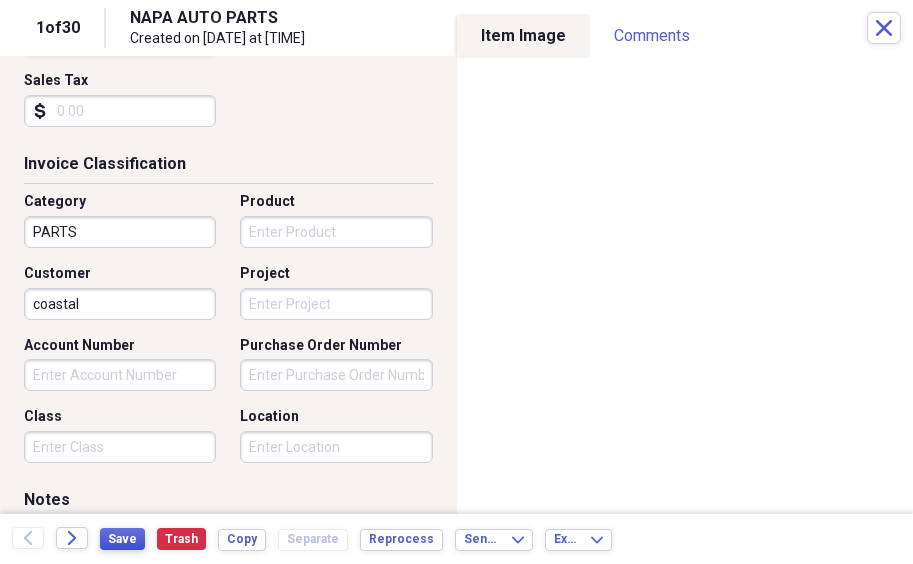 click on "Save" at bounding box center (122, 539) 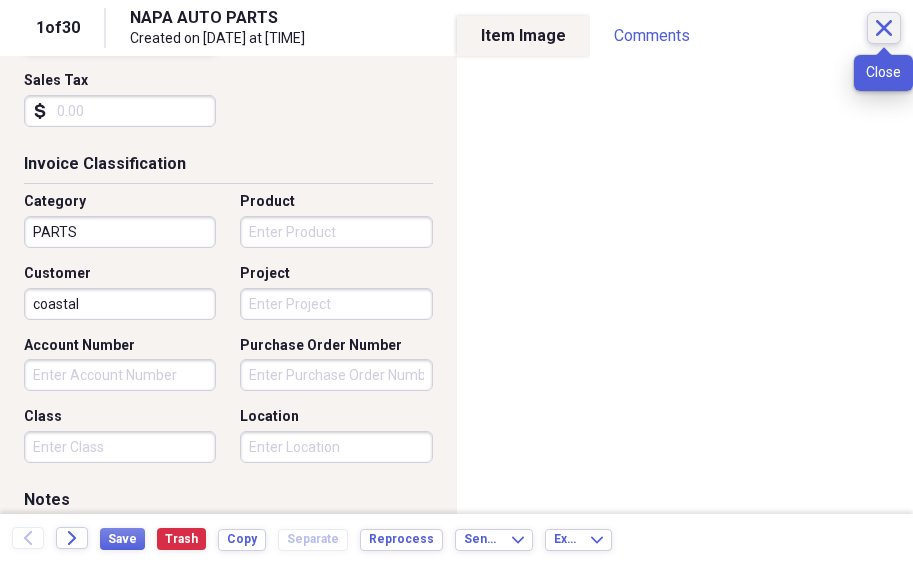 click on "Close" 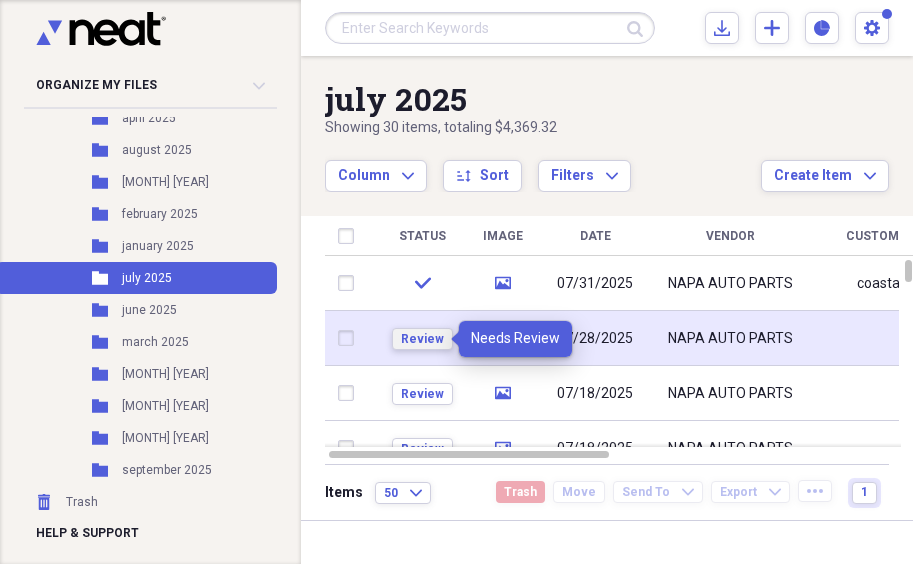 click on "Review" at bounding box center (422, 339) 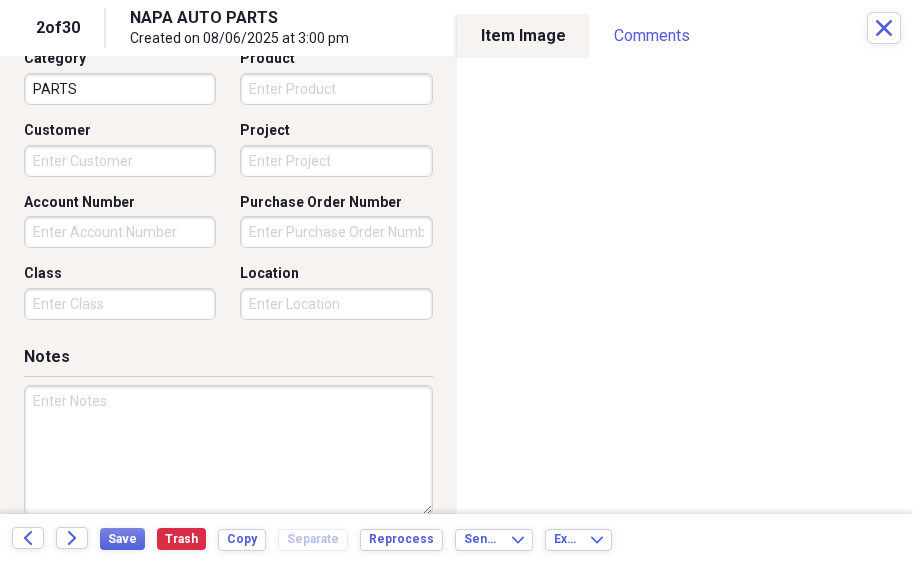 scroll, scrollTop: 561, scrollLeft: 0, axis: vertical 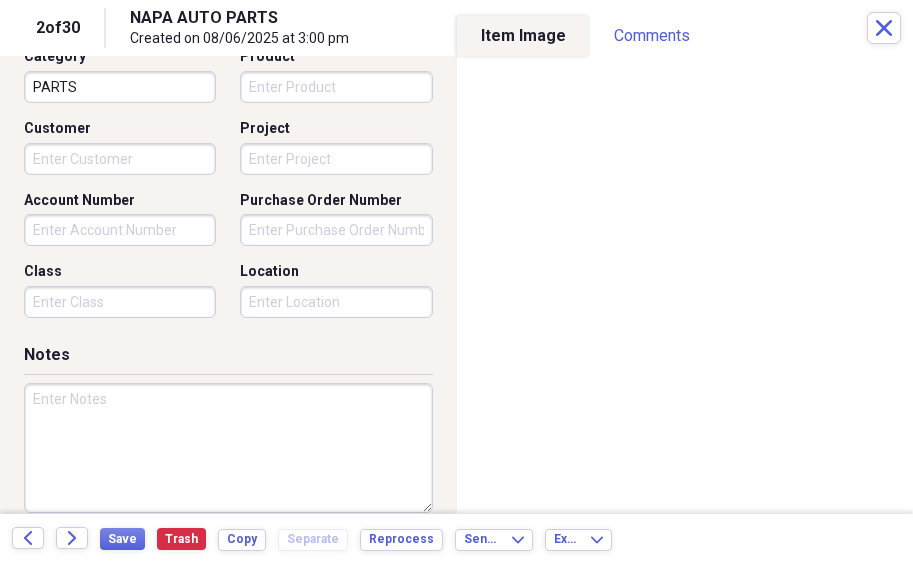 click on "Customer" at bounding box center (120, 159) 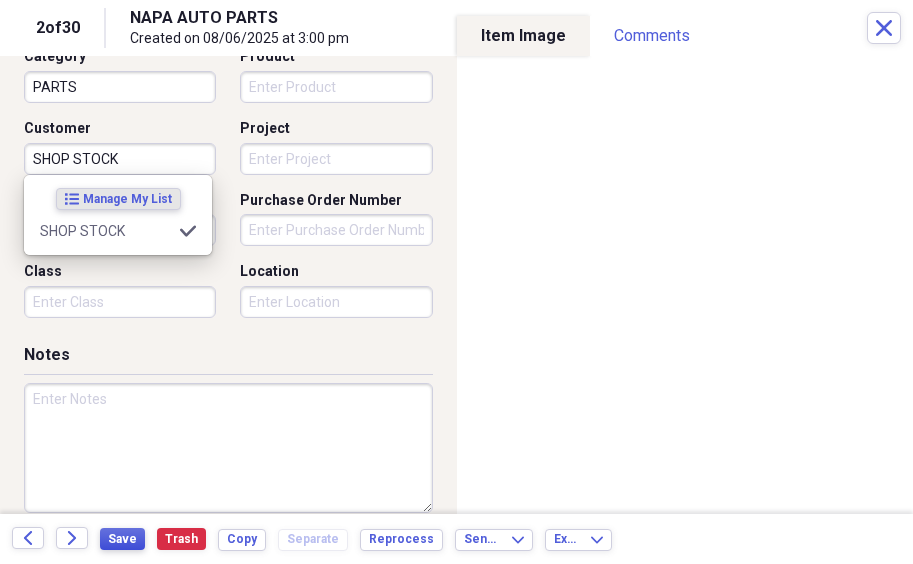 type on "SHOP STOCK" 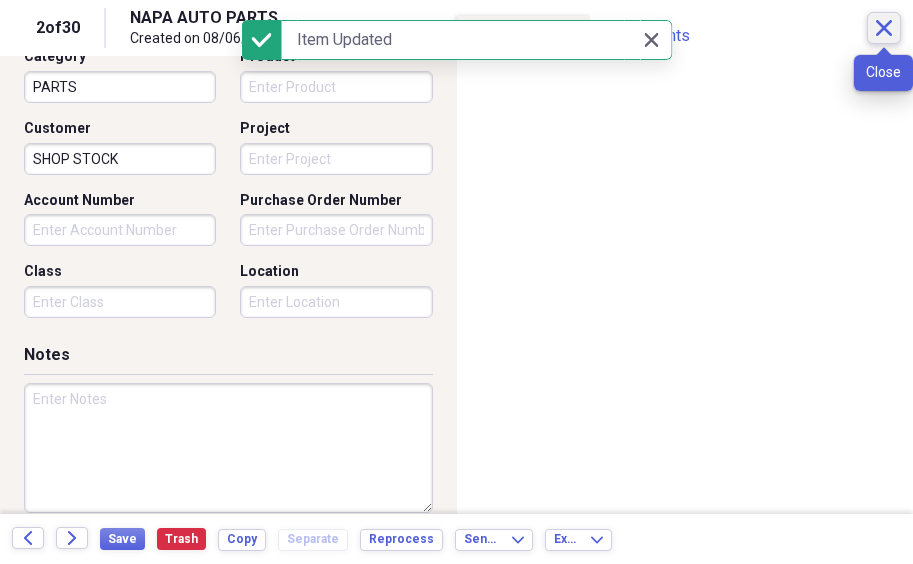 click 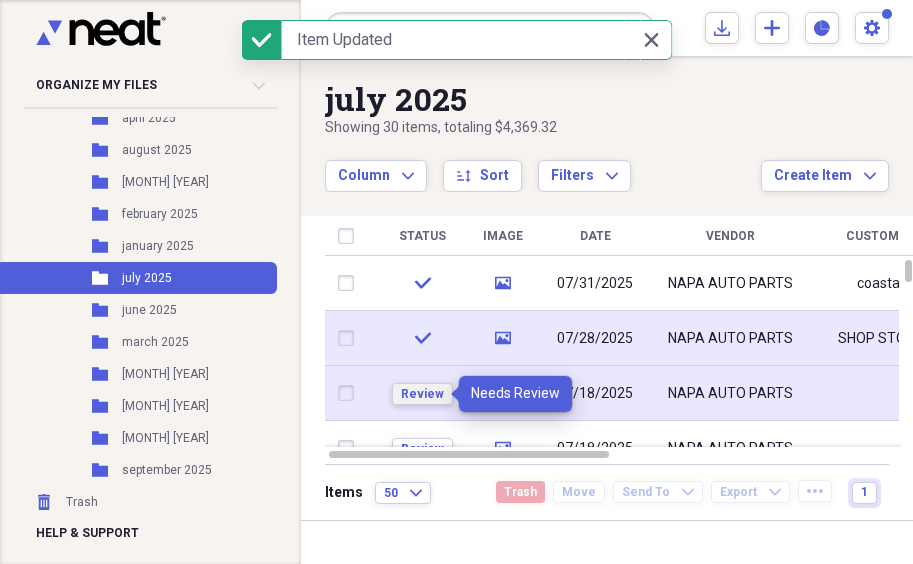 click on "Review" at bounding box center (422, 394) 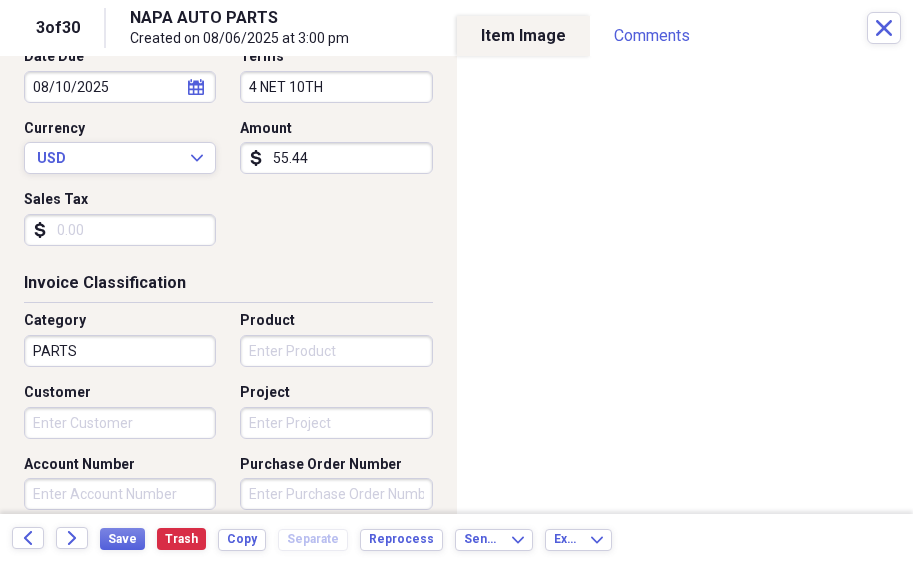 scroll, scrollTop: 309, scrollLeft: 0, axis: vertical 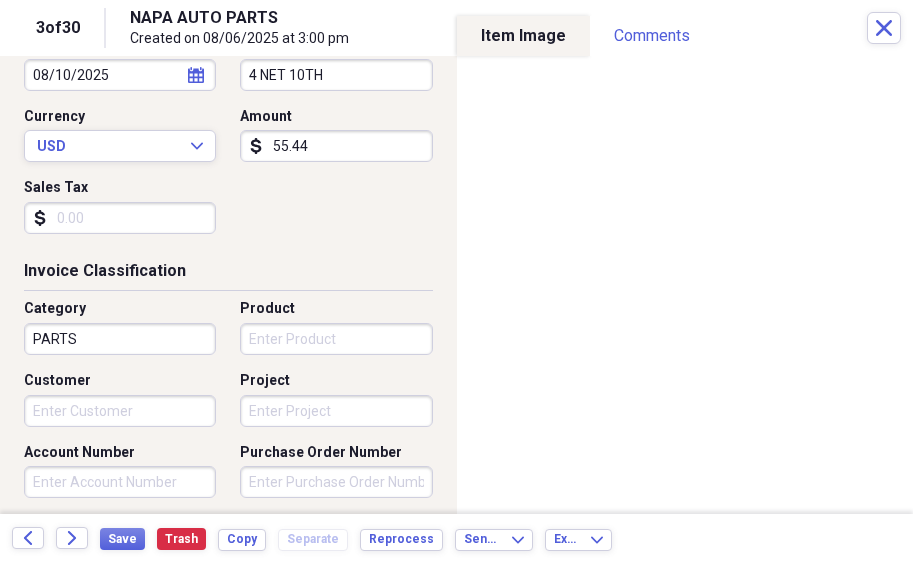 click on "Customer" at bounding box center (120, 411) 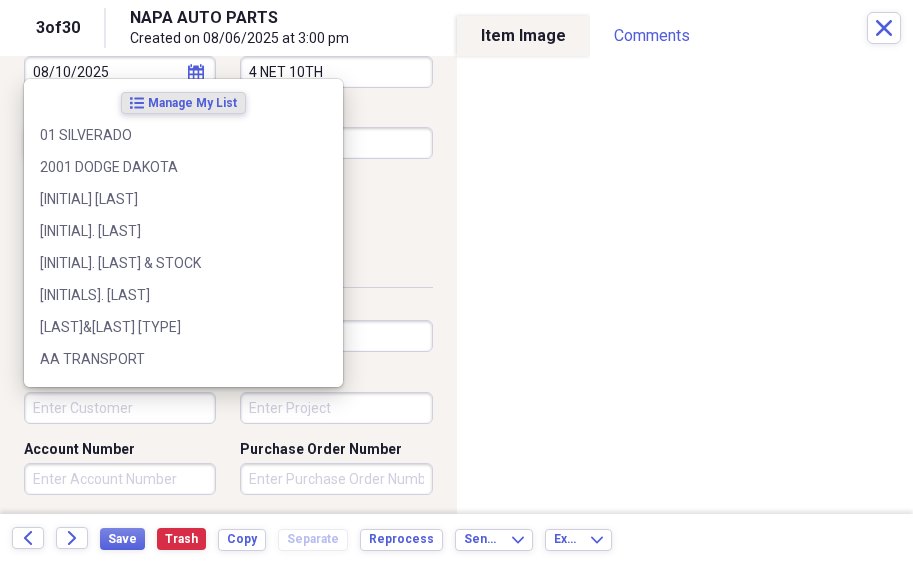 scroll, scrollTop: 319, scrollLeft: 0, axis: vertical 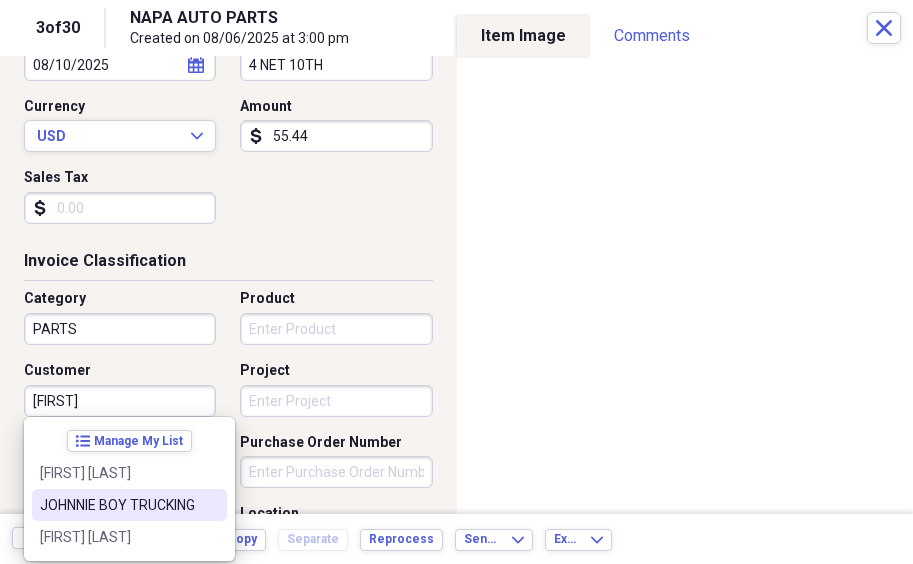 click on "JOHNNIE BOY TRUCKING" at bounding box center (117, 505) 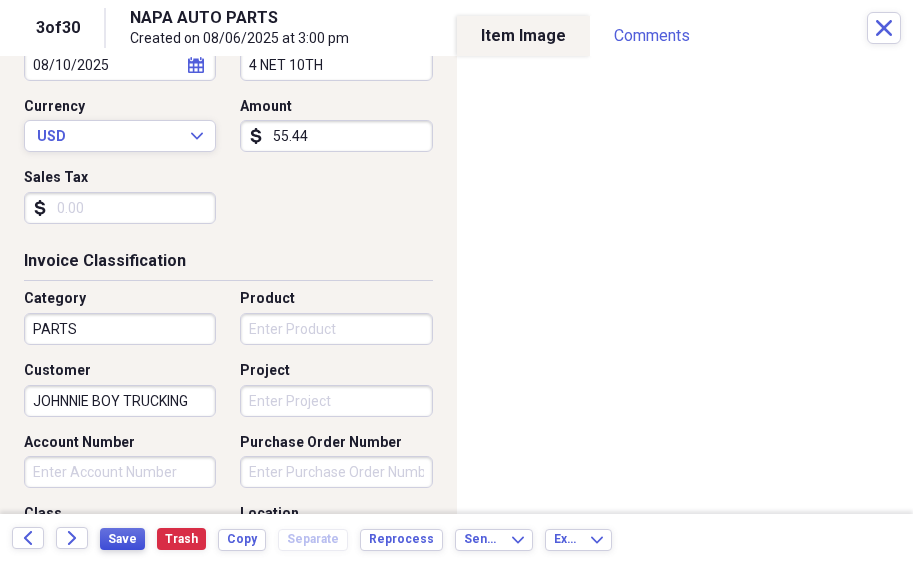 click on "Save" at bounding box center [122, 539] 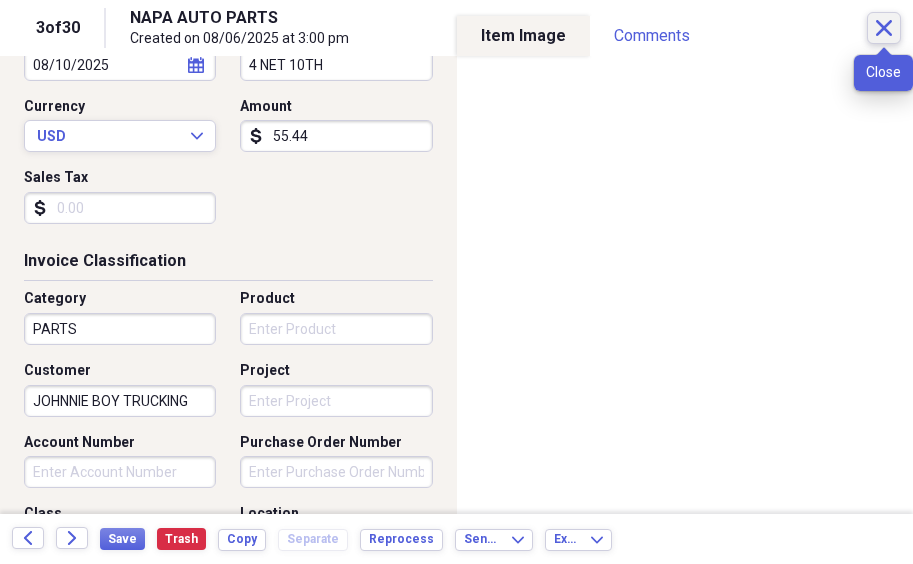click 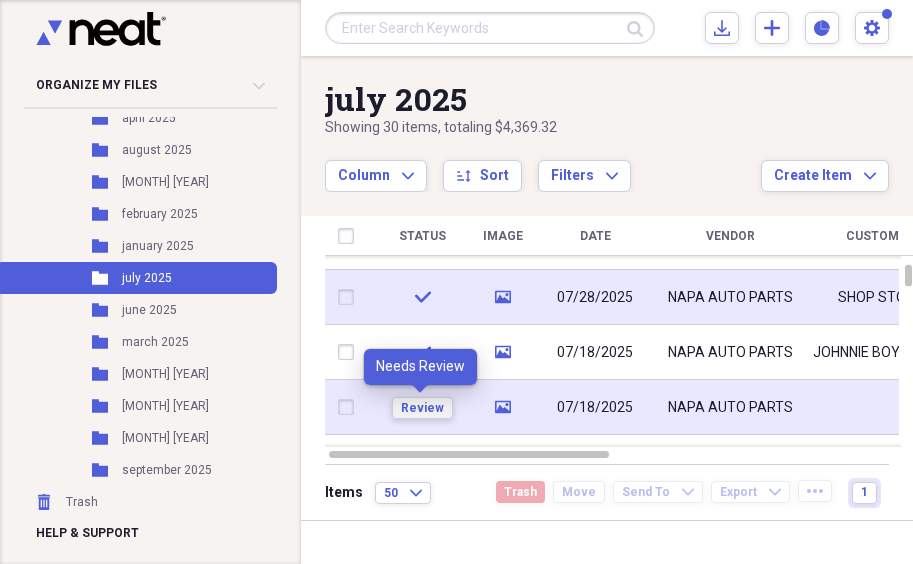 click on "Review" at bounding box center (422, 408) 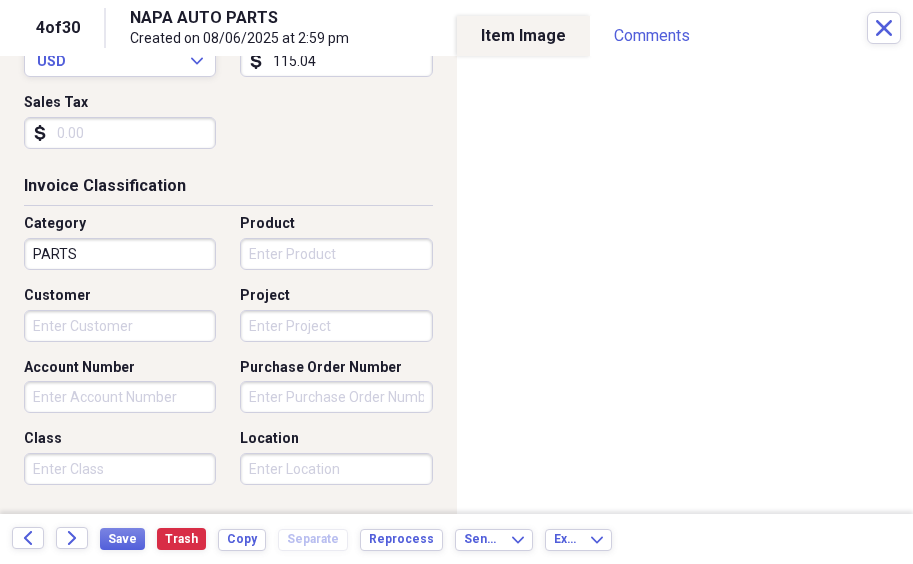 scroll, scrollTop: 399, scrollLeft: 0, axis: vertical 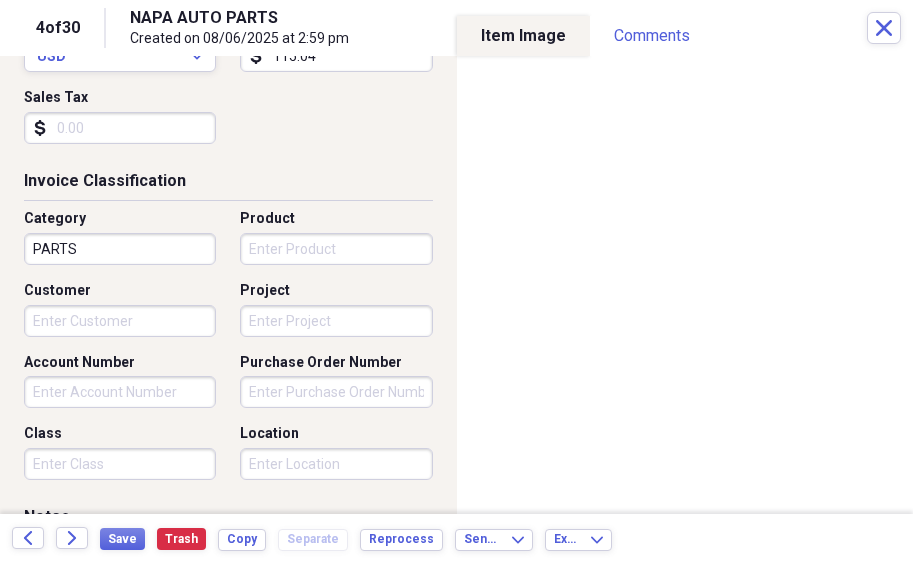 click on "Organize My Files 26 Collapse Unfiled Needs Review 26 Unfiled All Files Unfiled Unfiled Unfiled Saved Reports Collapse My Cabinet My Cabinet Add Folder Expand Folder 2016 PARTS FILES Add Folder Expand Folder 2017 PARTS FILES Add Folder Expand Folder 2018 PARTS FILES Add Folder Expand Folder 2019 PARTS FILES Add Folder Expand Folder 2020 PARTS FILES Add Folder Expand Folder 2022 PARTS FILES Add Folder Expand Folder 2023 PARTS FILES Add Folder Expand Folder 2024 PARTS FILES Add Folder Collapse Open Folder 2025 parts files Add Folder Folder april 2025 Add Folder Folder august 2025 Add Folder Folder december 2025 Add Folder Folder february 2025 Add Folder Folder january 2025 Add Folder Folder july 2025 Add Folder Folder june 2025 Add Folder Folder march 2025 Add Folder Folder may 2025 Add Folder Folder november 2025 Add Folder Folder october 2025 Add Folder Folder september 2025 Add Folder Trash Trash Help & Support Submit Import Import Add Create Expand Reports Reports Settings [LAST] Expand july 2025 Column sort" at bounding box center (456, 282) 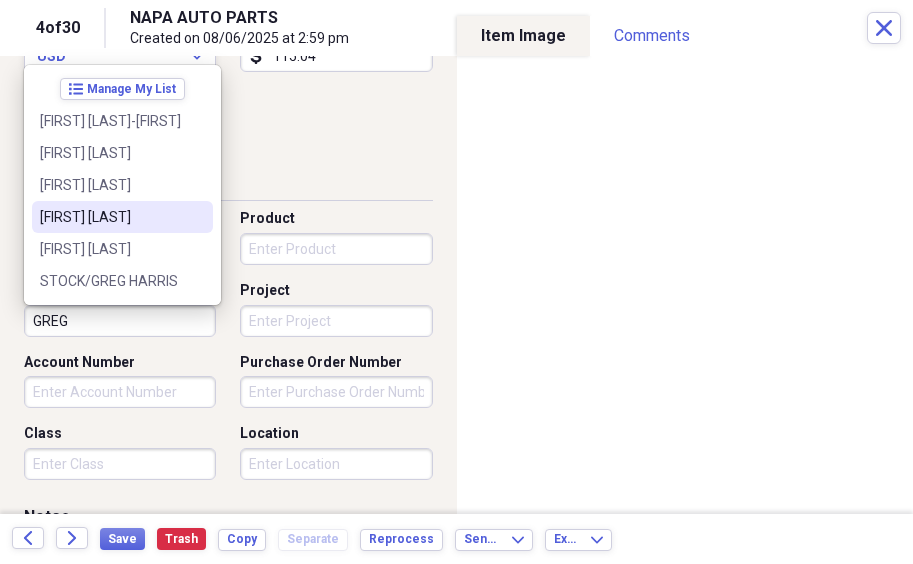 click on "[FIRST] [LAST]" at bounding box center [110, 217] 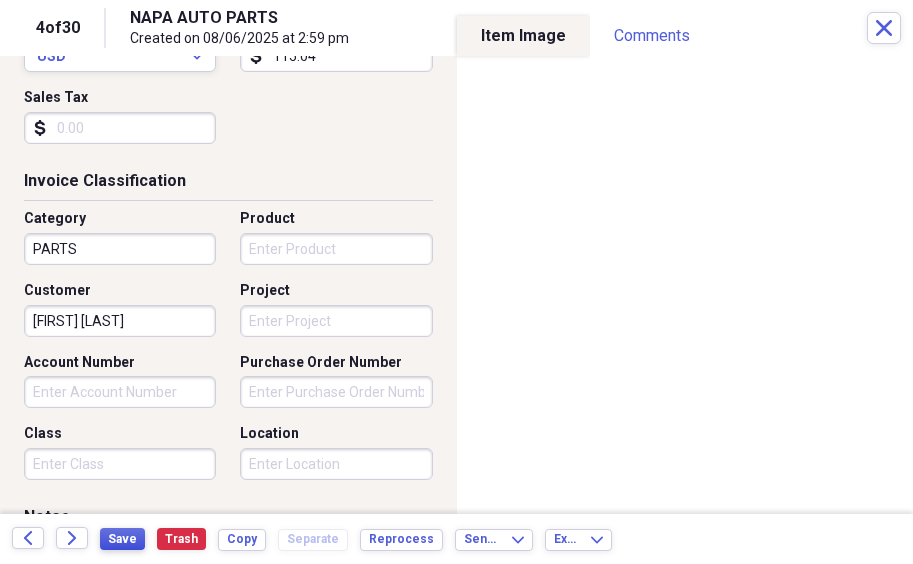 click on "Save" at bounding box center [122, 539] 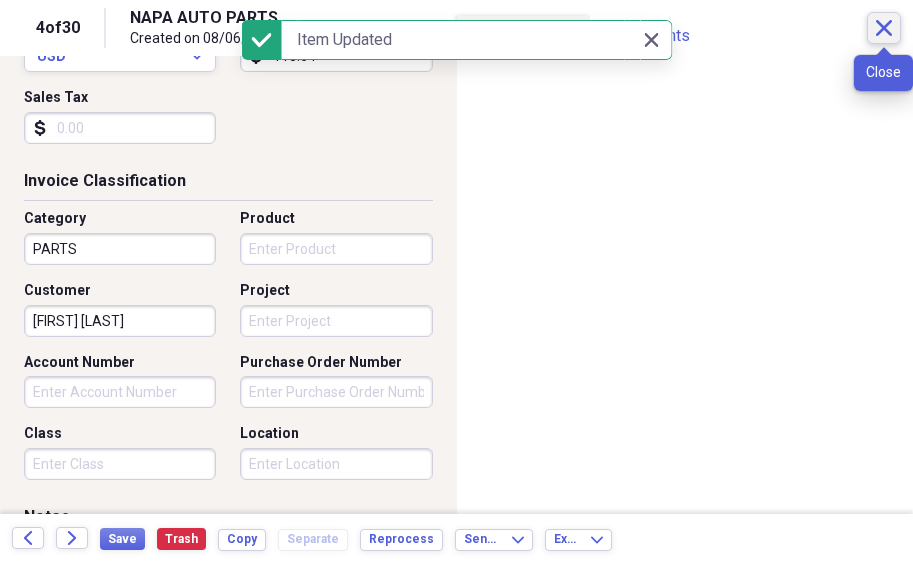 click on "Close" at bounding box center (884, 28) 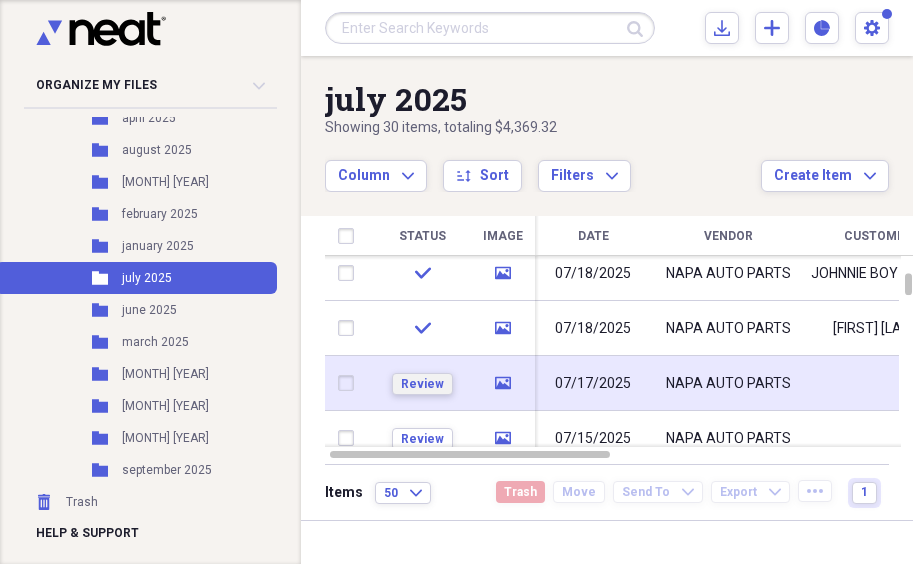 click on "Review" at bounding box center [422, 384] 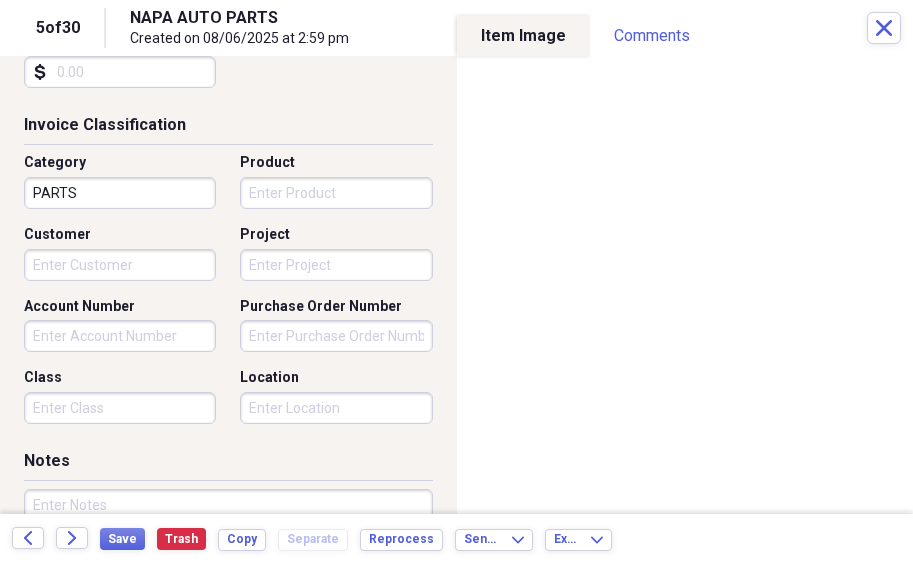 scroll, scrollTop: 456, scrollLeft: 0, axis: vertical 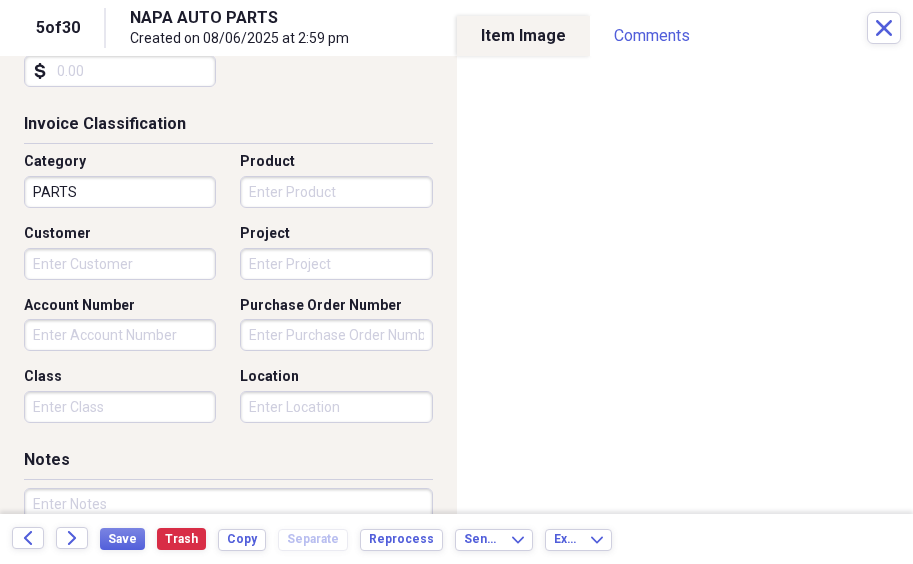 click on "Organize My Files 25 Collapse Unfiled Needs Review 25 Unfiled All Files Unfiled Unfiled Unfiled Saved Reports Collapse My Cabinet My Cabinet Add Folder Expand Folder 2016 PARTS FILES Add Folder Expand Folder 2017 PARTS FILES Add Folder Expand Folder 2018 PARTS FILES Add Folder Expand Folder 2019 PARTS FILES Add Folder Expand Folder 2020 PARTS FILES Add Folder Expand Folder 2022 PARTS FILES Add Folder Expand Folder 2023 PARTS FILES Add Folder Expand Folder 2024 PARTS FILES Add Folder Collapse Open Folder 2025 parts files Add Folder Folder april 2025 Add Folder Folder august 2025 Add Folder Folder december 2025 Add Folder Folder february 2025 Add Folder Folder january 2025 Add Folder Folder july 2025 Add Folder Folder june 2025 Add Folder Folder march 2025 Add Folder Folder may 2025 Add Folder Folder november 2025 Add Folder Folder october 2025 Add Folder Folder september 2025 Add Folder Trash Trash Help & Support Submit Import Import Add Create Expand Reports Reports Settings FAYE Expand july 2025 Column sort" at bounding box center [456, 282] 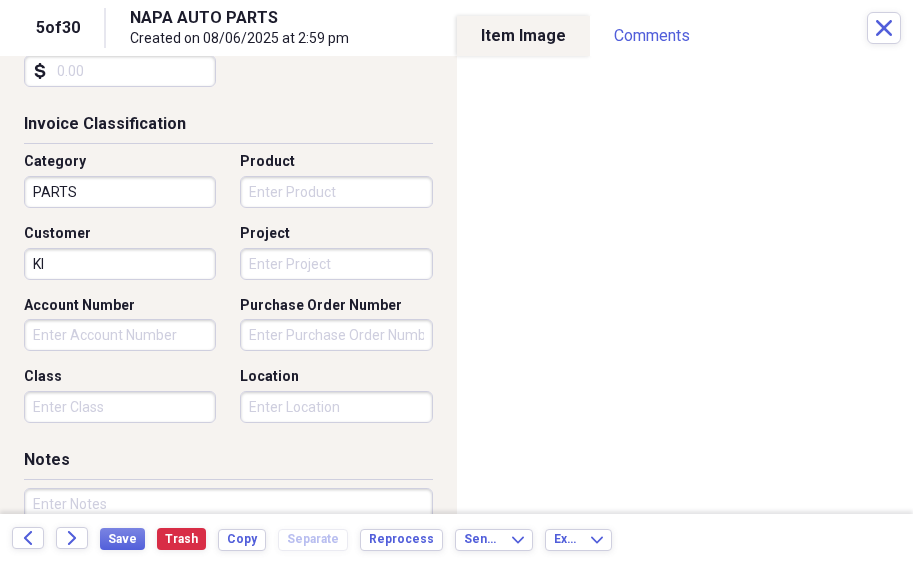 type on "K" 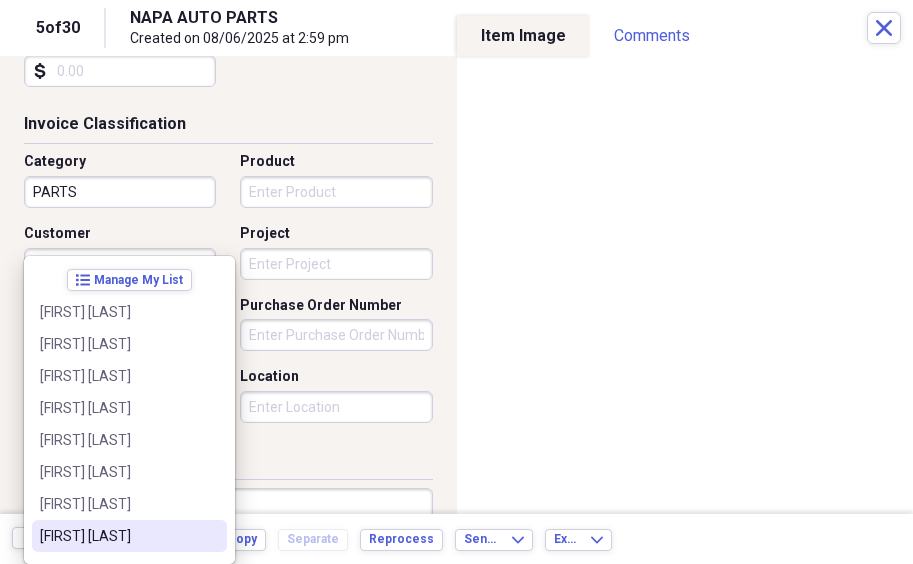 click on "[FIRST] [LAST]" at bounding box center [117, 536] 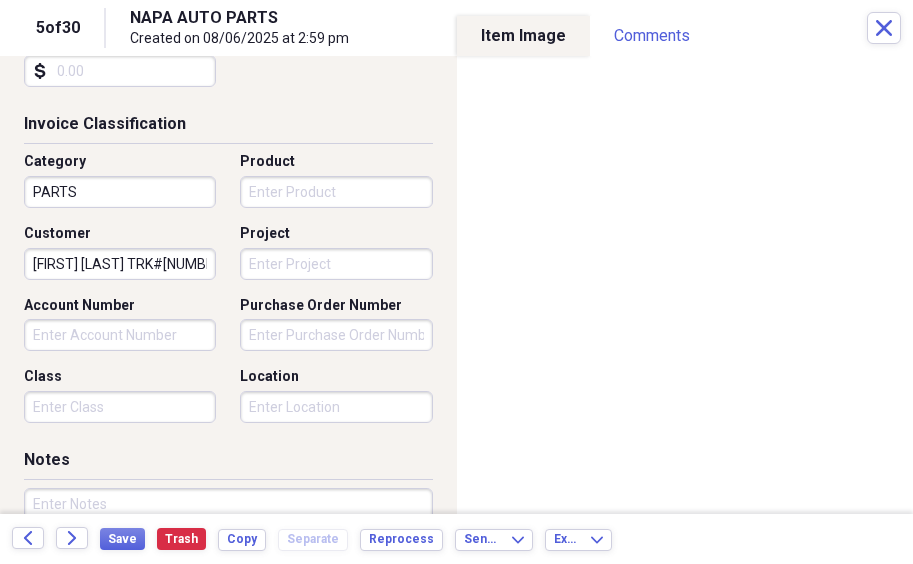 scroll, scrollTop: 0, scrollLeft: 2, axis: horizontal 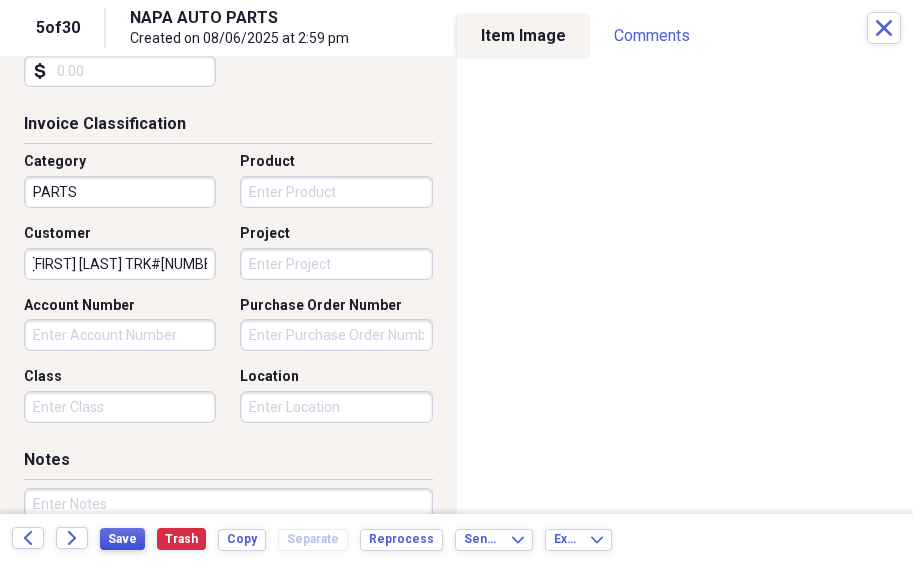 type on "[FIRST] [LAST] TRK#[NUMBER]" 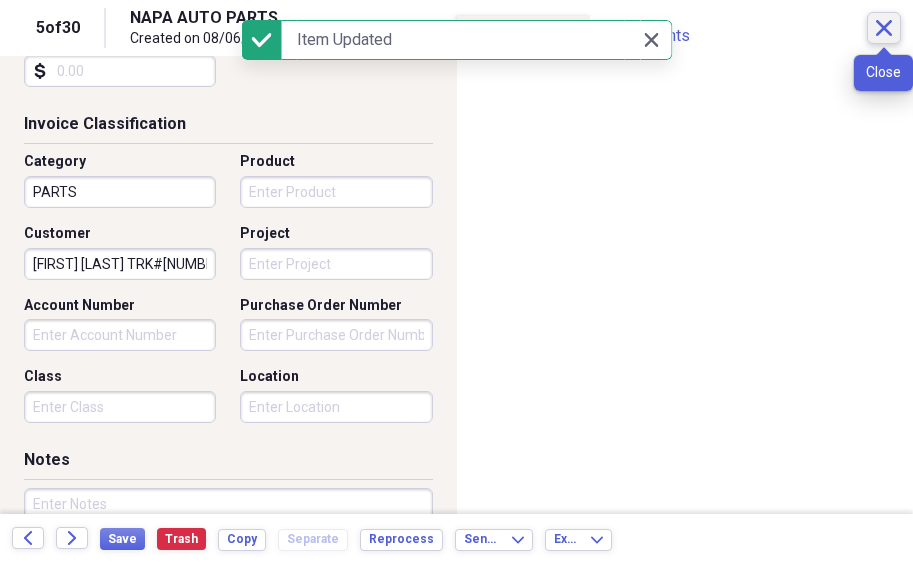 click 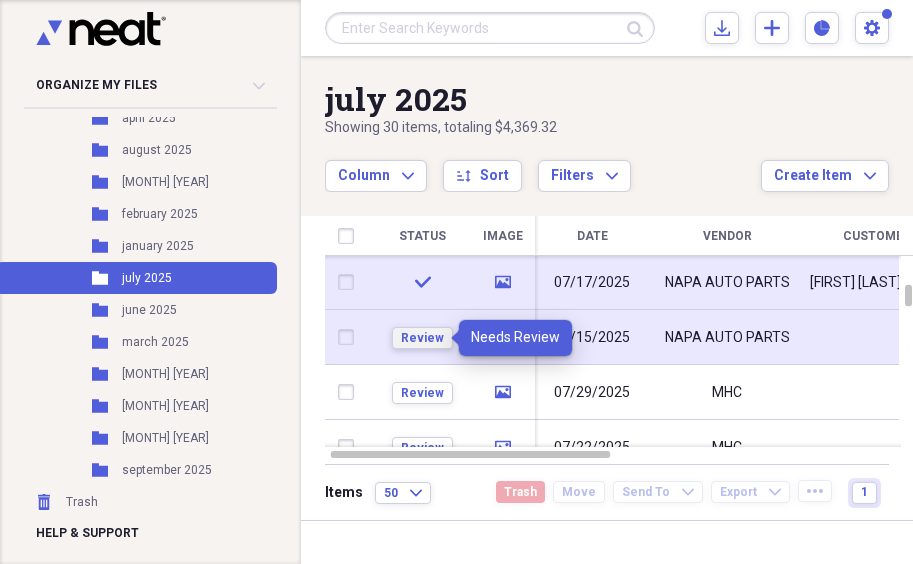 click on "Review" at bounding box center (422, 338) 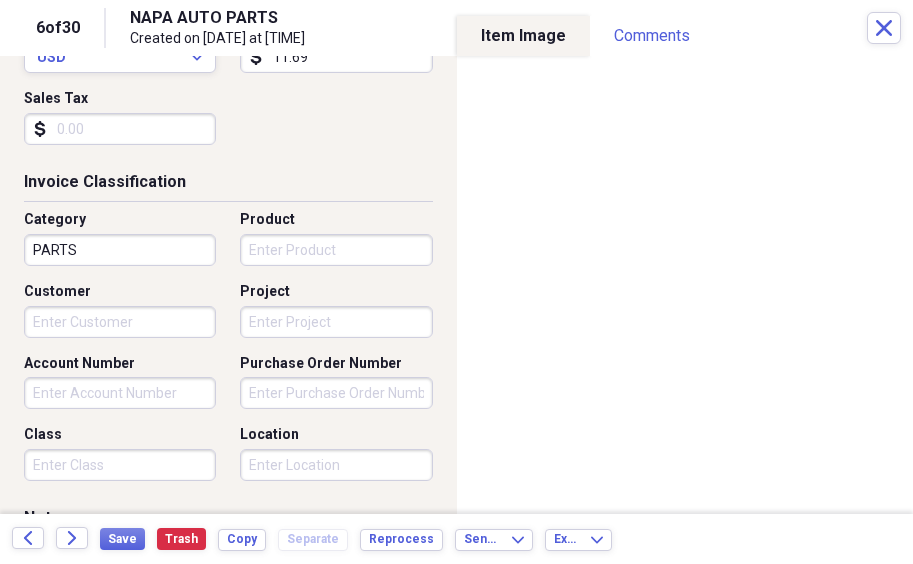 scroll, scrollTop: 406, scrollLeft: 0, axis: vertical 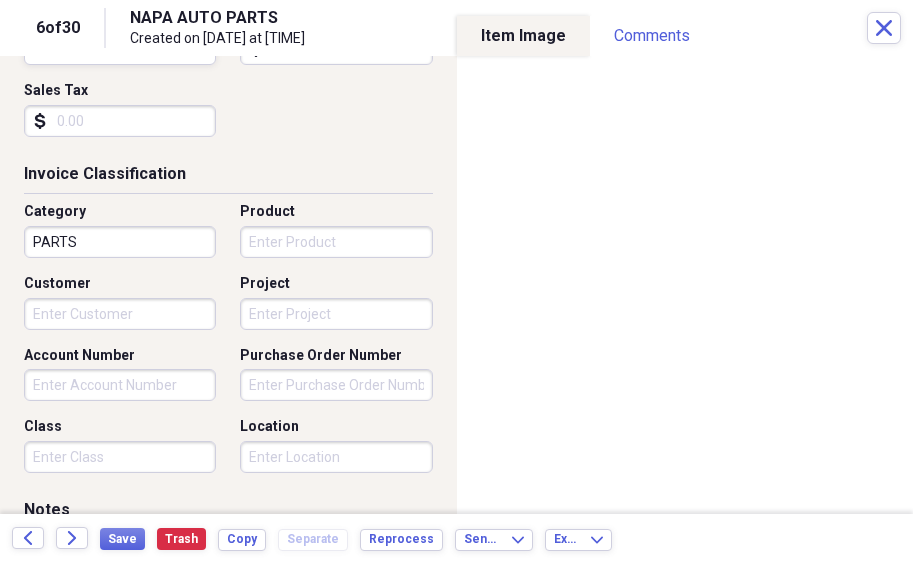 click on "Organize My Files 24 Collapse Unfiled Needs Review 24 Unfiled All Files Unfiled Unfiled Unfiled Saved Reports Collapse My Cabinet My Cabinet Add Folder Expand Folder 2016 PARTS FILES Add Folder Expand Folder 2017 PARTS FILES Add Folder Expand Folder 2018 PARTS FILES Add Folder Expand Folder 2019 PARTS FILES Add Folder Expand Folder 2020 PARTS FILES Add Folder Expand Folder 2022 PARTS FILES Add Folder Expand Folder 2023 PARTS FILES Add Folder Expand Folder 2024 PARTS FILES Add Folder Collapse Open Folder 2025 parts files Add Folder Folder april 2025 Add Folder Folder august 2025 Add Folder Folder december 2025 Add Folder Folder february 2025 Add Folder Folder january 2025 Add Folder Folder july 2025 Add Folder Folder june 2025 Add Folder Folder march 2025 Add Folder Folder may 2025 Add Folder Folder november 2025 Add Folder Folder october 2025 Add Folder Folder september 2025 Add Folder Trash Trash Help & Support Submit Import Import Add Create Expand Reports Reports Settings FAYE Expand july 2025 Column sort" at bounding box center (456, 282) 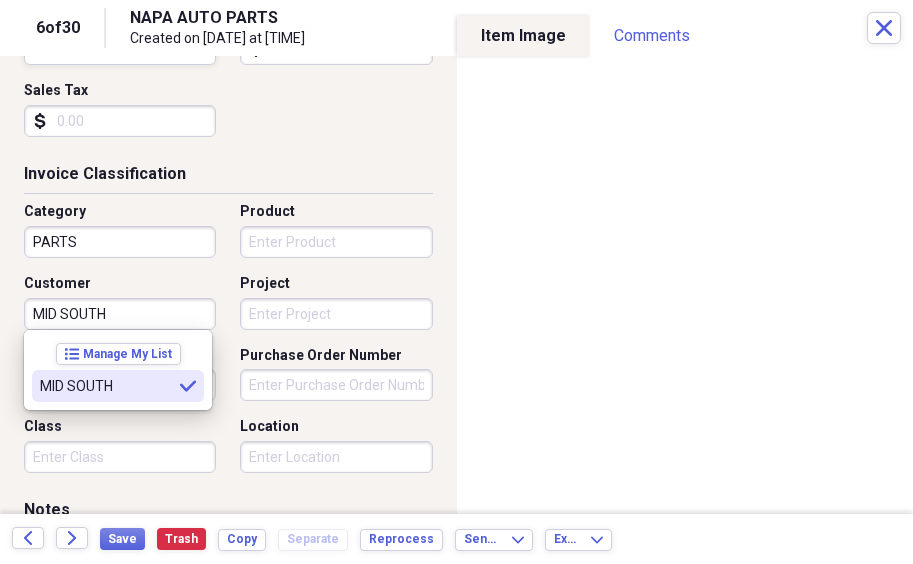 type on "MID SOUTH" 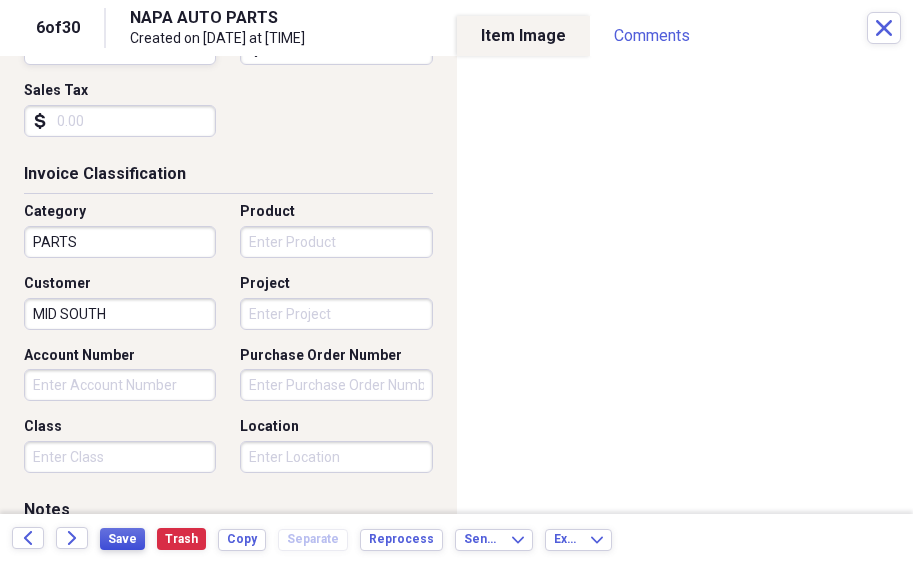 click on "Save" at bounding box center [122, 539] 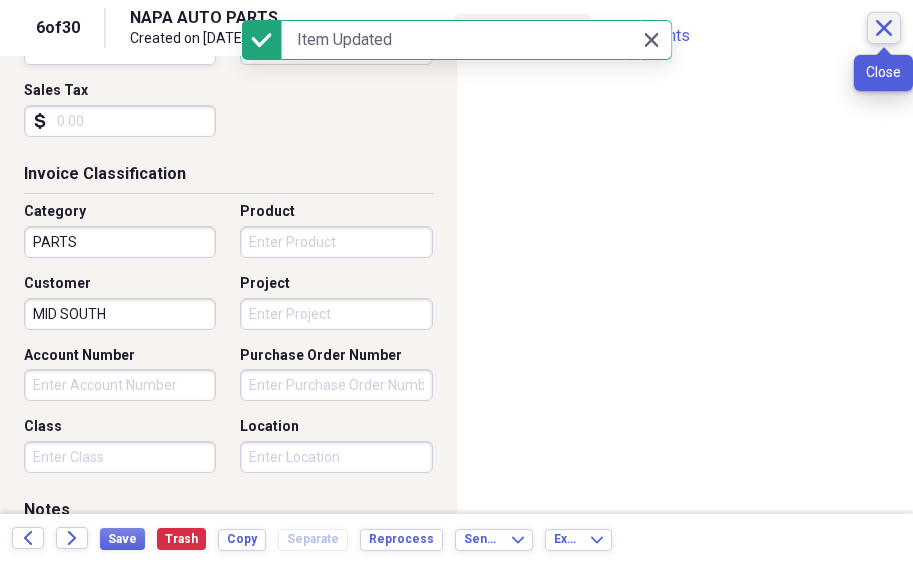 click 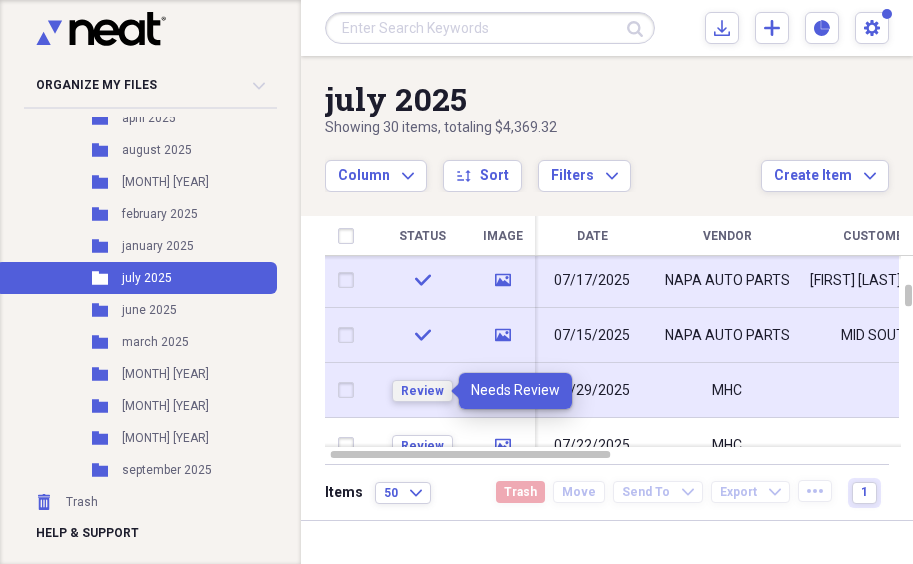 click on "Review" at bounding box center [422, 391] 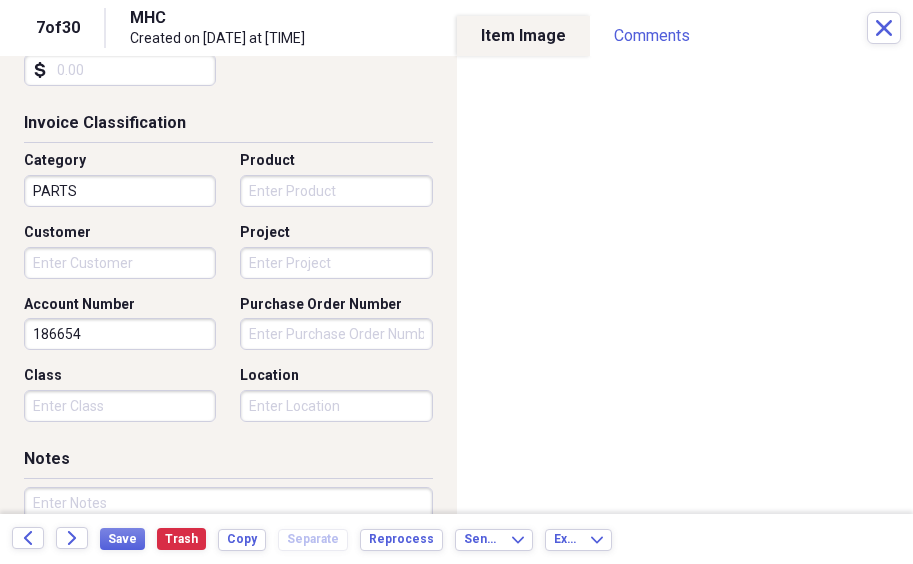 scroll, scrollTop: 456, scrollLeft: 0, axis: vertical 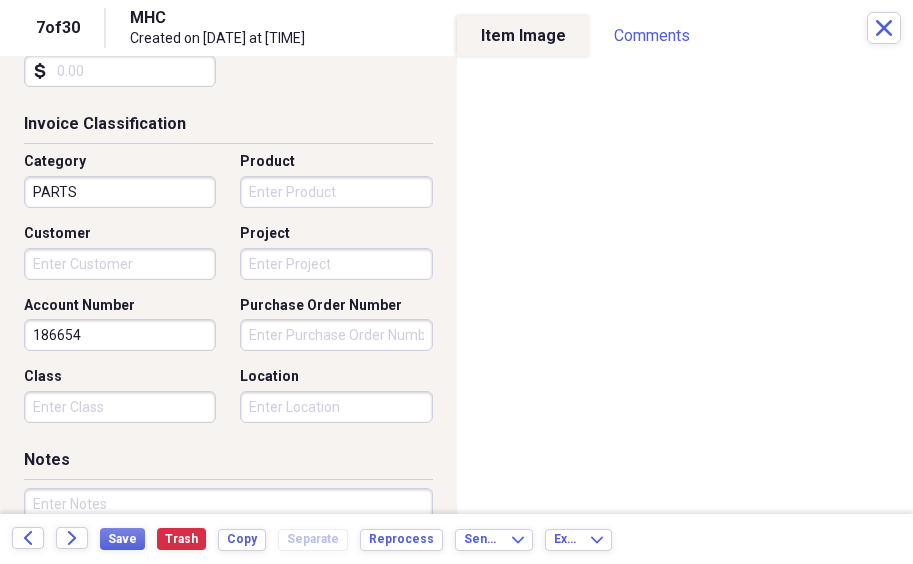 click on "Organize My Files 23 Collapse Unfiled Needs Review 23 Unfiled All Files Unfiled Unfiled Unfiled Saved Reports Collapse My Cabinet My Cabinet Add Folder Expand Folder 2016 PARTS FILES Add Folder Expand Folder 2017 PARTS FILES Add Folder Expand Folder 2018 PARTS FILES Add Folder Expand Folder 2019 PARTS FILES Add Folder Expand Folder 2020 PARTS FILES Add Folder Expand Folder 2022 PARTS FILES Add Folder Expand Folder 2023 PARTS FILES Add Folder Expand Folder 2024 PARTS FILES Add Folder Collapse Open Folder 2025 parts files Add Folder Folder april 2025 Add Folder Folder august 2025 Add Folder Folder december 2025 Add Folder Folder february 2025 Add Folder Folder january 2025 Add Folder Folder july 2025 Add Folder Folder june 2025 Add Folder Folder march 2025 Add Folder Folder may 2025 Add Folder Folder november 2025 Add Folder Folder october 2025 Add Folder Folder september 2025 Add Folder Trash Trash Help & Support Submit Import Import Add Create Expand Reports Reports Settings FAYE Expand july 2025 Column sort" at bounding box center [456, 282] 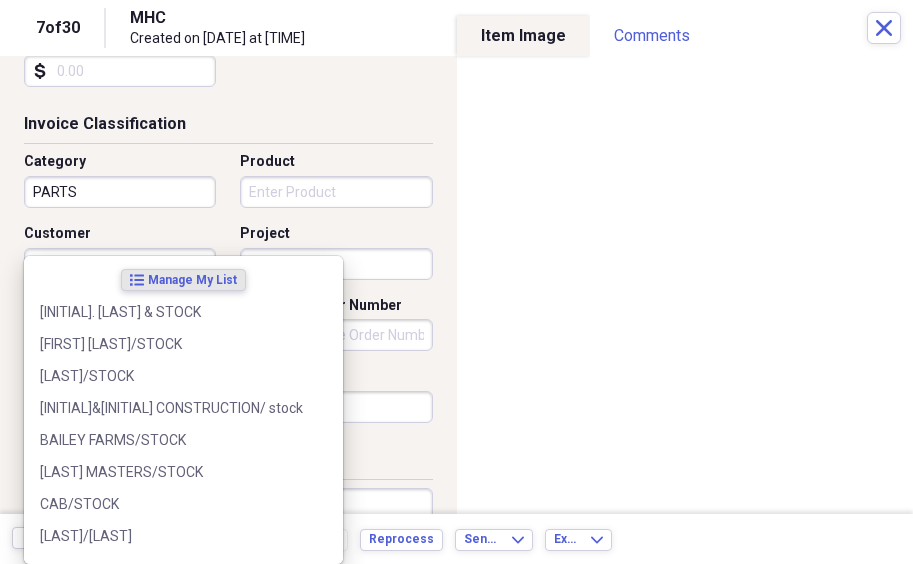 type on "STOCK" 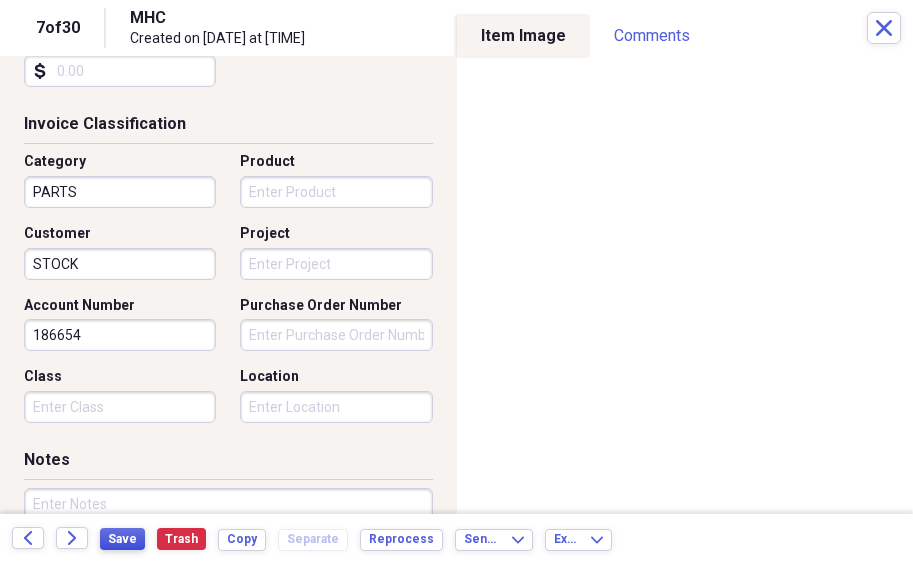 click on "Save" at bounding box center (122, 539) 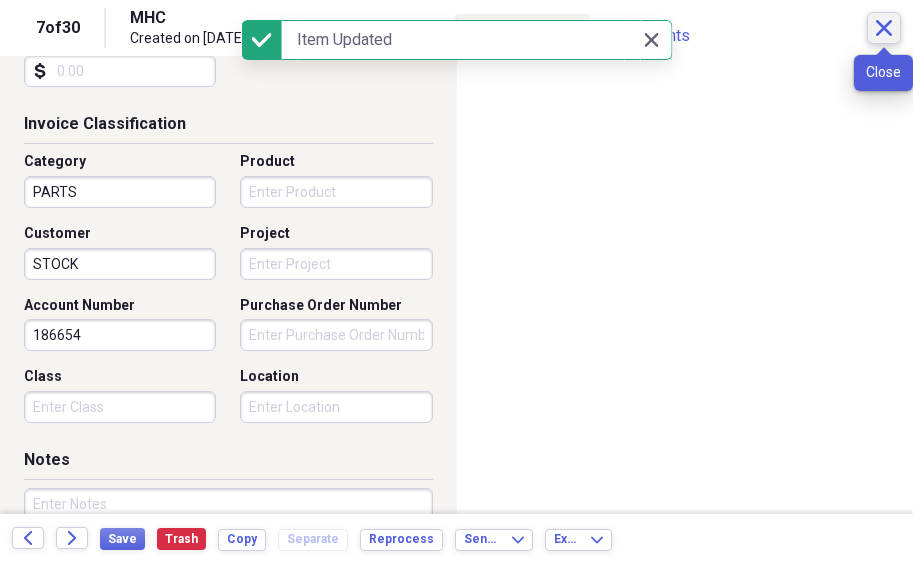 click on "Close" 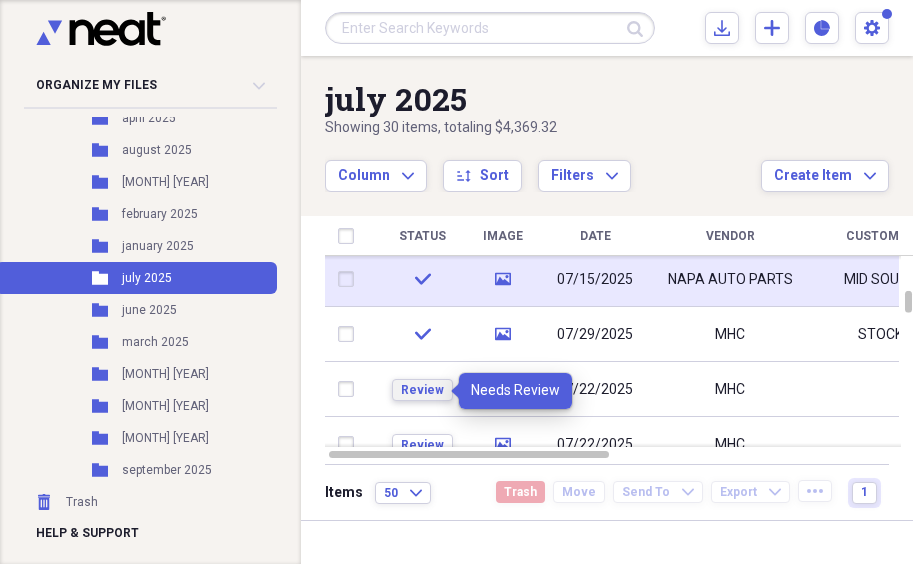 drag, startPoint x: 426, startPoint y: 392, endPoint x: 510, endPoint y: 392, distance: 84 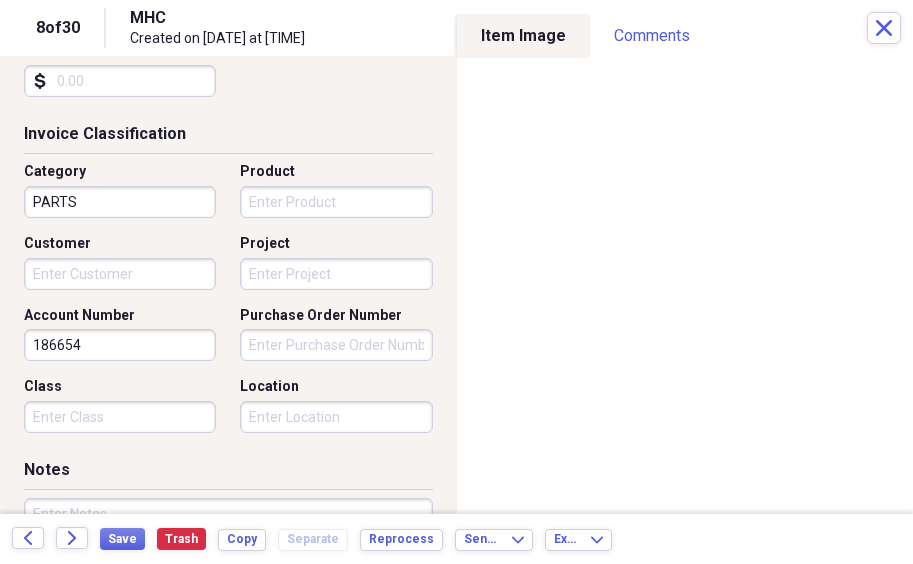scroll, scrollTop: 451, scrollLeft: 0, axis: vertical 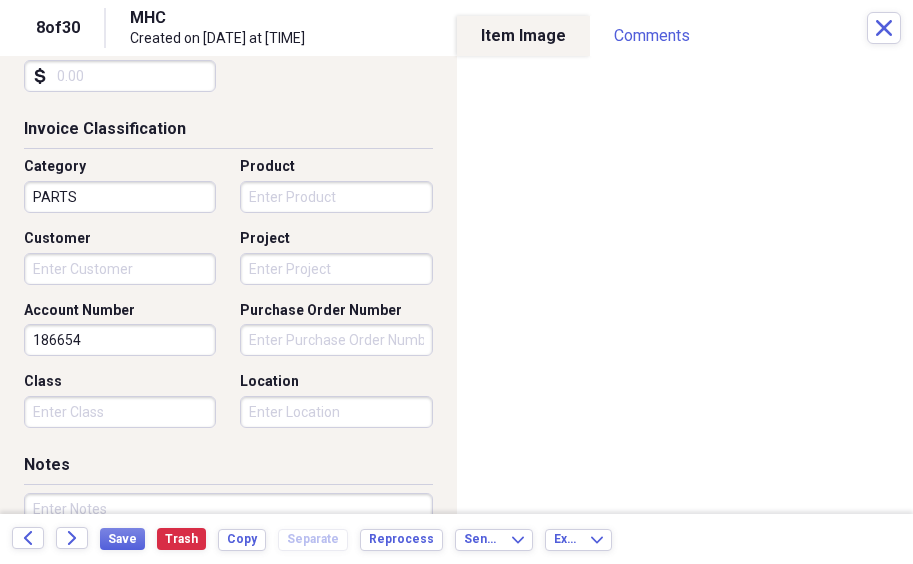 click on "Organize My Files 22 Collapse Unfiled Needs Review 22 Unfiled All Files Unfiled Unfiled Unfiled Saved Reports Collapse My Cabinet My Cabinet Add Folder Expand Folder 2016 PARTS FILES Add Folder Expand Folder 2017 PARTS FILES Add Folder Expand Folder 2018 PARTS FILES Add Folder Expand Folder 2019 PARTS FILES Add Folder Expand Folder 2020 PARTS FILES Add Folder Expand Folder 2022 PARTS FILES Add Folder Expand Folder 2023 PARTS FILES Add Folder Expand Folder 2024 PARTS FILES Add Folder Collapse Open Folder 2025 parts files Add Folder Folder april 2025 Add Folder Folder august 2025 Add Folder Folder december 2025 Add Folder Folder february 2025 Add Folder Folder january 2025 Add Folder Folder july 2025 Add Folder Folder june 2025 Add Folder Folder march 2025 Add Folder Folder may 2025 Add Folder Folder november 2025 Add Folder Folder october 2025 Add Folder Folder september 2025 Add Folder Trash Trash Help & Support Submit Import Import Add Create Expand Reports Reports Settings [FIRST] Expand july 2025 Column sort" at bounding box center (456, 282) 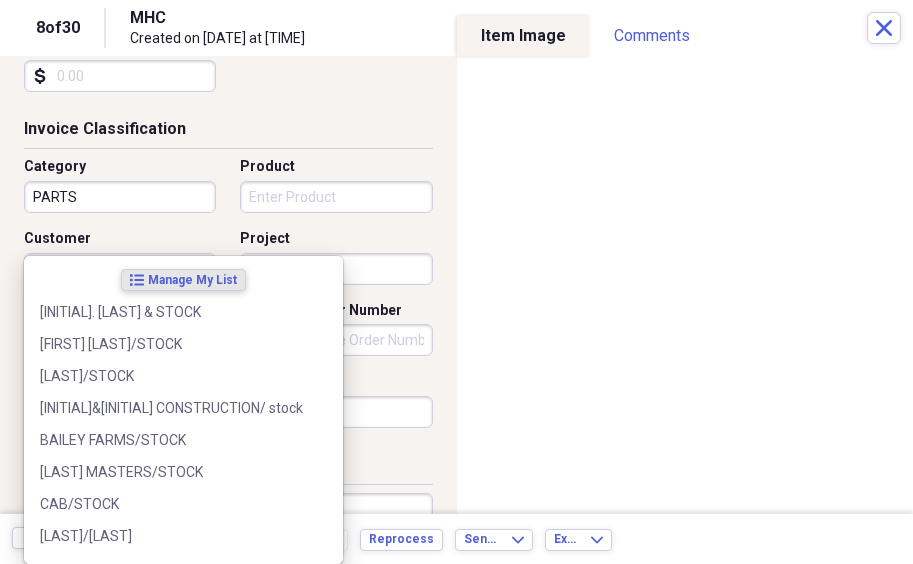 type on "STOCK" 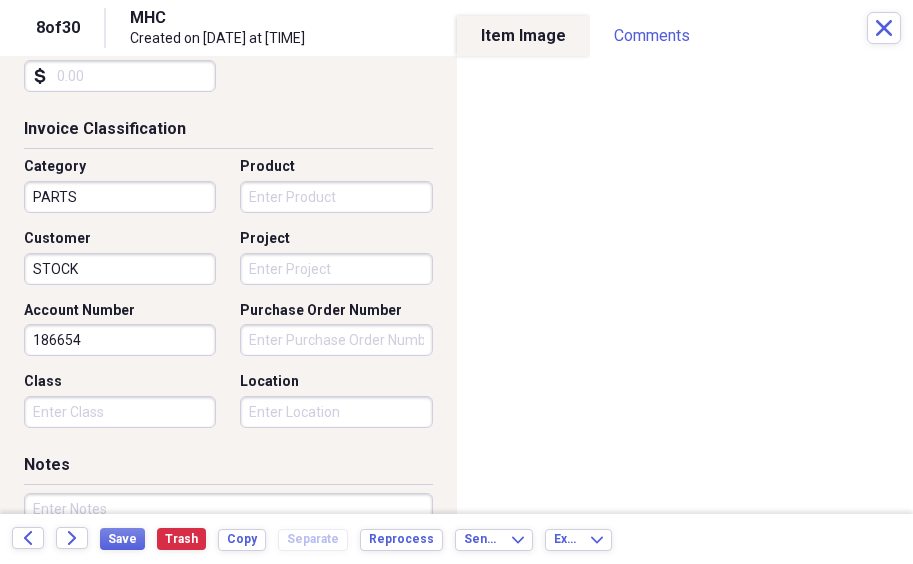 click on "Category PARTS Product Customer STOCK Project Account Number [NUMBER] Purchase Order Number Class Location" at bounding box center (228, 300) 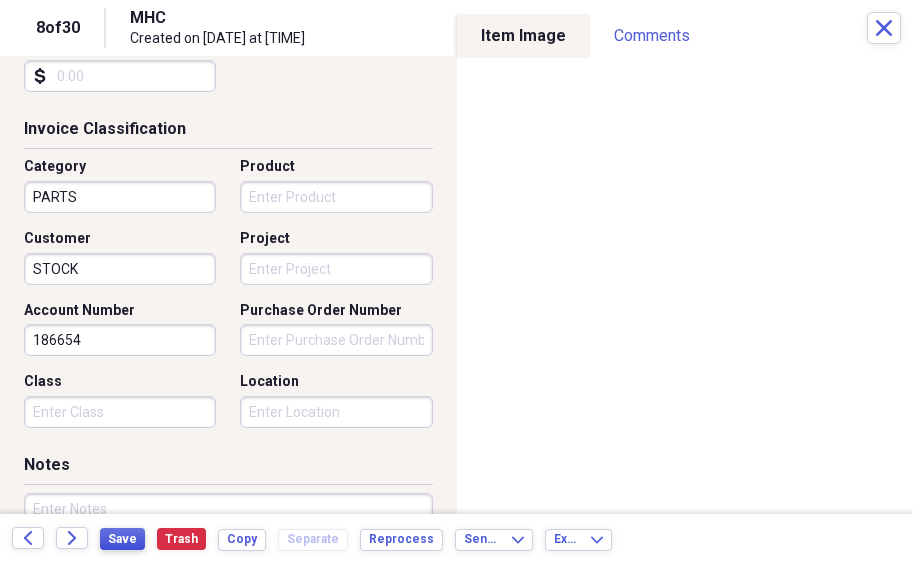 click on "Save" at bounding box center [122, 539] 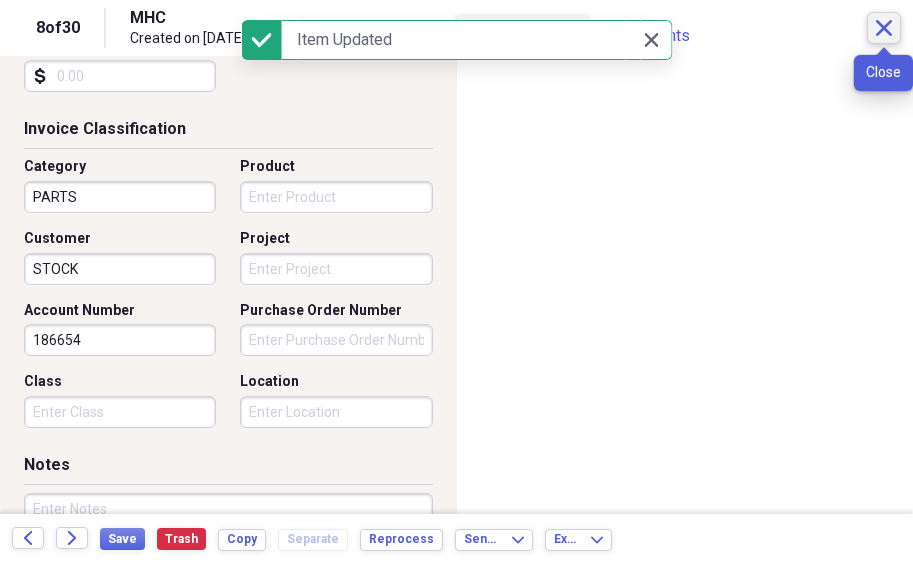 click 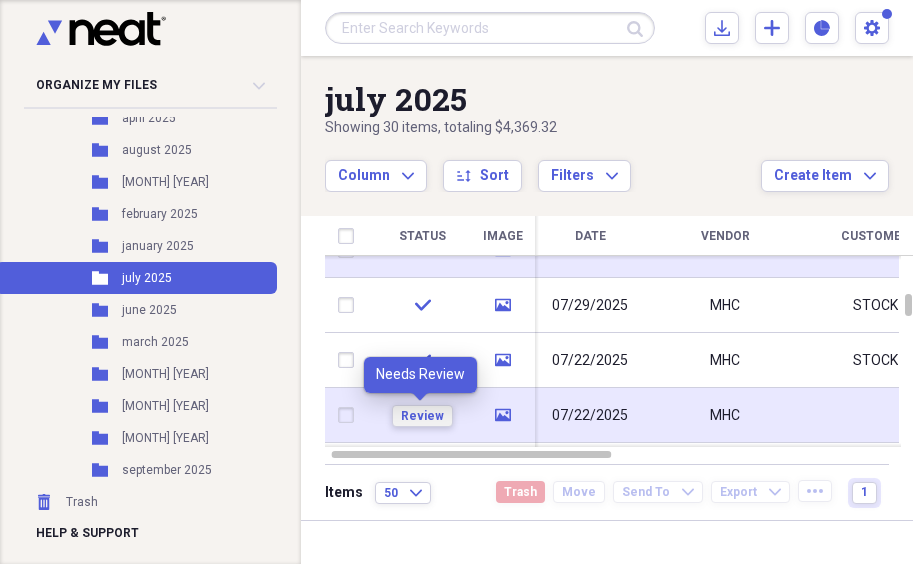 click on "Review" at bounding box center [422, 416] 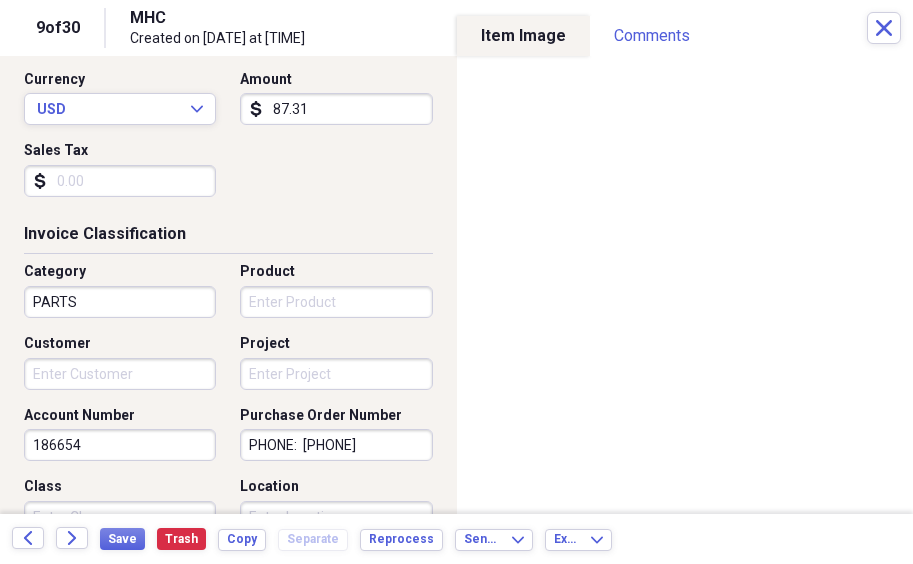 scroll, scrollTop: 417, scrollLeft: 0, axis: vertical 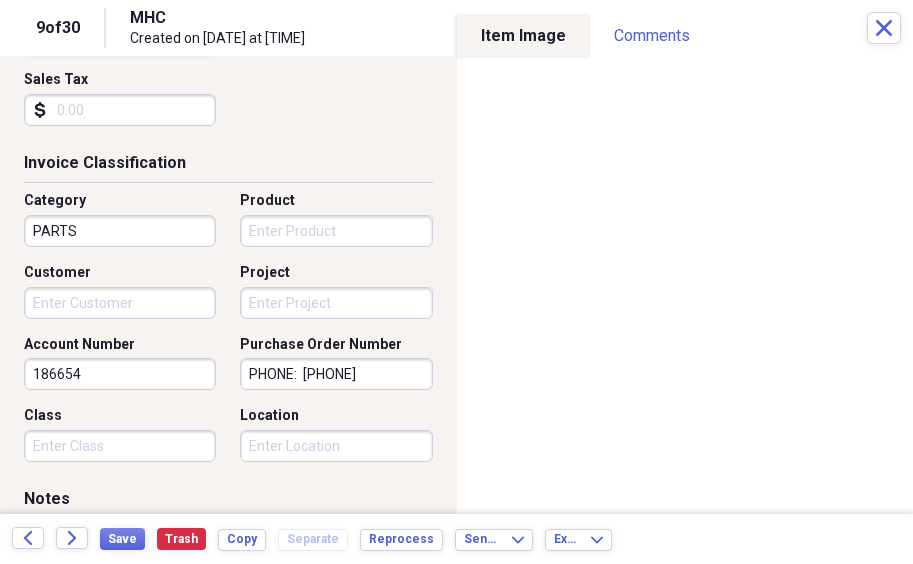 click on "Organize My Files 21 Collapse Unfiled Needs Review 21 Unfiled All Files Unfiled Unfiled Unfiled Saved Reports Collapse My Cabinet My Cabinet Add Folder Expand Folder 2016 PARTS FILES Add Folder Expand Folder 2017 PARTS FILES Add Folder Expand Folder 2018 PARTS FILES Add Folder Expand Folder 2019 PARTS FILES Add Folder Expand Folder 2020 PARTS FILES Add Folder Expand Folder 2022 PARTS FILES Add Folder Expand Folder 2023 PARTS FILES Add Folder Expand Folder 2024 PARTS FILES Add Folder Collapse Open Folder 2025 parts files Add Folder Folder april 2025 Add Folder Folder august 2025 Add Folder Folder december 2025 Add Folder Folder february 2025 Add Folder Folder january 2025 Add Folder Folder july 2025 Add Folder Folder june 2025 Add Folder Folder march 2025 Add Folder Folder may 2025 Add Folder Folder november 2025 Add Folder Folder october 2025 Add Folder Folder september 2025 Add Folder Trash Trash Help & Support Submit Import Import Add Create Expand Reports Reports Settings [FIRST] Expand july 2025 Column sort" at bounding box center (456, 282) 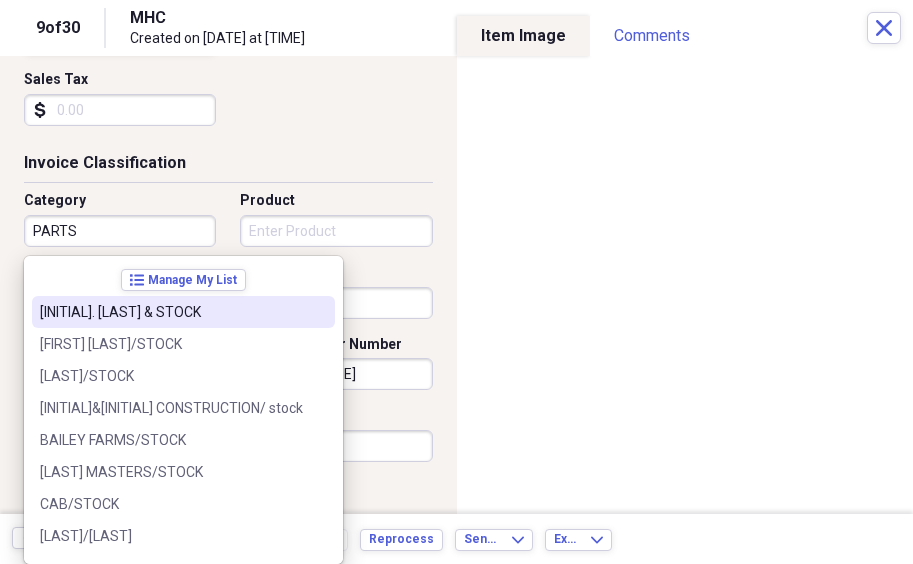 click on "Invoice No. T00365603931459 Date [DATE] calendar Calendar Date Due [DATE] calendar Calendar Terms CHARGE Currency USD Expand Amount dollar-sign 87.31 Sales Tax dollar-sign" at bounding box center [228, -1] 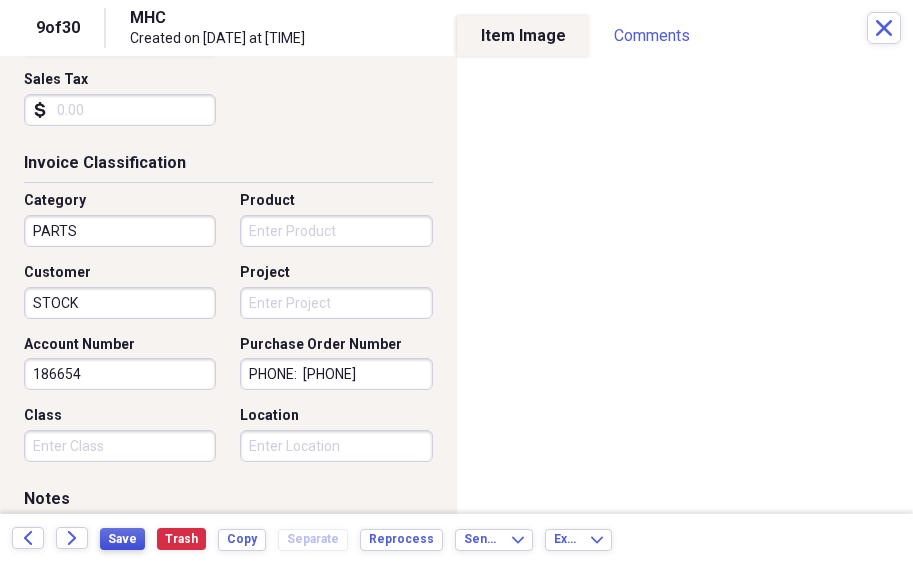 click on "Save" at bounding box center (122, 539) 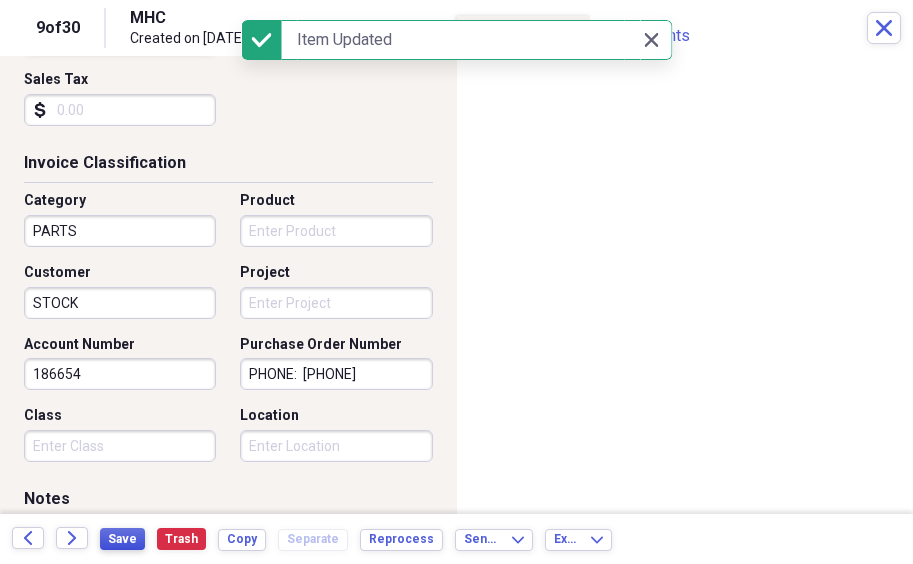 type on "STOCK" 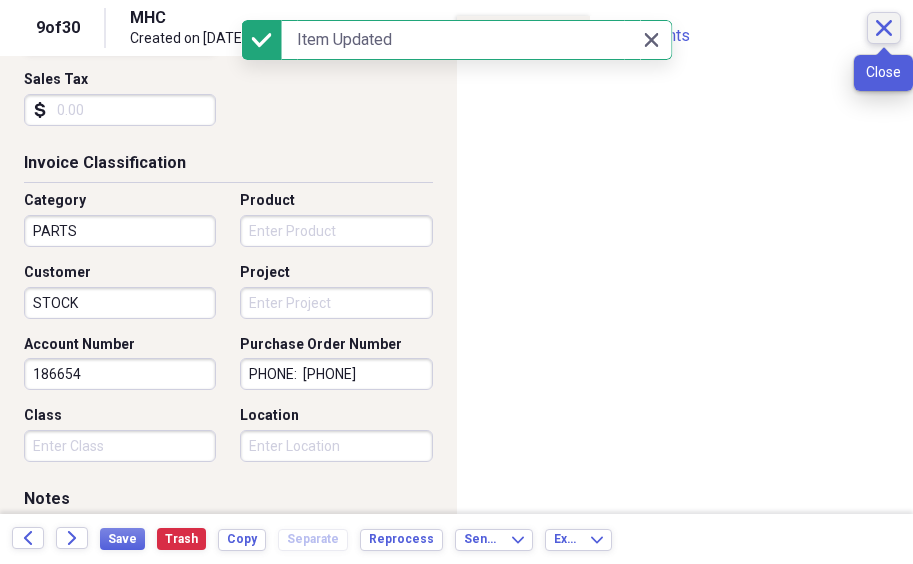 click 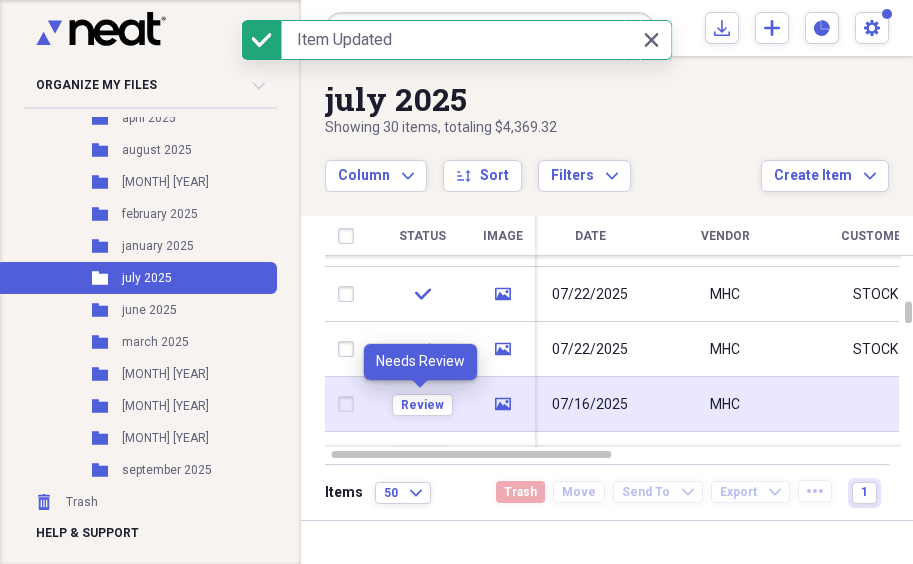 click on "Review" at bounding box center [422, 404] 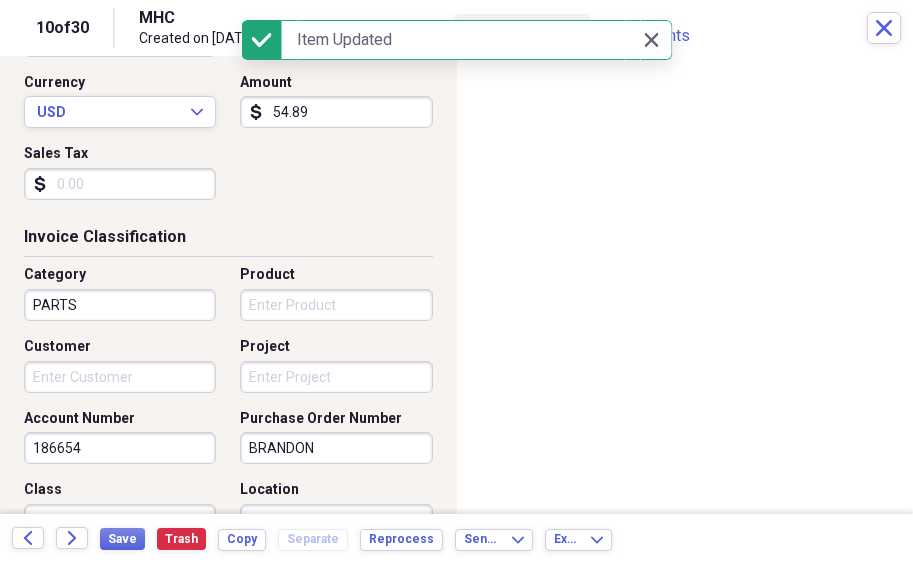 scroll, scrollTop: 348, scrollLeft: 0, axis: vertical 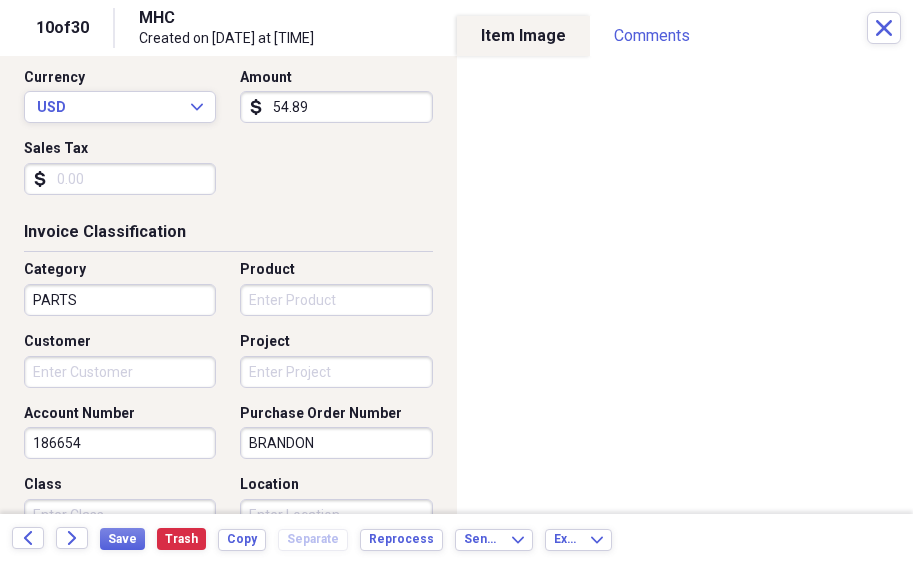 click on "Customer" at bounding box center [120, 372] 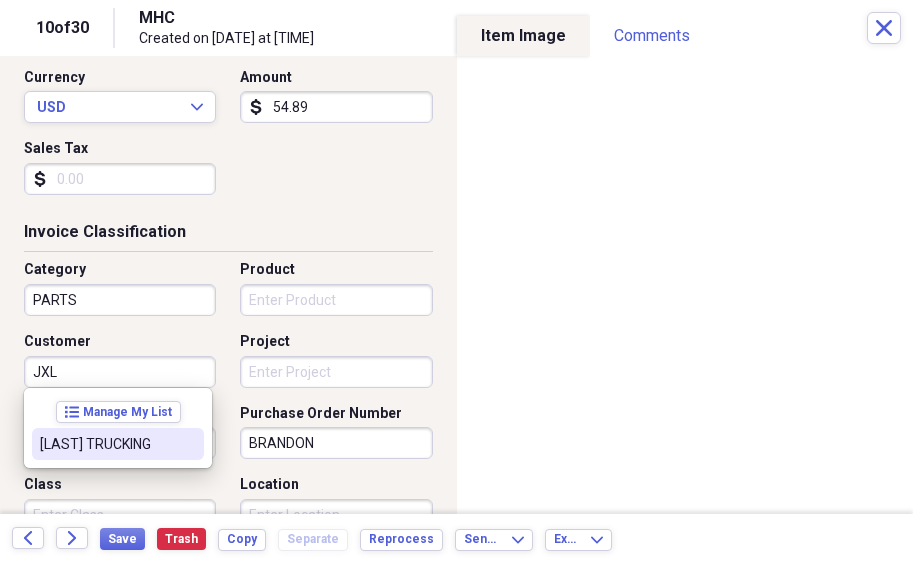 click on "[LAST] TRUCKING" at bounding box center (106, 444) 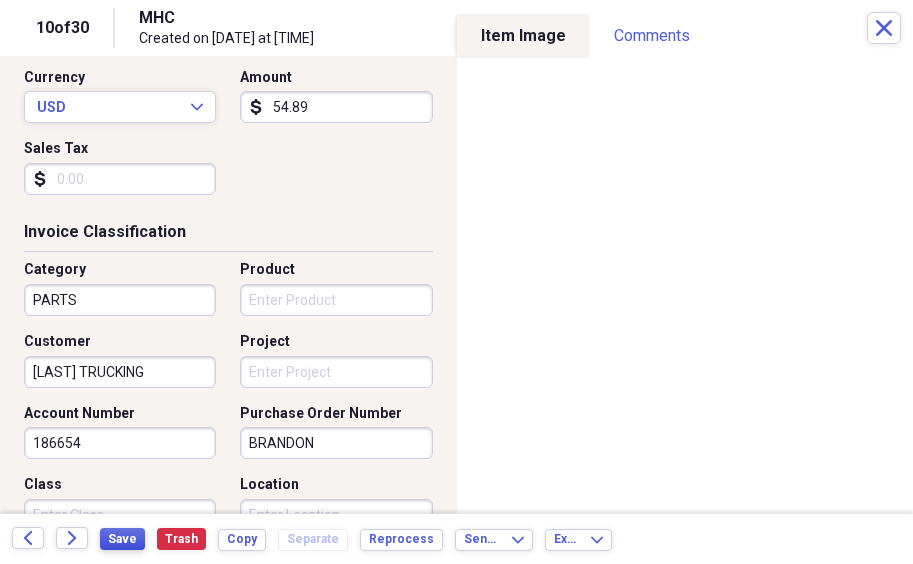 click on "Save" at bounding box center [122, 539] 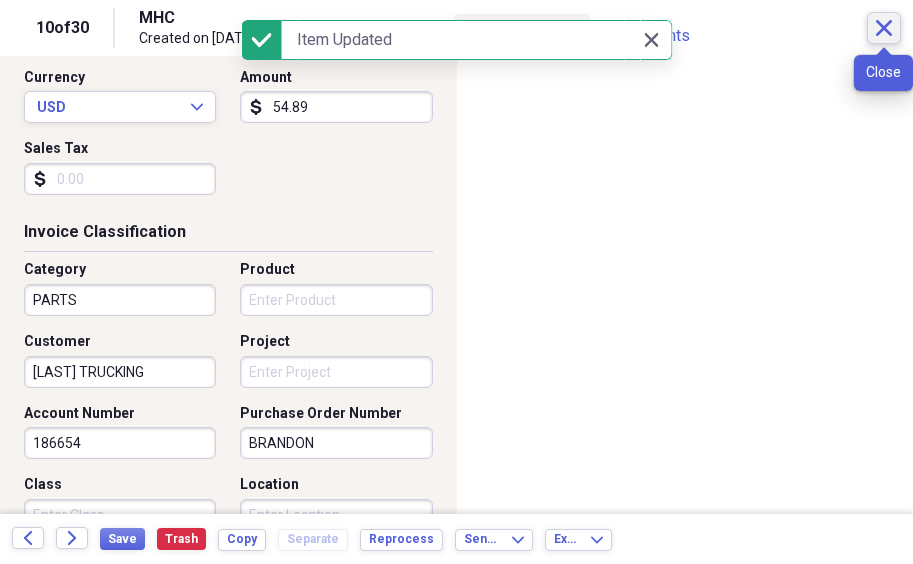 click on "Close" 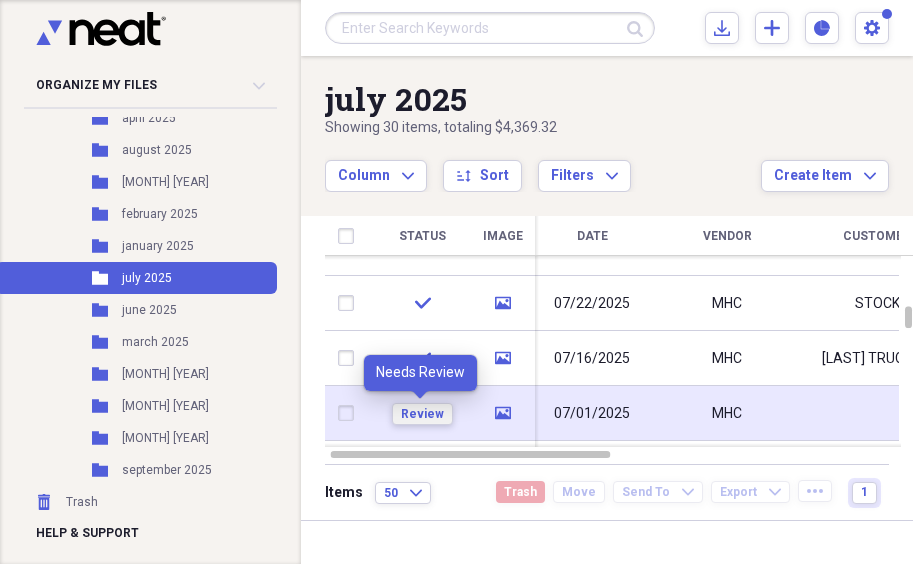 click on "Review" at bounding box center [422, 414] 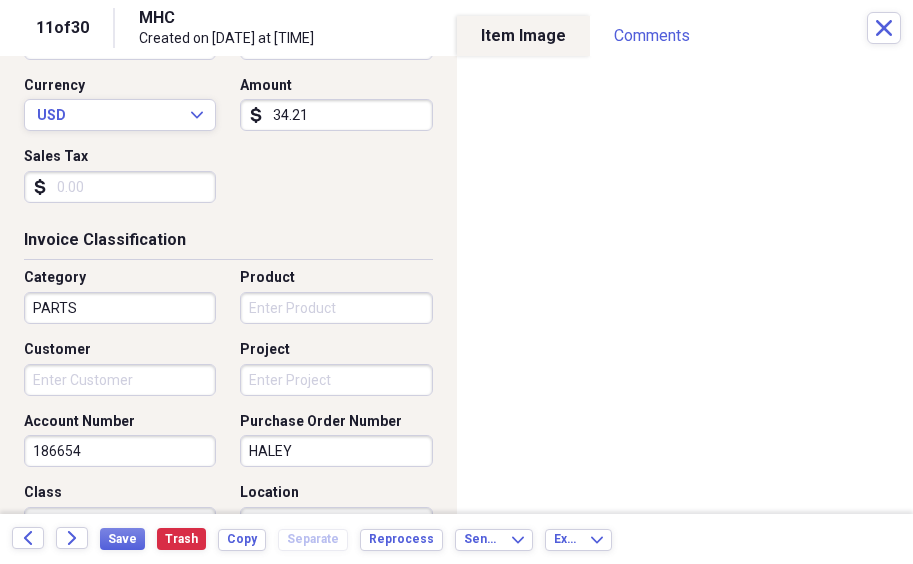 scroll, scrollTop: 341, scrollLeft: 0, axis: vertical 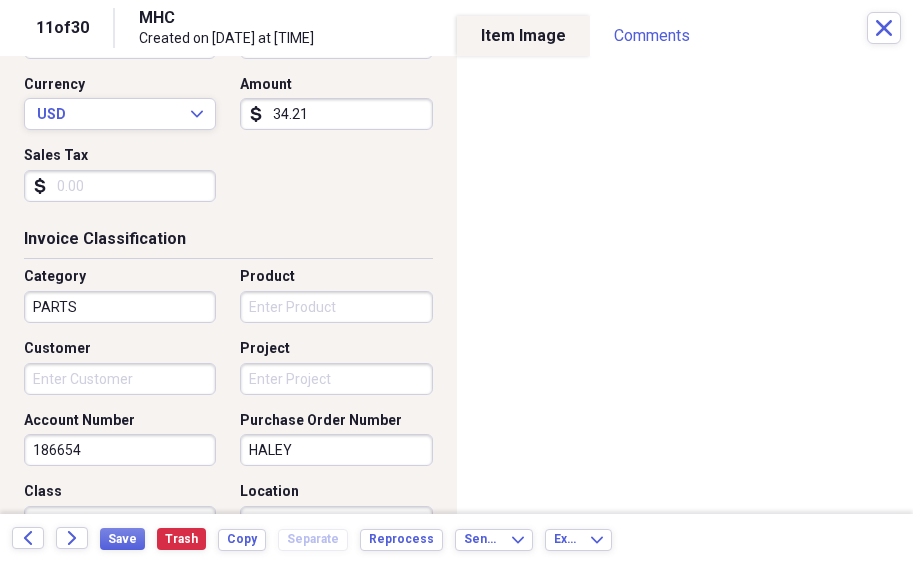 click on "Customer" at bounding box center (120, 379) 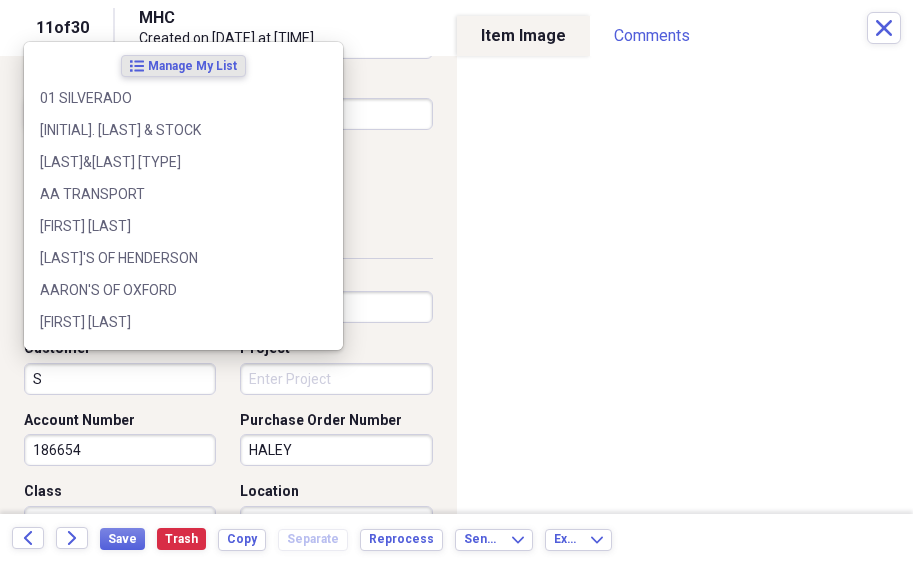 scroll, scrollTop: 354, scrollLeft: 0, axis: vertical 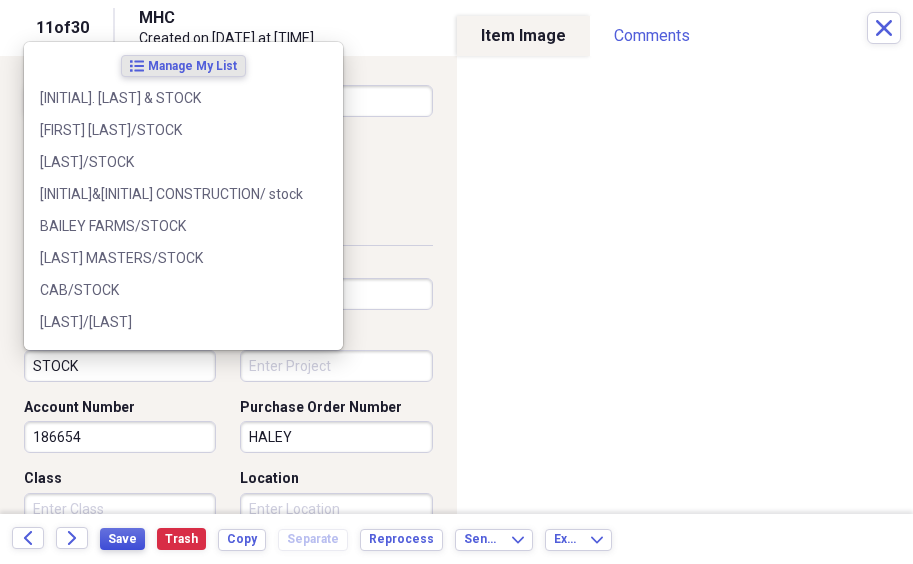 type on "STOCK" 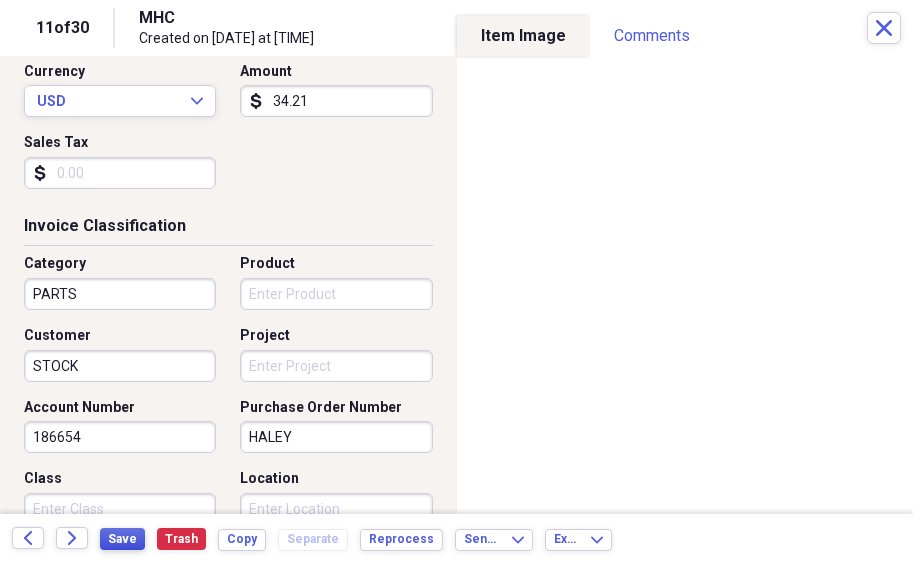 click on "Save" at bounding box center [122, 539] 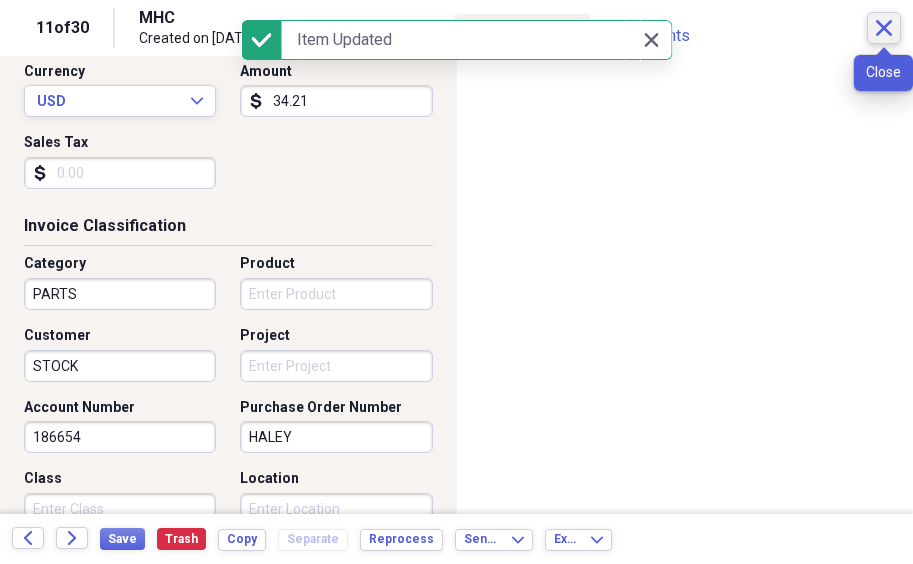 click 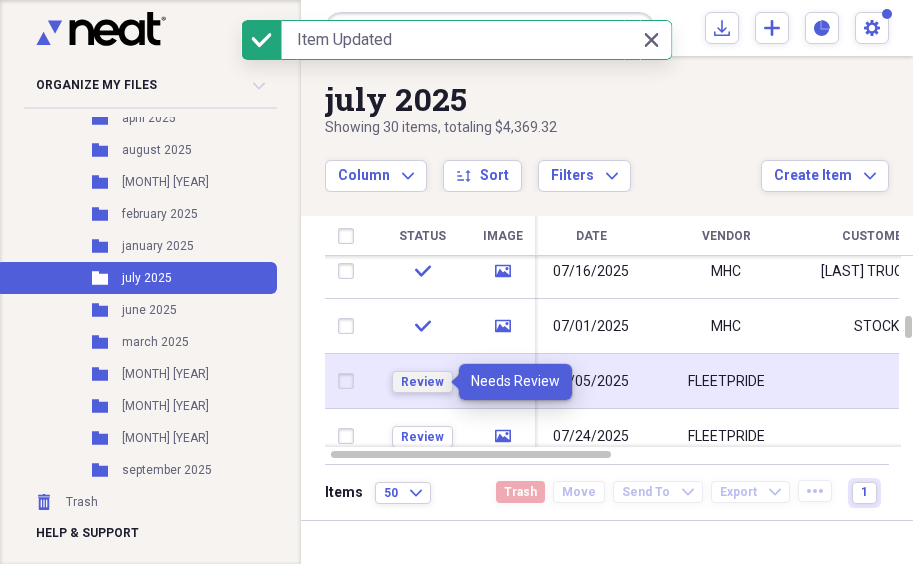 click on "Review" at bounding box center [422, 382] 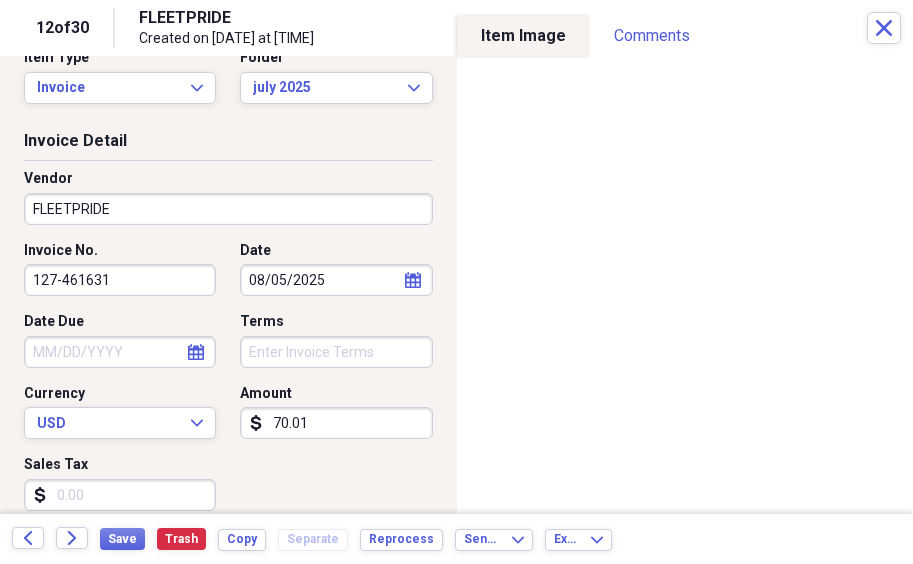 scroll, scrollTop: 0, scrollLeft: 0, axis: both 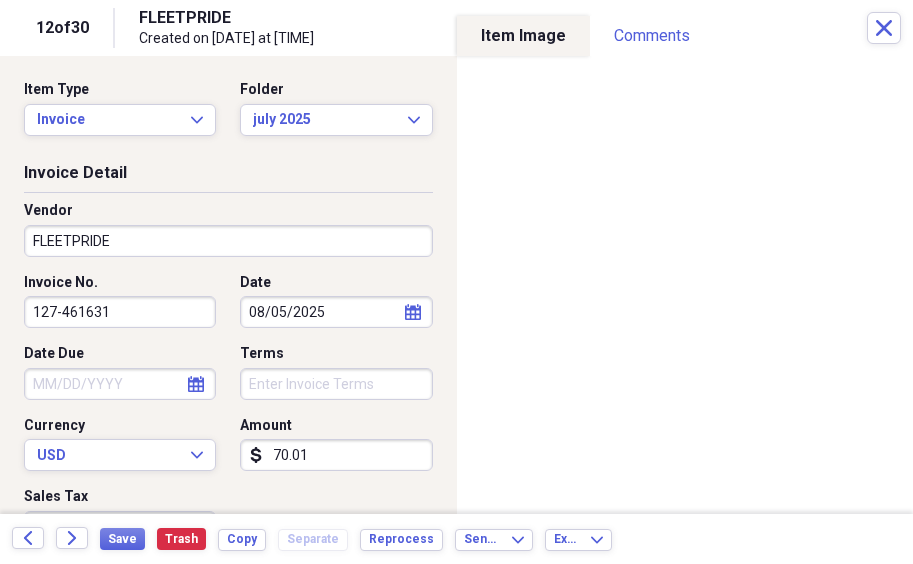 click on "70.01" at bounding box center [336, 455] 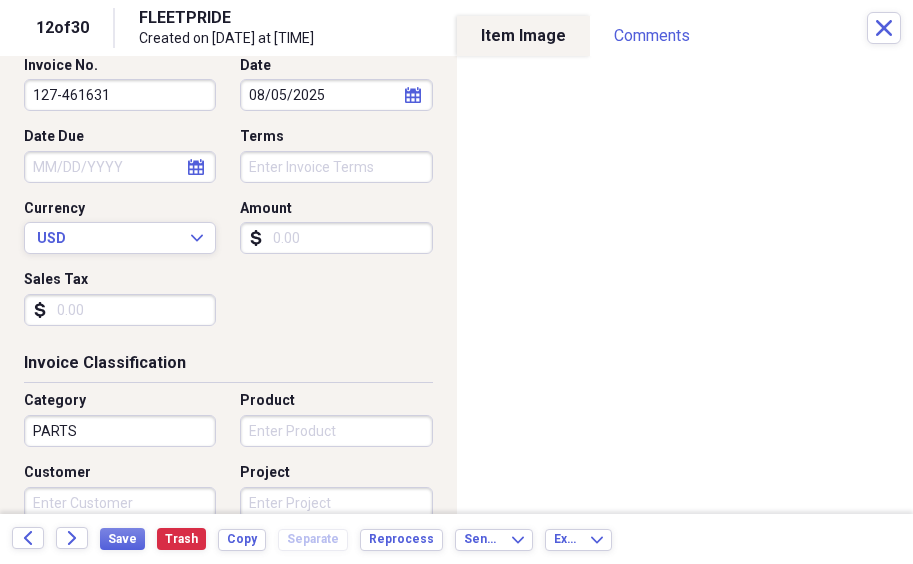 scroll, scrollTop: 314, scrollLeft: 0, axis: vertical 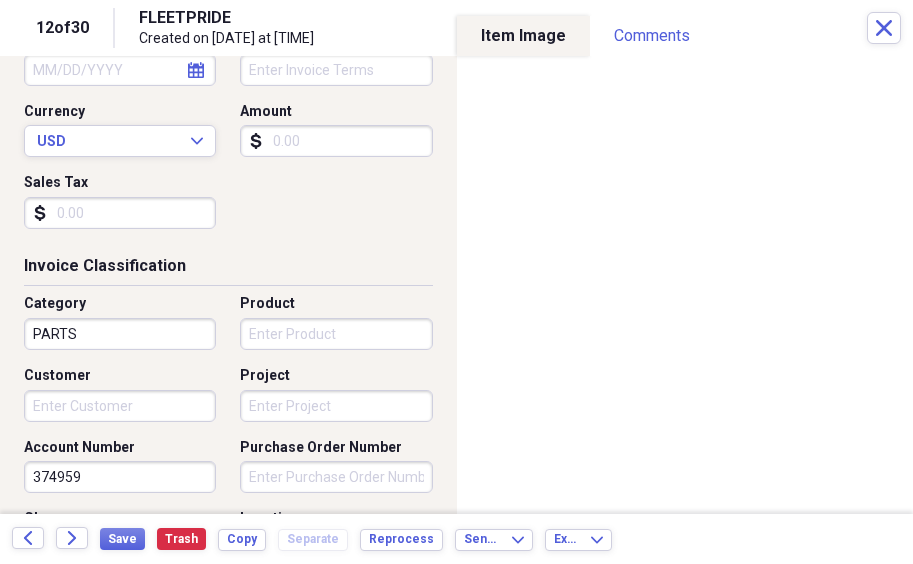 type 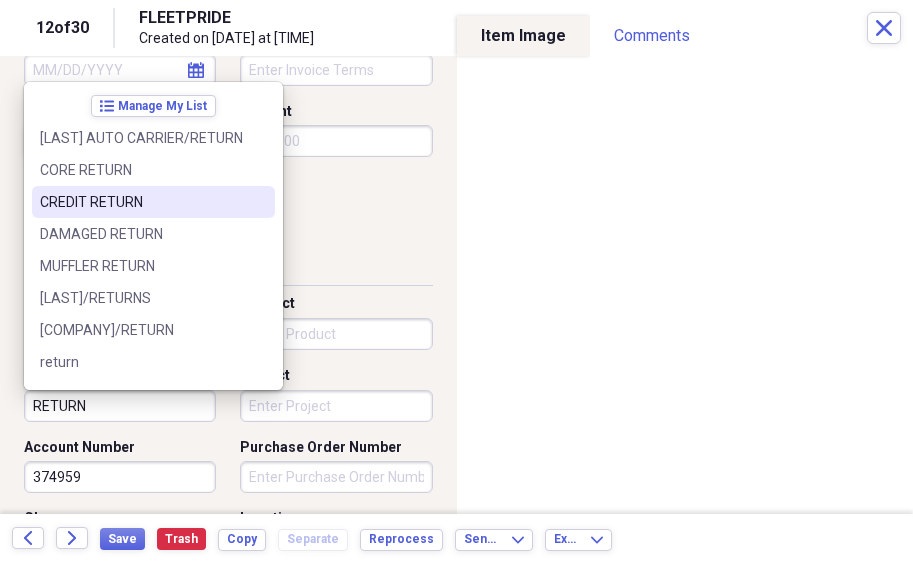 click on "CREDIT RETURN" at bounding box center [141, 202] 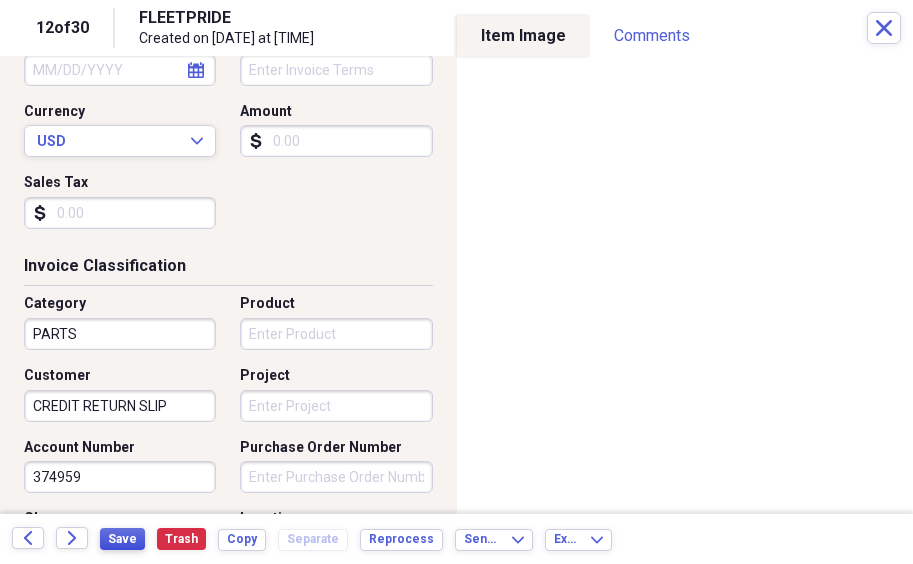 type on "CREDIT RETURN SLIP" 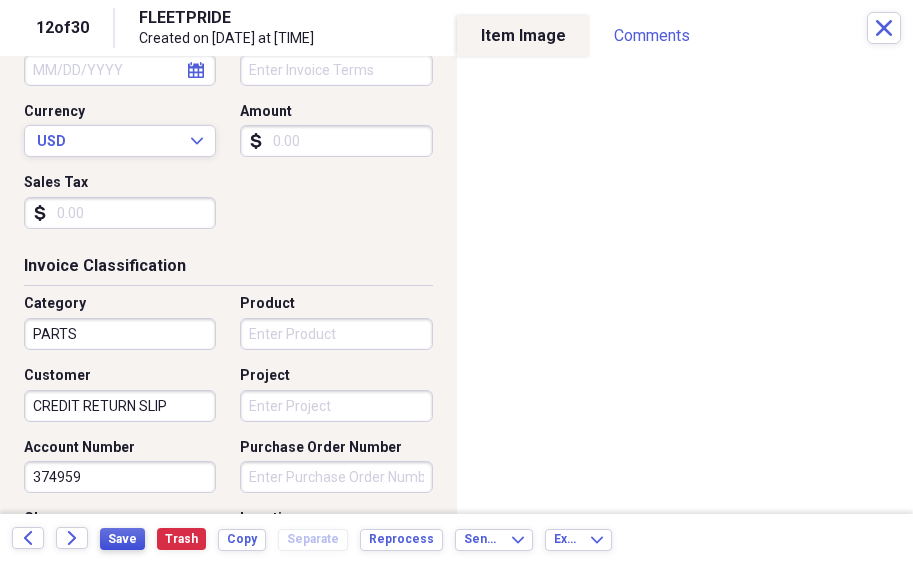 click on "Save" at bounding box center [122, 539] 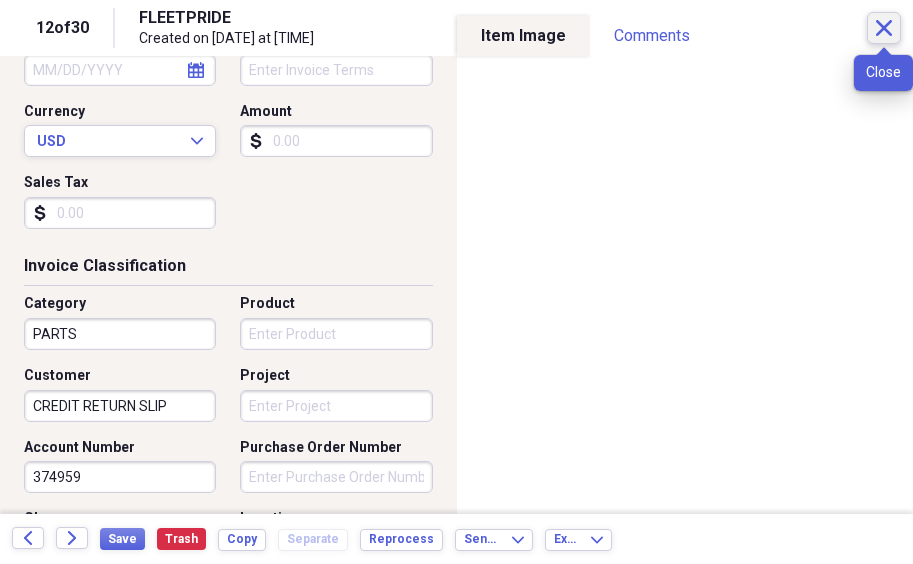 click on "Close" at bounding box center [884, 28] 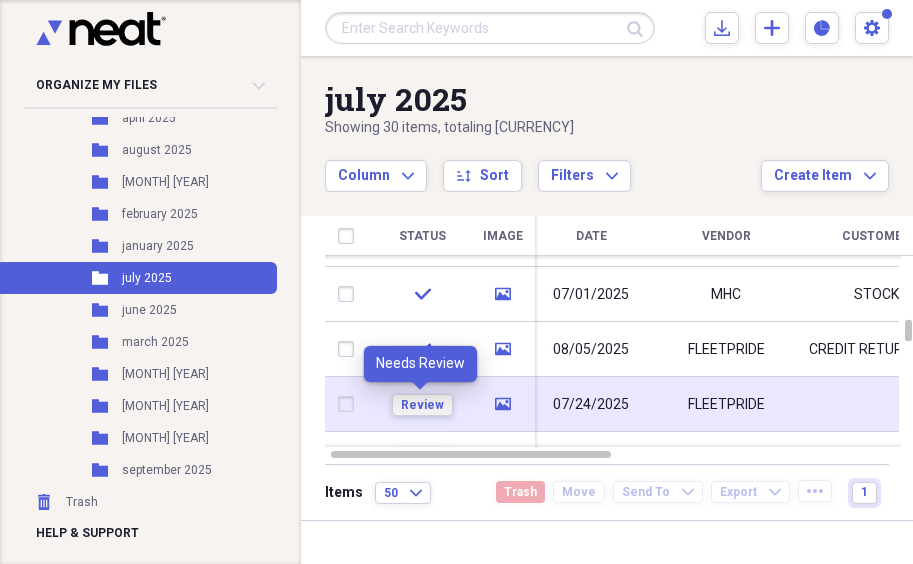 click on "Review" at bounding box center [422, 405] 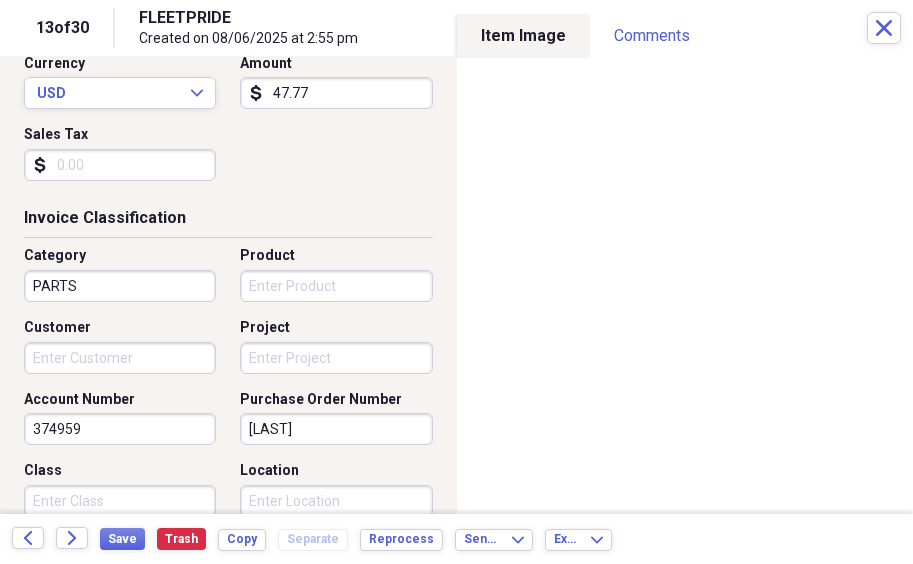 scroll, scrollTop: 395, scrollLeft: 0, axis: vertical 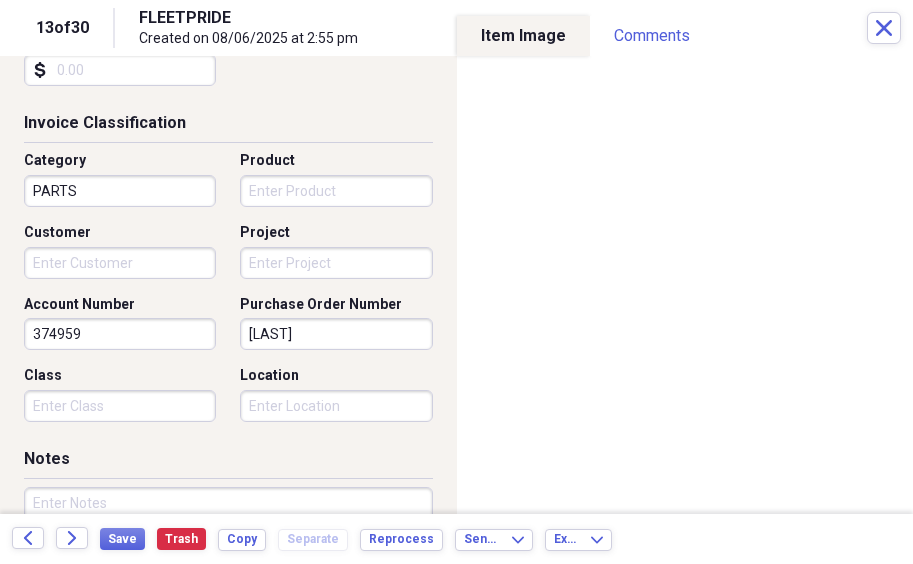 click on "Organize My Files 17 Collapse Unfiled Needs Review 17 Unfiled All Files Unfiled Unfiled Unfiled Saved Reports Collapse My Cabinet My Cabinet Add Folder Expand Folder 2016 PARTS FILES Add Folder Expand Folder 2017 PARTS FILES Add Folder Expand Folder 2018 PARTS FILES Add Folder Expand Folder 2019 PARTS FILES Add Folder Expand Folder 2020 PARTS FILES Add Folder Expand Folder 2022 PARTS FILES Add Folder Expand Folder 2023 PARTS FILES Add Folder Expand Folder 2024 PARTS FILES Add Folder Collapse Open Folder 2025 parts files Add Folder Folder april 2025 Add Folder Folder august 2025 Add Folder Folder december 2025 Add Folder Folder february 2025 Add Folder Folder january 2025 Add Folder Folder july 2025 Add Folder Folder june 2025 Add Folder Folder march 2025 Add Folder Folder may 2025 Add Folder Folder november 2025 Add Folder Folder october 2025 Add Folder Folder september 2025 Add Folder Trash Trash Help & Support Submit Import Import Add Create Expand Reports Reports Settings [FIRST] Expand july 2025 Column sort" at bounding box center (456, 282) 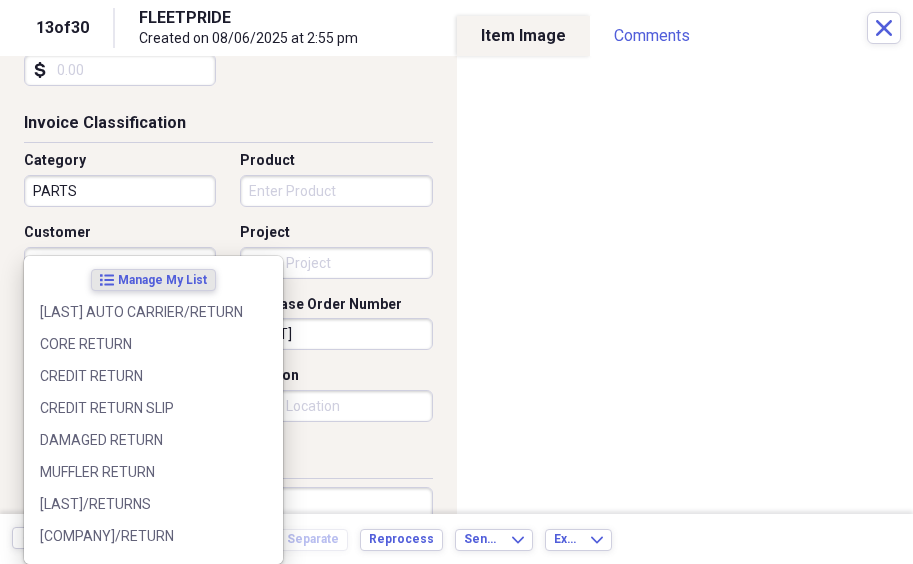 type on "RETURN" 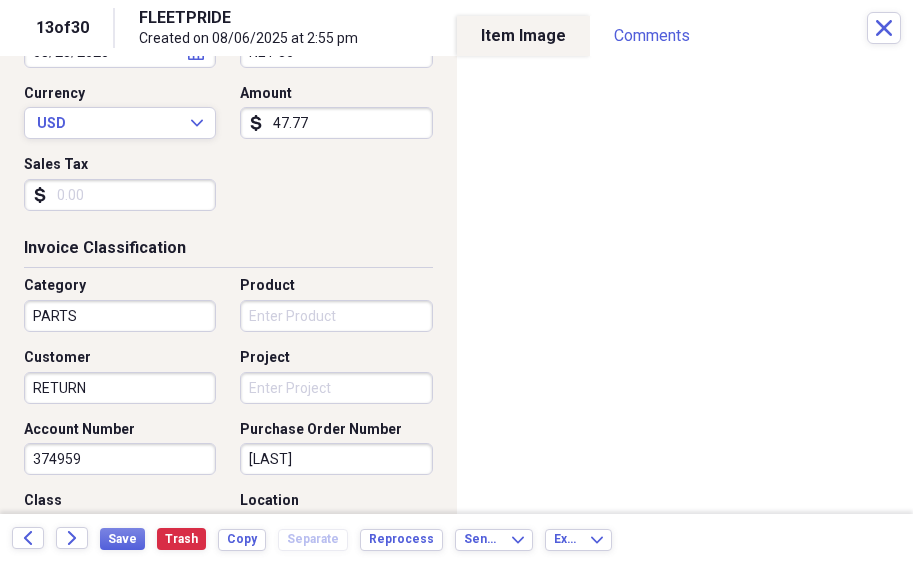 scroll, scrollTop: 322, scrollLeft: 0, axis: vertical 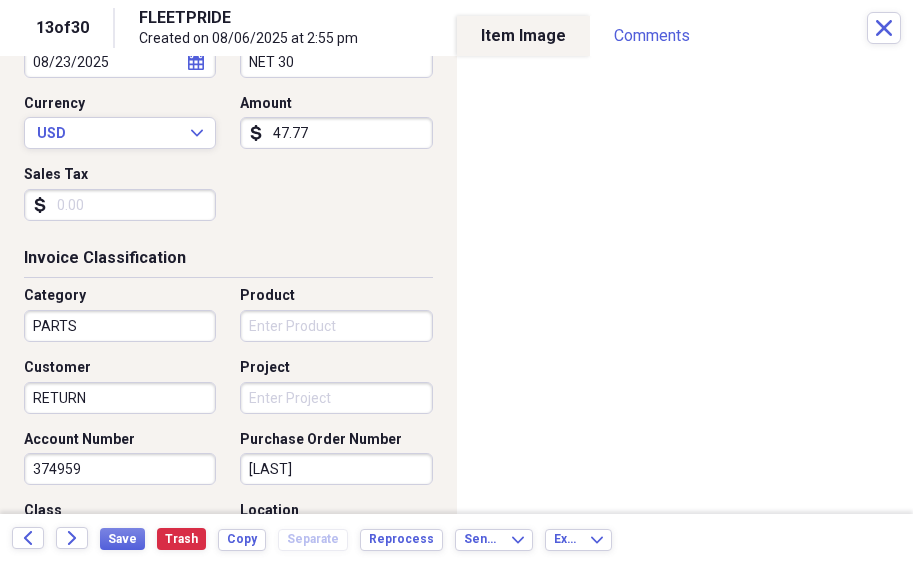 click on "47.77" at bounding box center (336, 133) 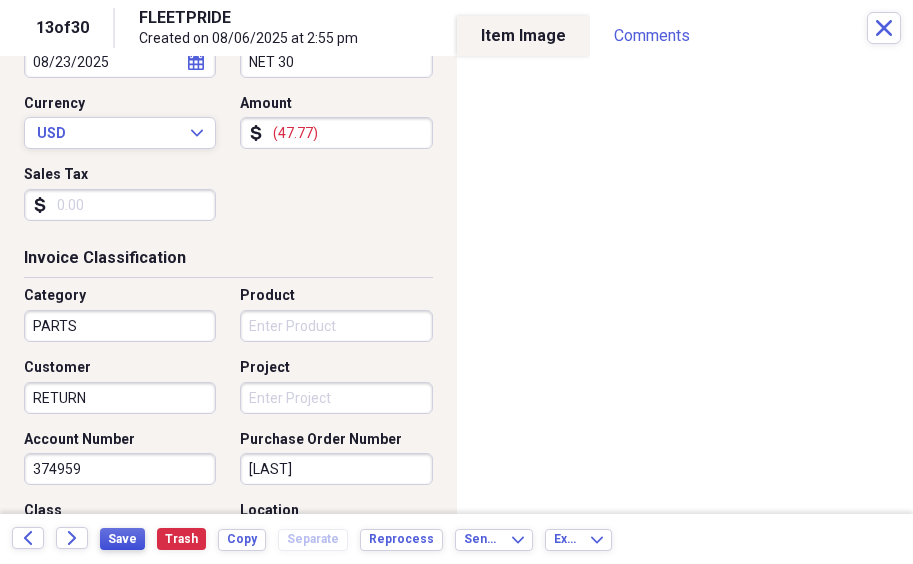 click on "Save" at bounding box center [122, 539] 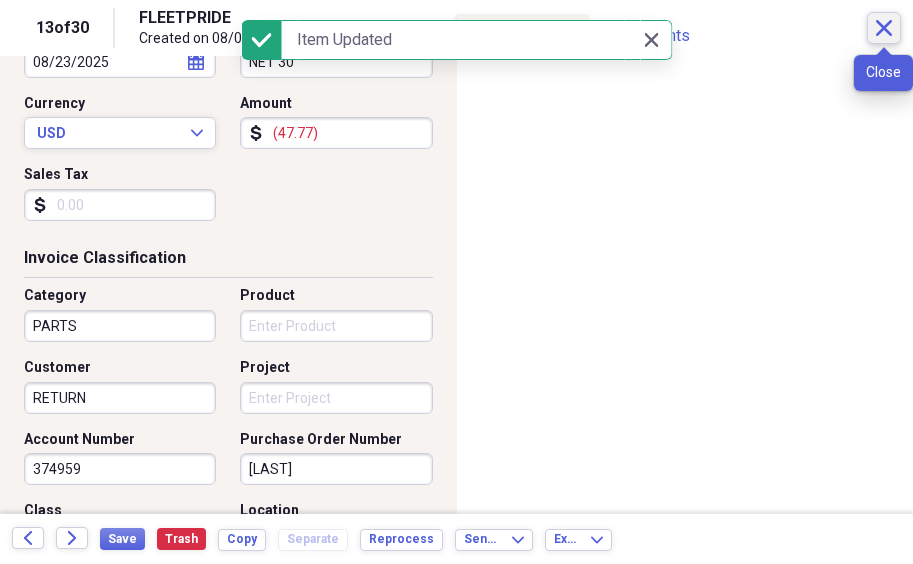 click on "Close" 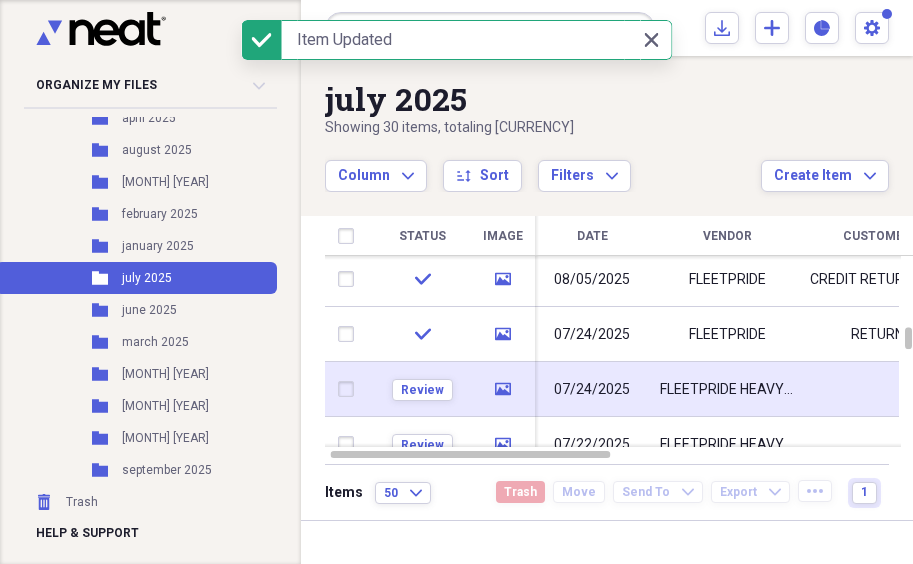 click on "check" at bounding box center (422, 334) 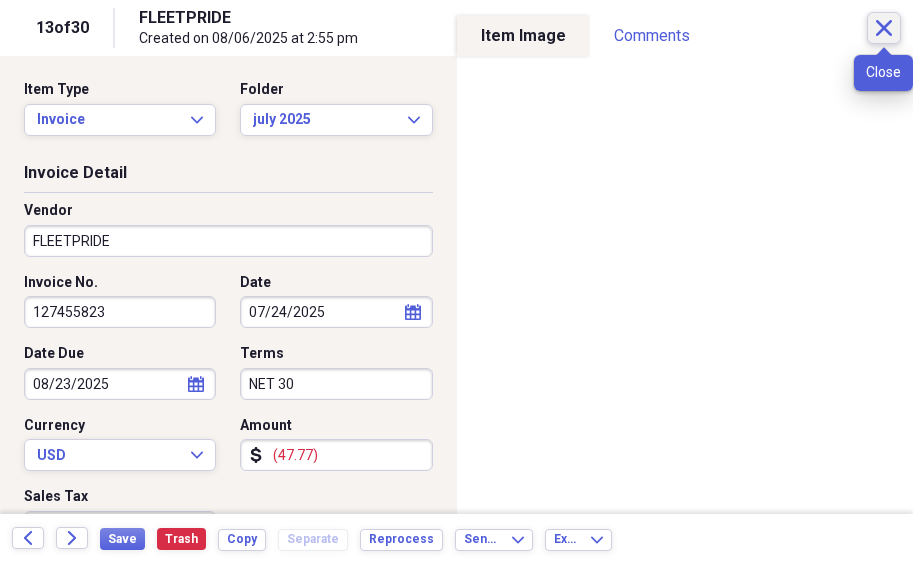 click on "Close" 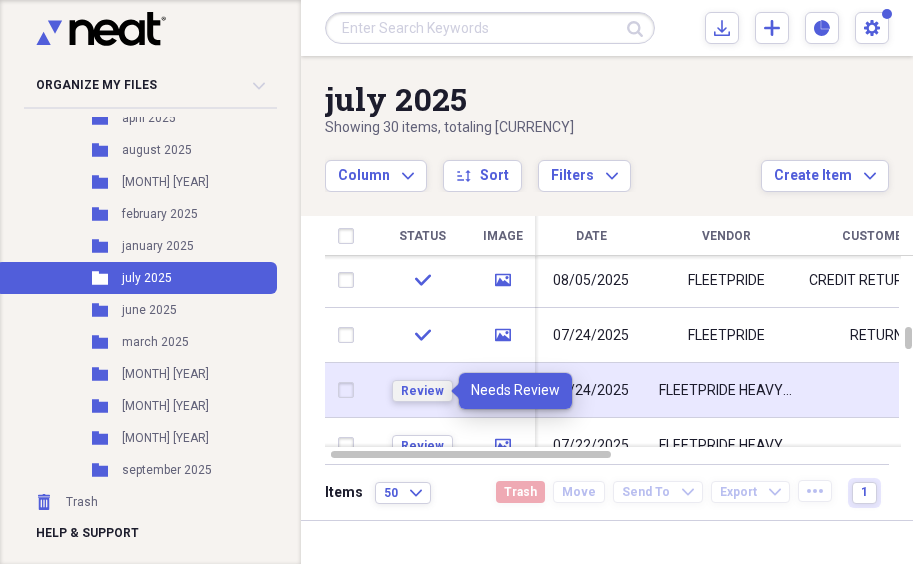 click on "Review" at bounding box center [422, 391] 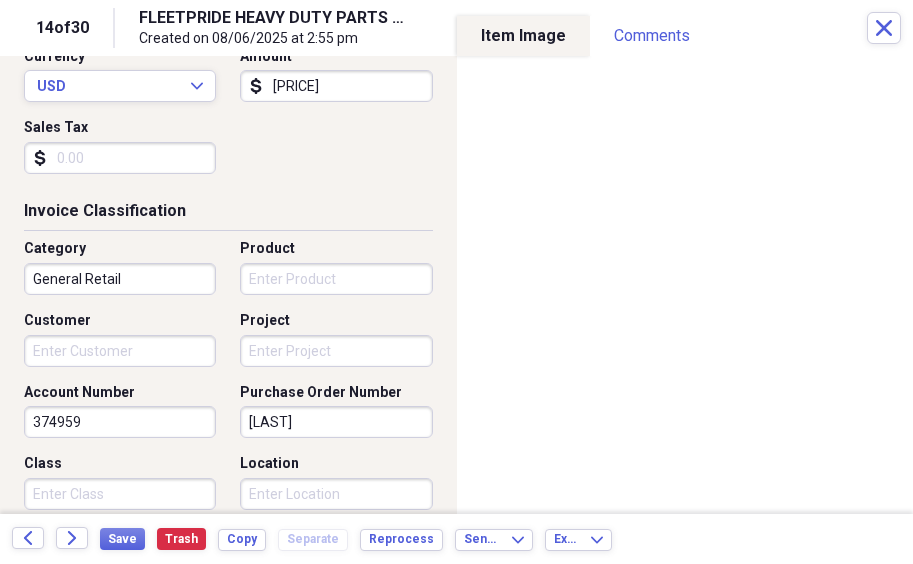 scroll, scrollTop: 371, scrollLeft: 0, axis: vertical 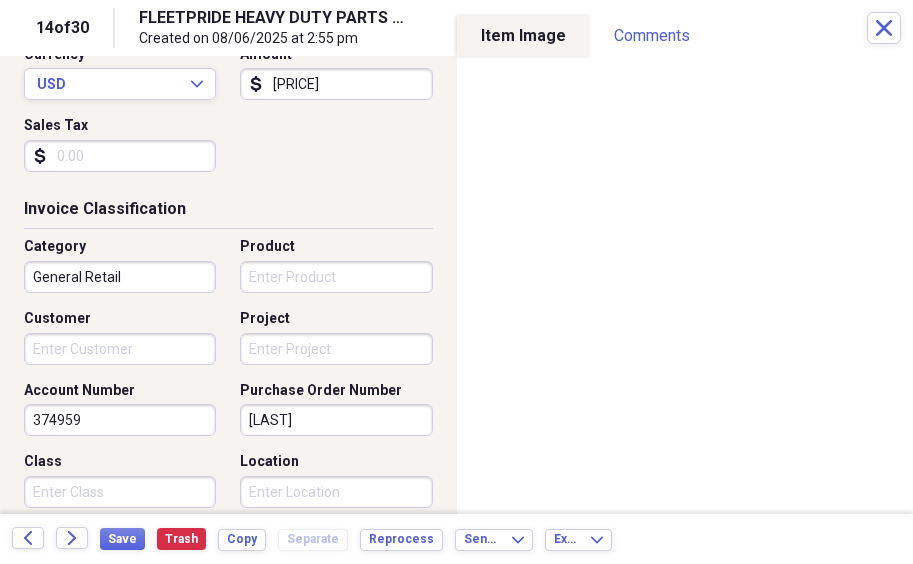 click on "Customer" at bounding box center [120, 349] 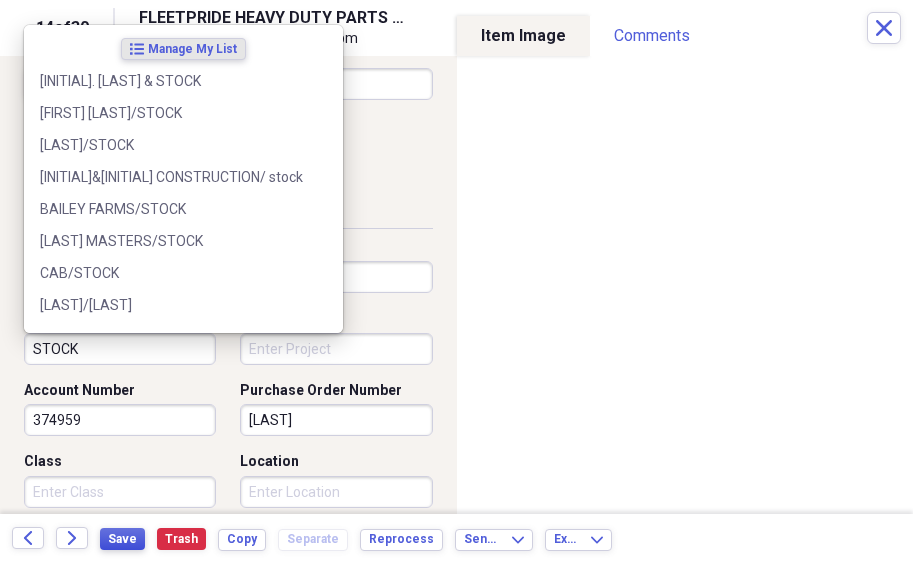 type on "STOCK" 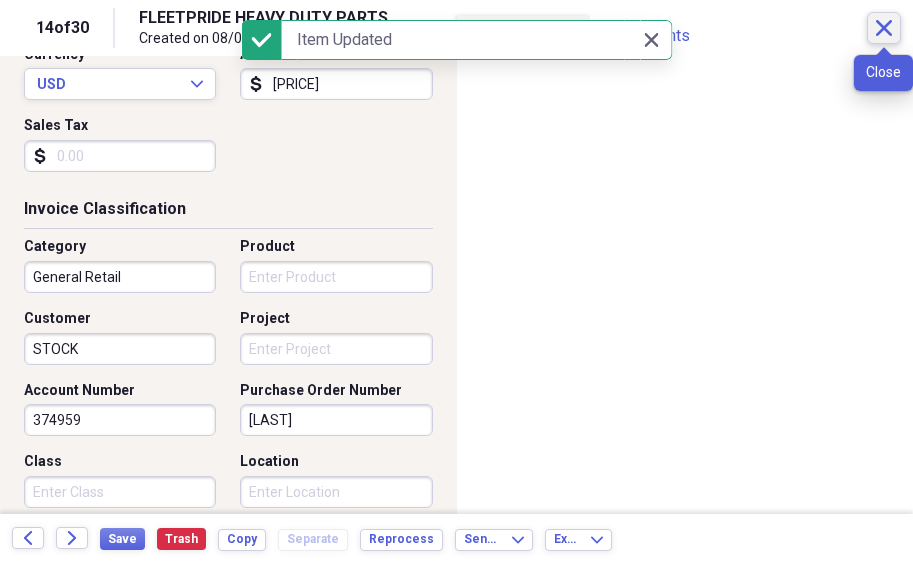 click on "Close" at bounding box center (884, 28) 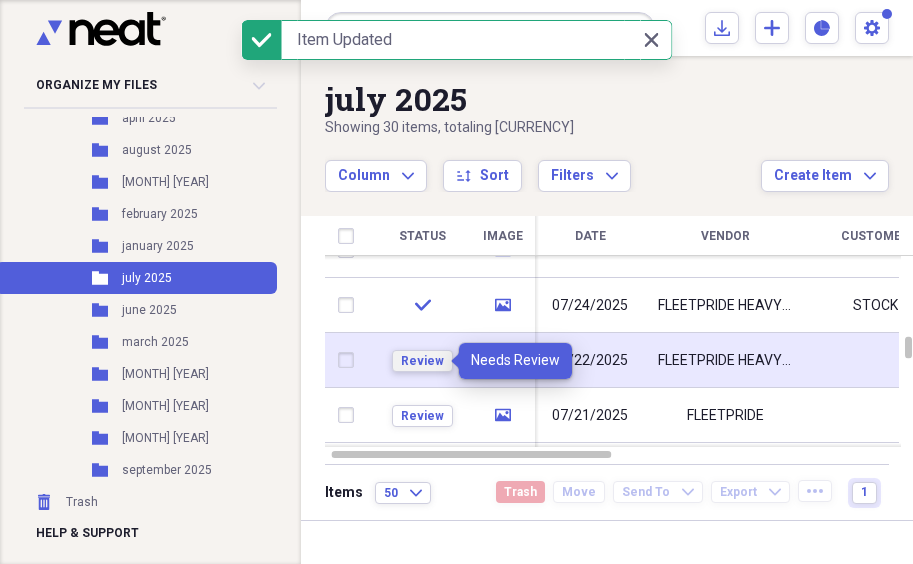 click on "Review" at bounding box center [422, 361] 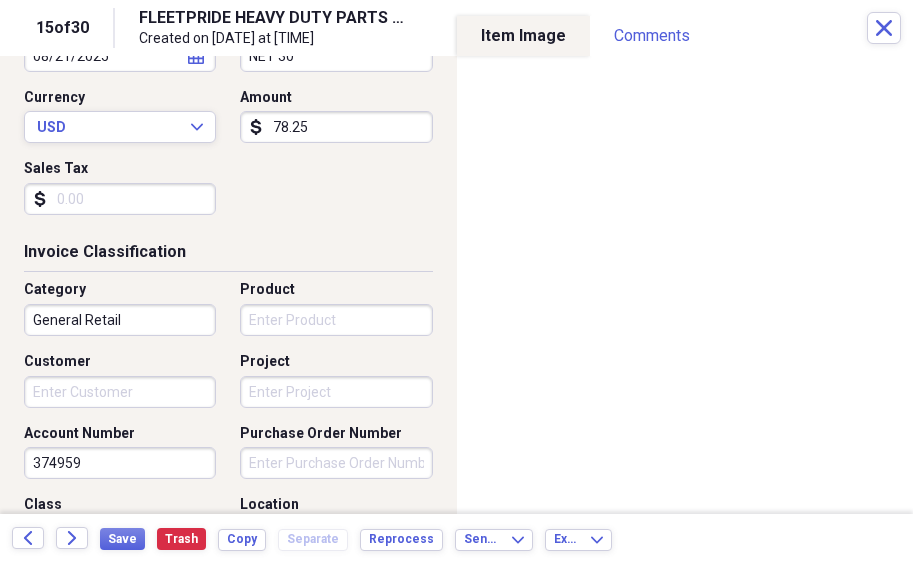 scroll, scrollTop: 341, scrollLeft: 0, axis: vertical 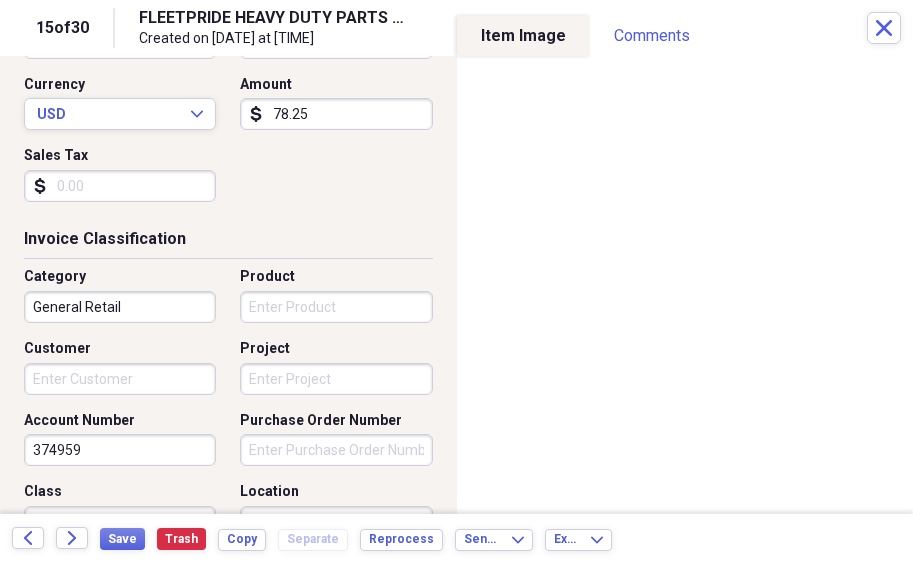 click on "Customer" at bounding box center (120, 379) 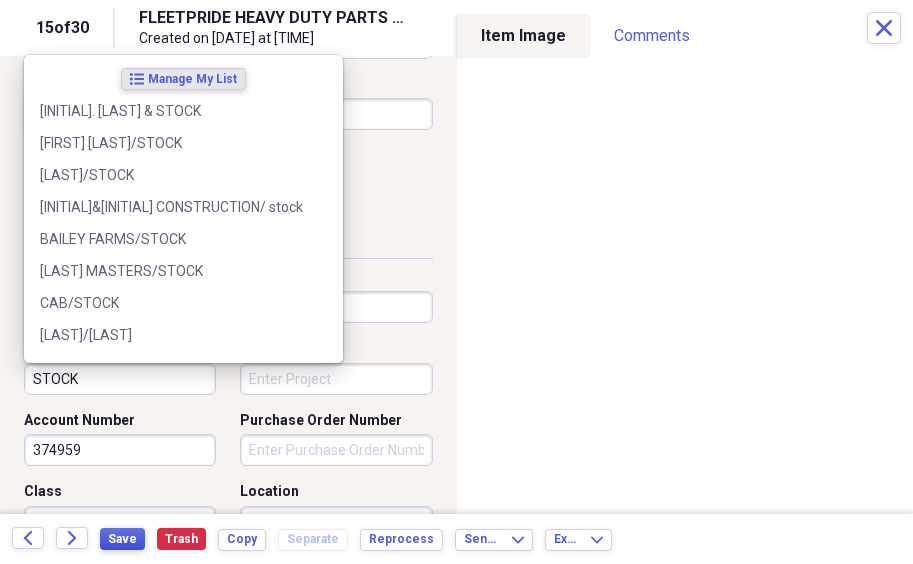 type on "STOCK" 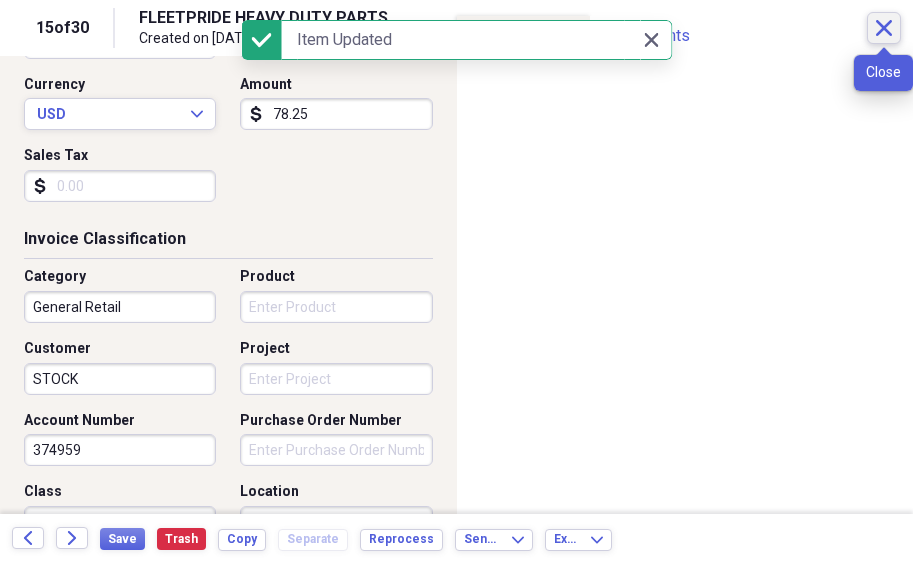 click on "Close" at bounding box center [884, 28] 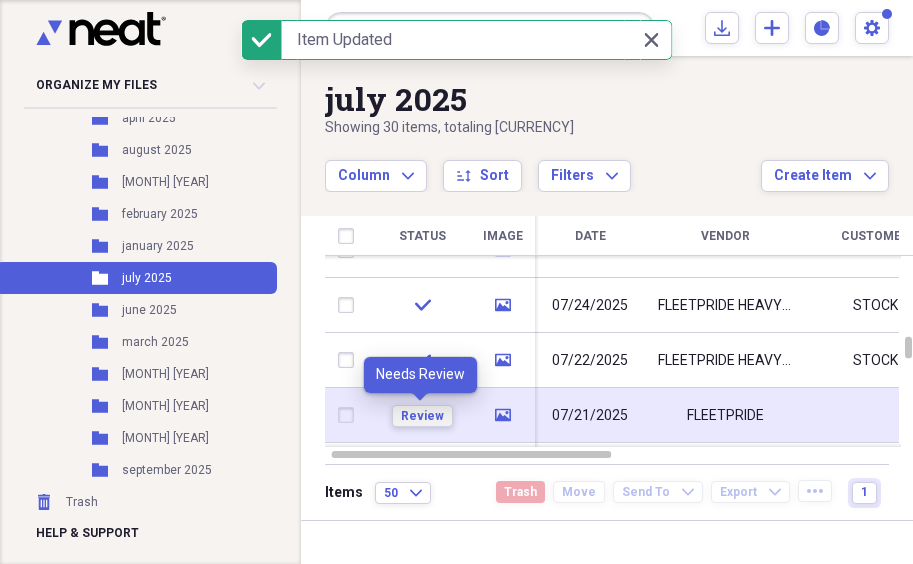 click on "Review" at bounding box center (422, 416) 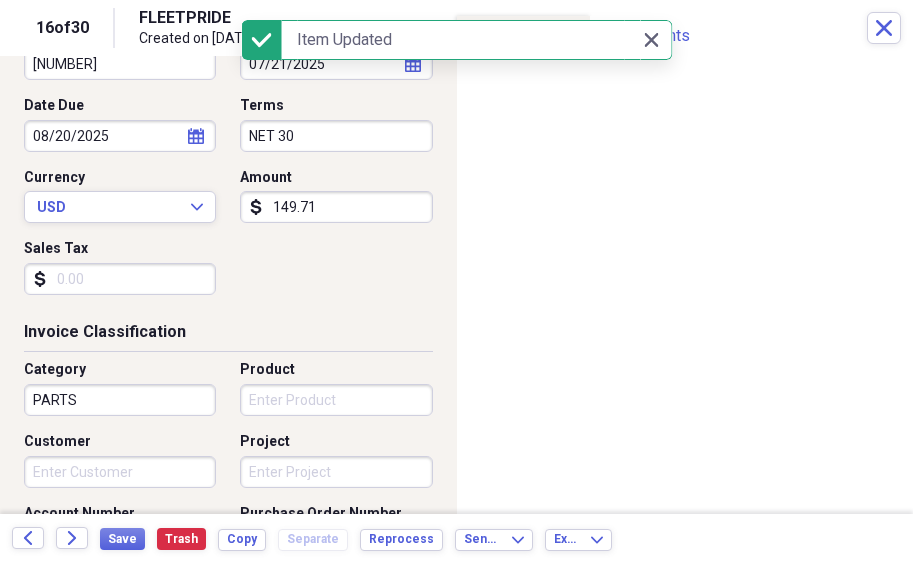 scroll, scrollTop: 342, scrollLeft: 0, axis: vertical 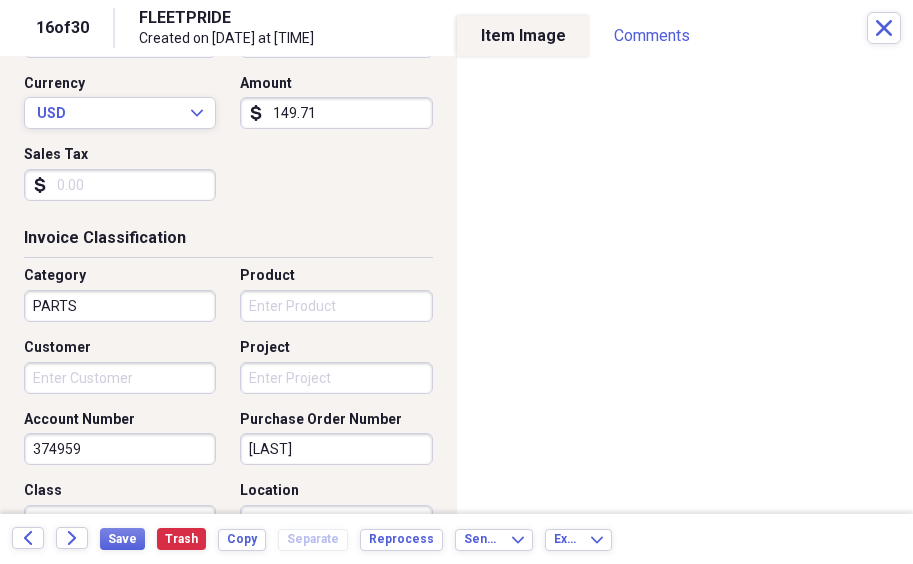 click on "Customer" at bounding box center [120, 378] 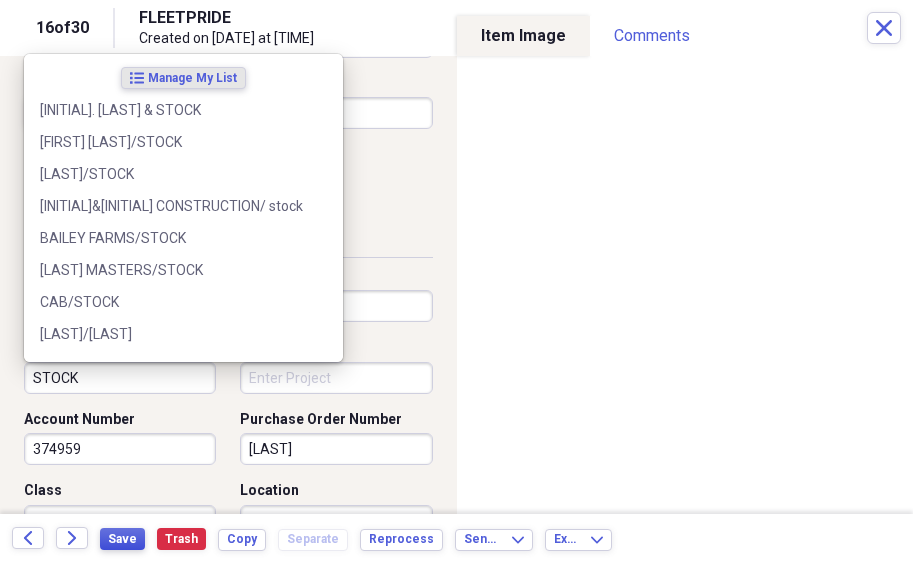 type on "STOCK" 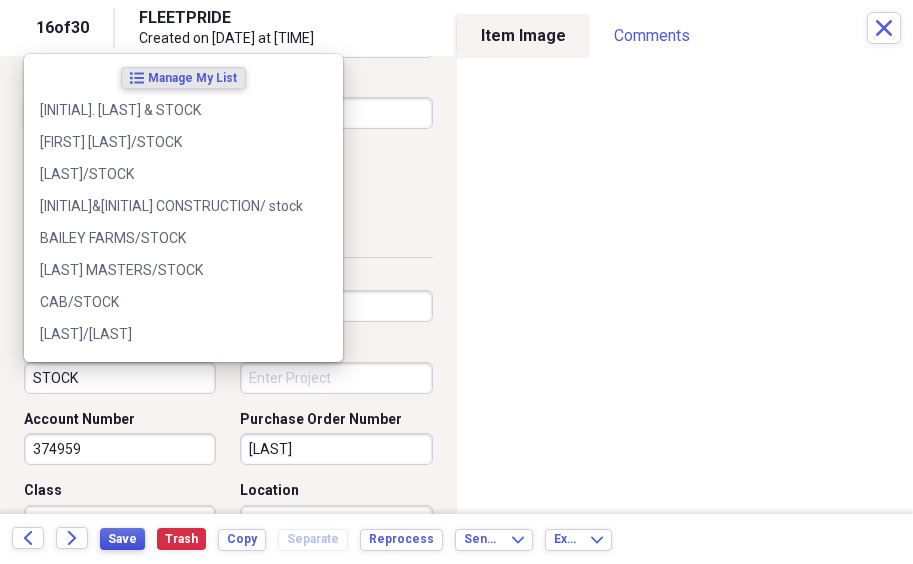 click on "Save" at bounding box center (122, 539) 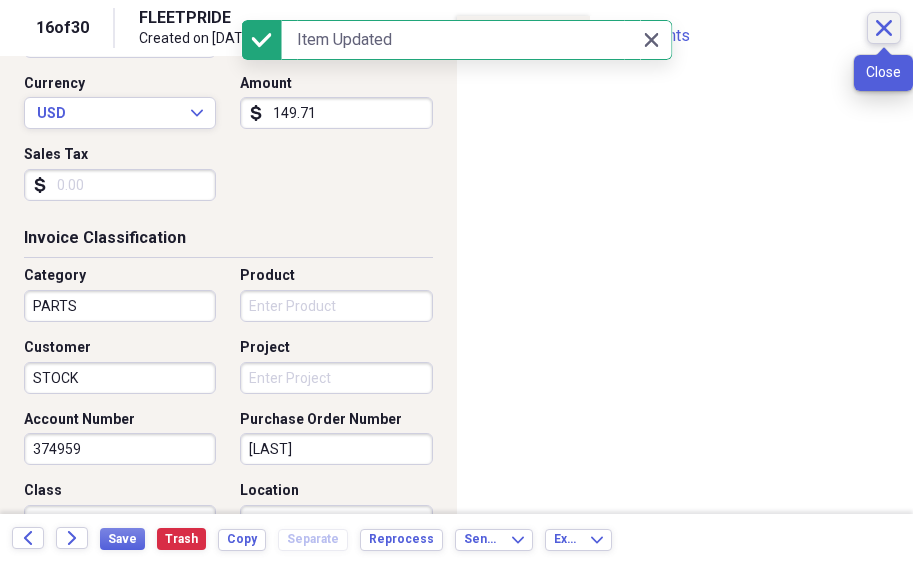 click 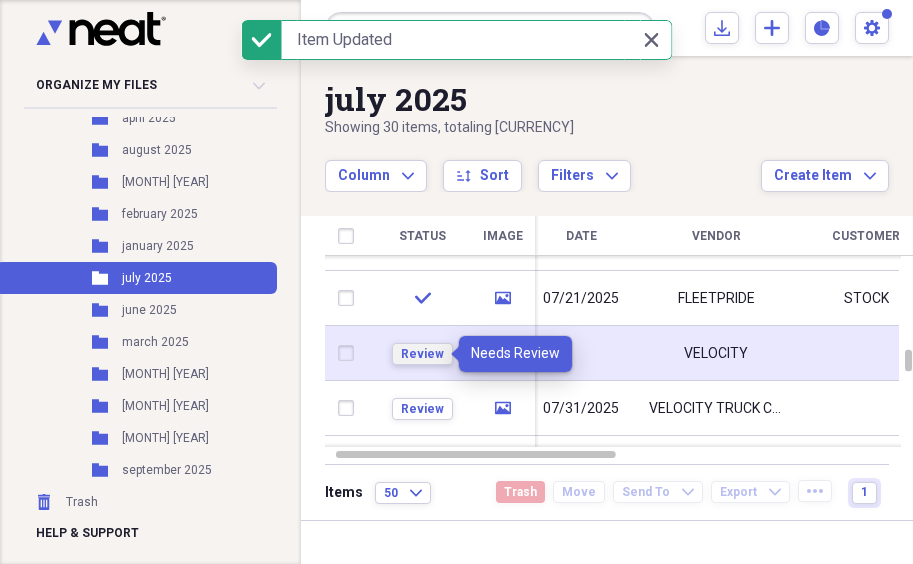 click on "Review" at bounding box center (422, 354) 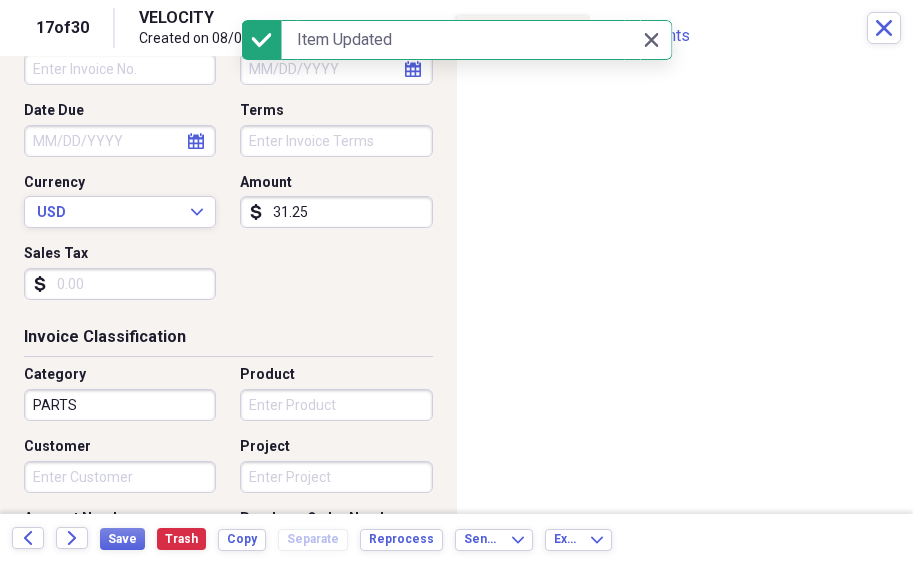 scroll, scrollTop: 257, scrollLeft: 0, axis: vertical 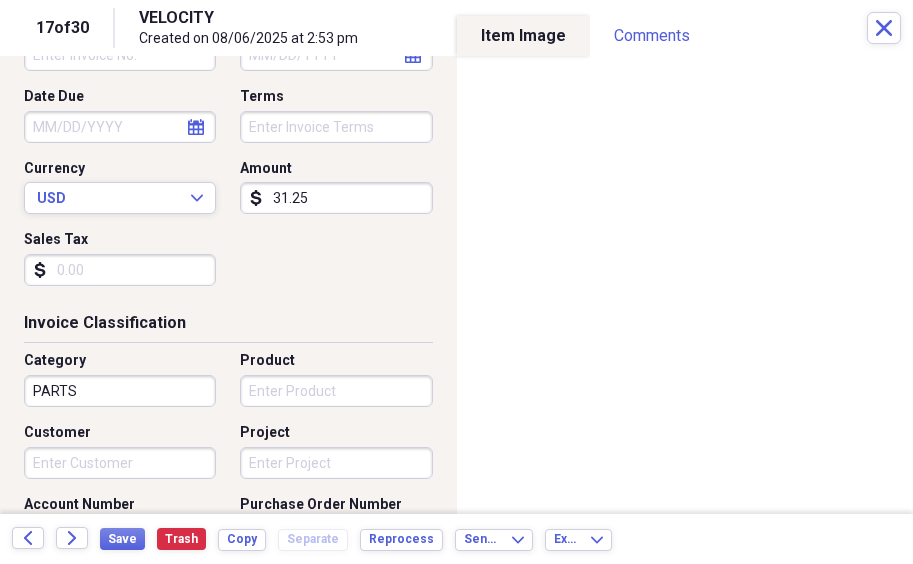click on "31.25" at bounding box center [336, 198] 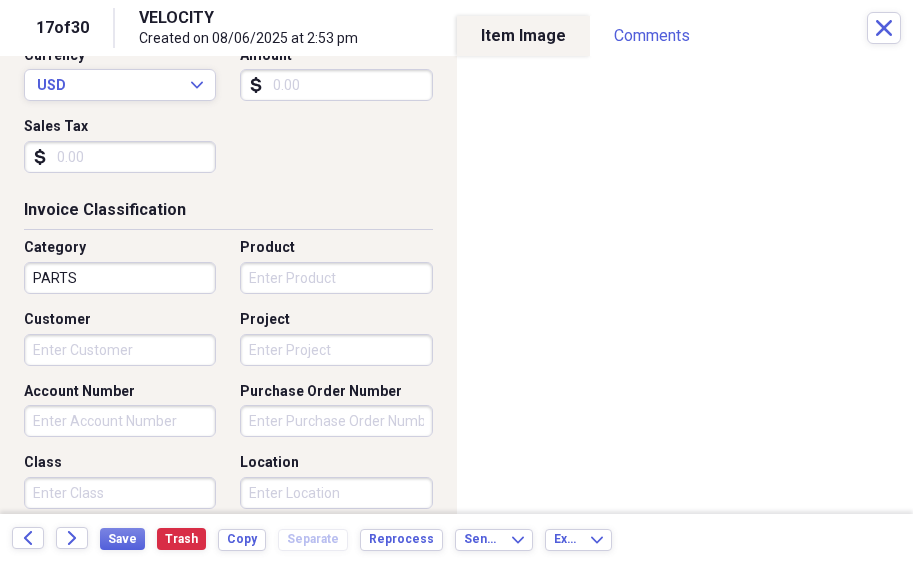 scroll, scrollTop: 373, scrollLeft: 0, axis: vertical 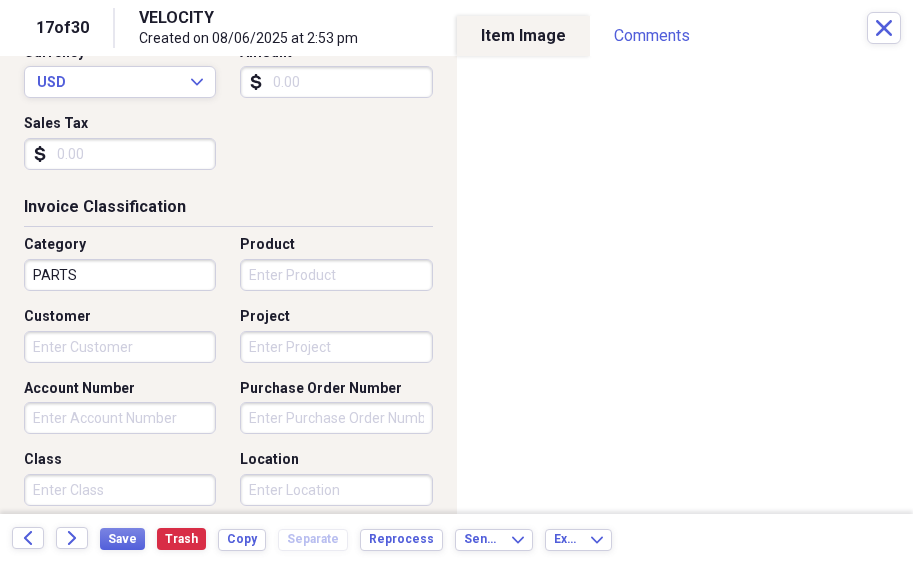 type 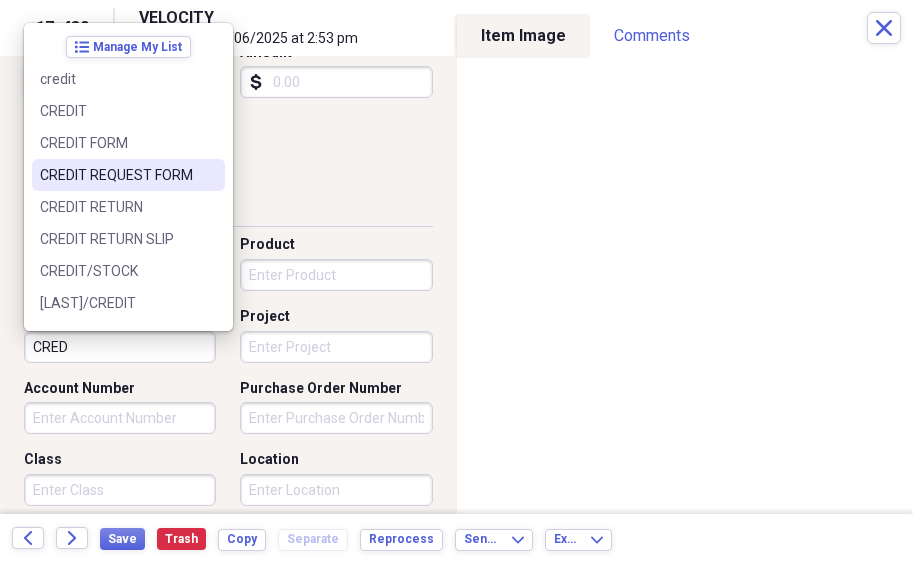 drag, startPoint x: 164, startPoint y: 173, endPoint x: 149, endPoint y: 217, distance: 46.486557 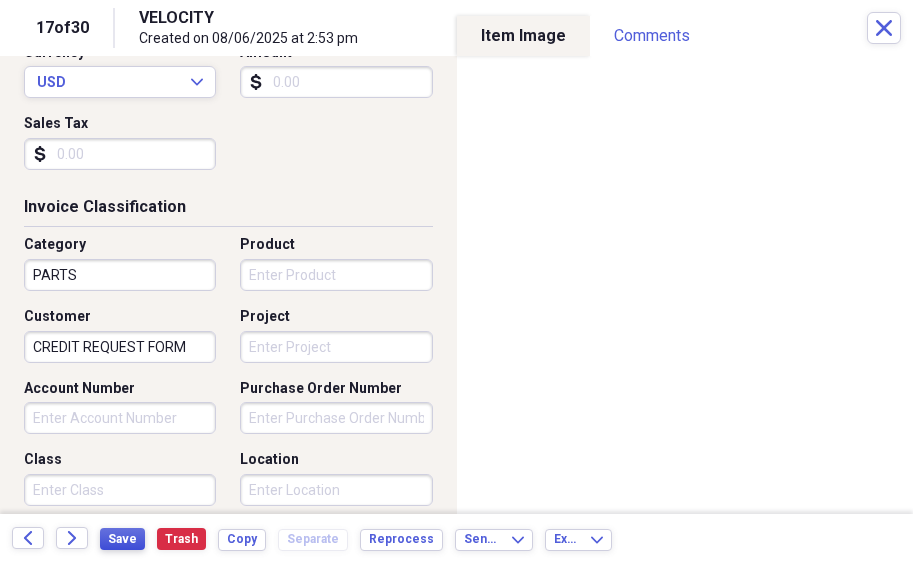 click on "Save" at bounding box center (122, 539) 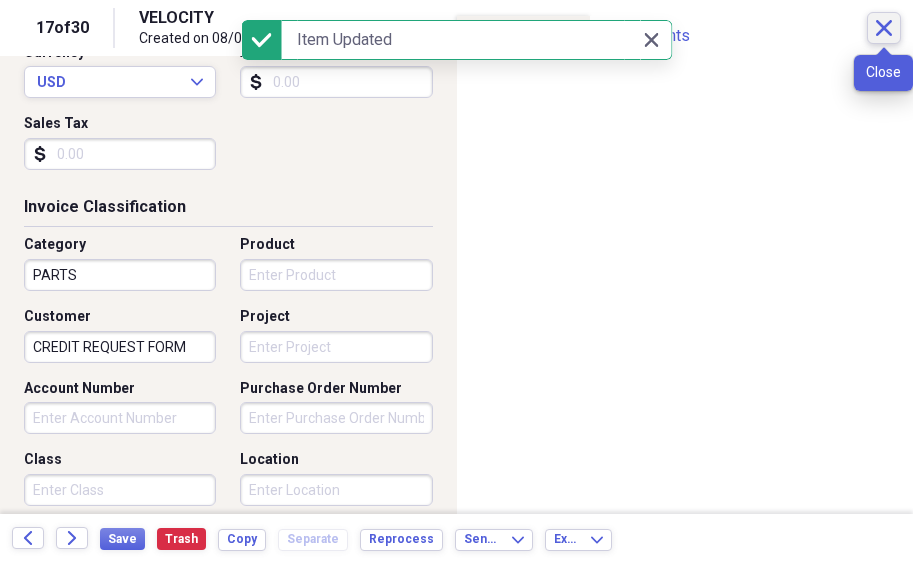 click on "Close" at bounding box center [884, 28] 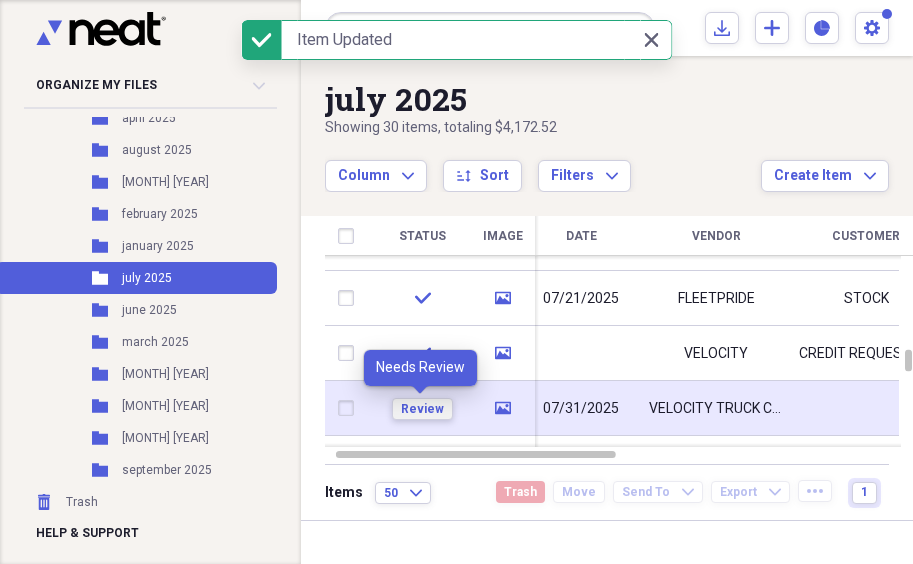 click on "Review" at bounding box center [422, 409] 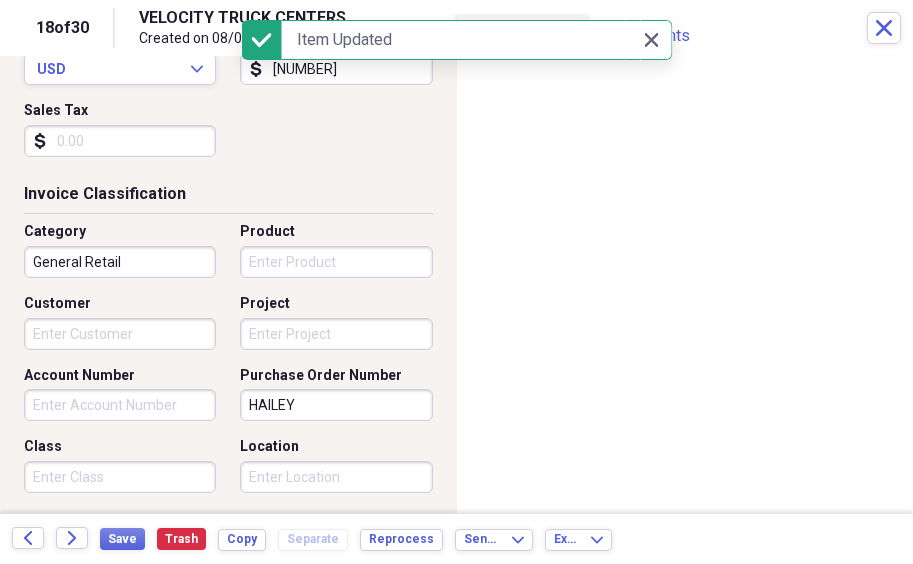 scroll, scrollTop: 401, scrollLeft: 0, axis: vertical 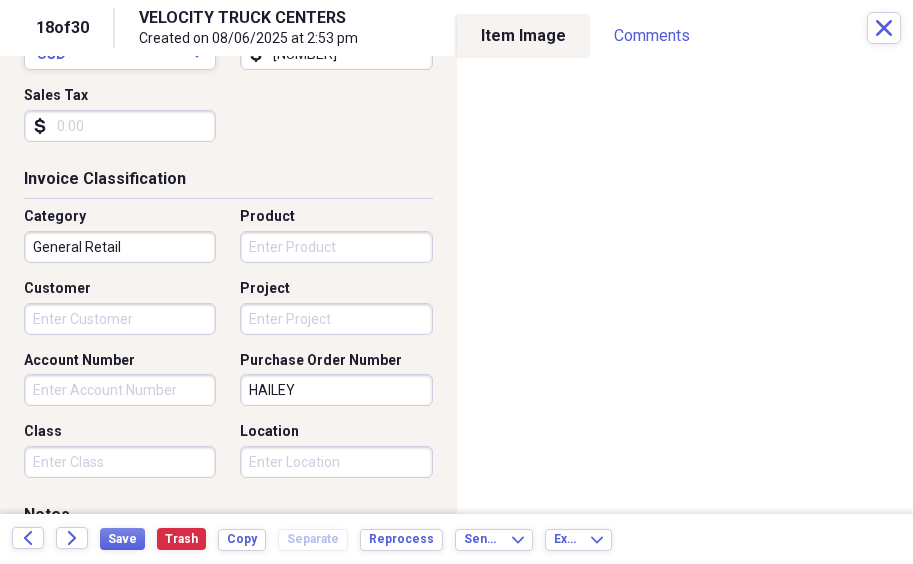 click on "Organize My Files 12 Collapse Unfiled Needs Review 12 Unfiled All Files Unfiled Unfiled Unfiled Saved Reports Collapse My Cabinet My Cabinet Add Folder Expand Folder 2016 PARTS FILES Add Folder Expand Folder 2017 PARTS FILES Add Folder Expand Folder 2018 PARTS FILES Add Folder Expand Folder 2019 PARTS FILES Add Folder Expand Folder 2020 PARTS FILES Add Folder Expand Folder 2022 PARTS FILES Add Folder Expand Folder 2023 PARTS FILES Add Folder Expand Folder 2024 PARTS FILES Add Folder Collapse Open Folder 2025 parts files Add Folder Folder april 2025 Add Folder Folder august 2025 Add Folder Folder december 2025 Add Folder Folder february 2025 Add Folder Folder january 2025 Add Folder Folder july 2025 Add Folder Folder june 2025 Add Folder Folder march 2025 Add Folder Folder may 2025 Add Folder Folder november 2025 Add Folder Folder october 2025 Add Folder Folder september 2025 Add Folder Trash Trash Help & Support Submit Import Import Add Create Expand Reports Reports Settings FAYE Expand july 2025 Column sort" at bounding box center [456, 282] 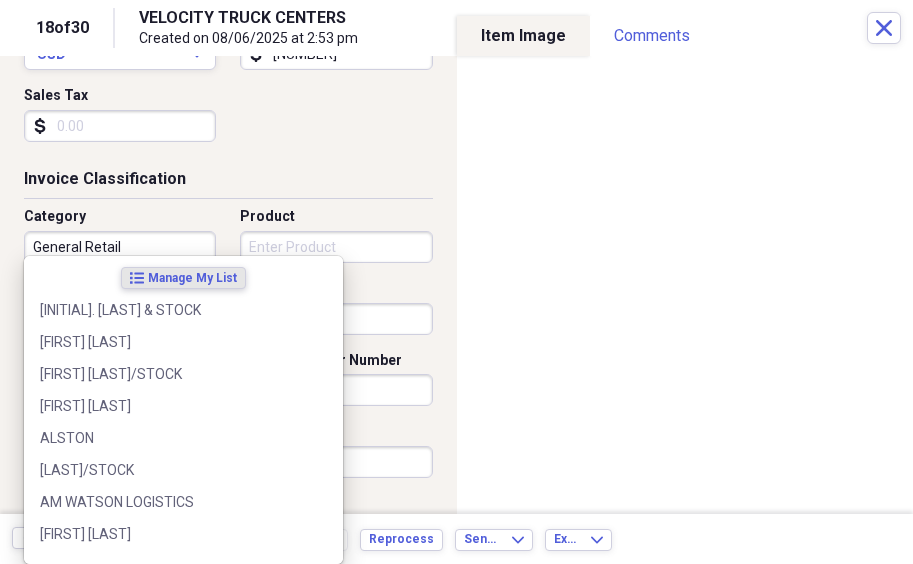 scroll, scrollTop: 0, scrollLeft: 0, axis: both 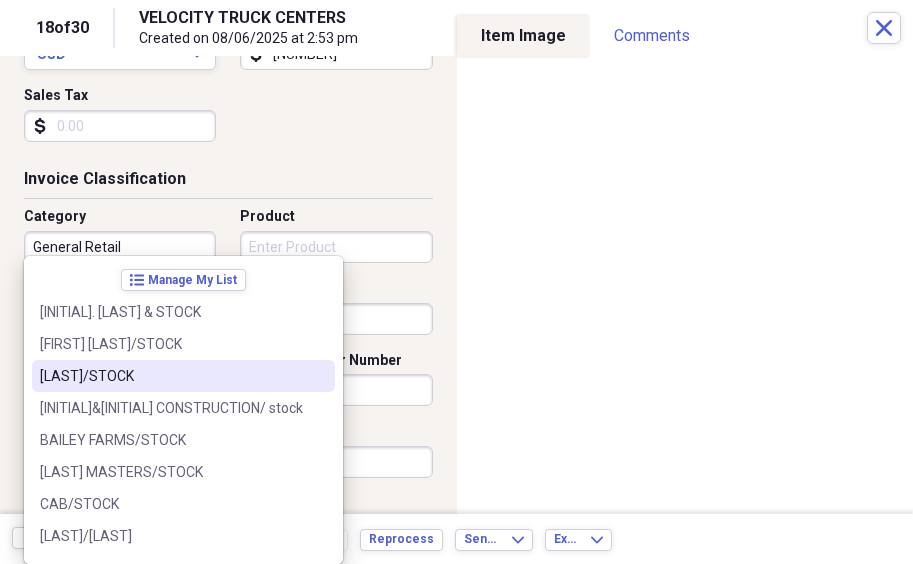 type on "STOCK" 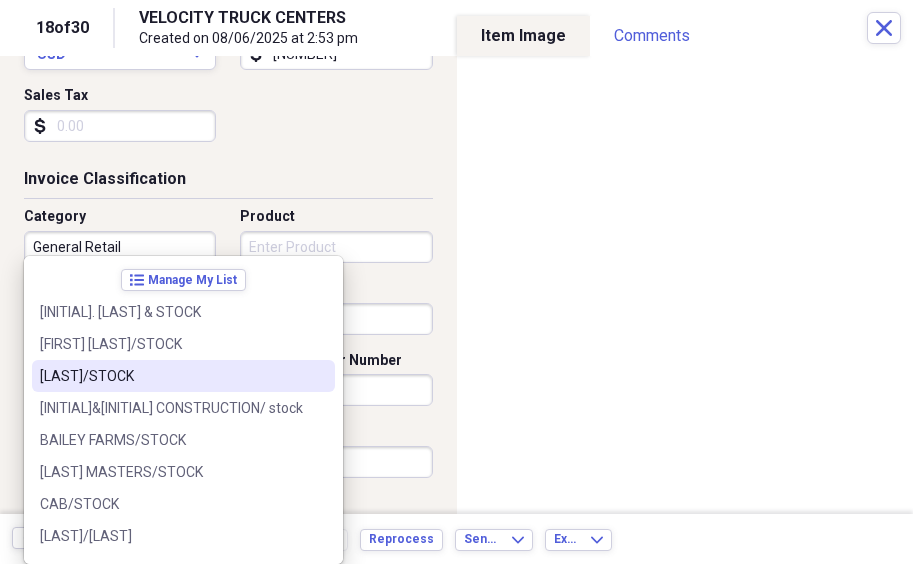 click on "Category General Retail Product Customer STOCK Project Account Number Purchase Order Number [LAST] Class Location" at bounding box center (228, 350) 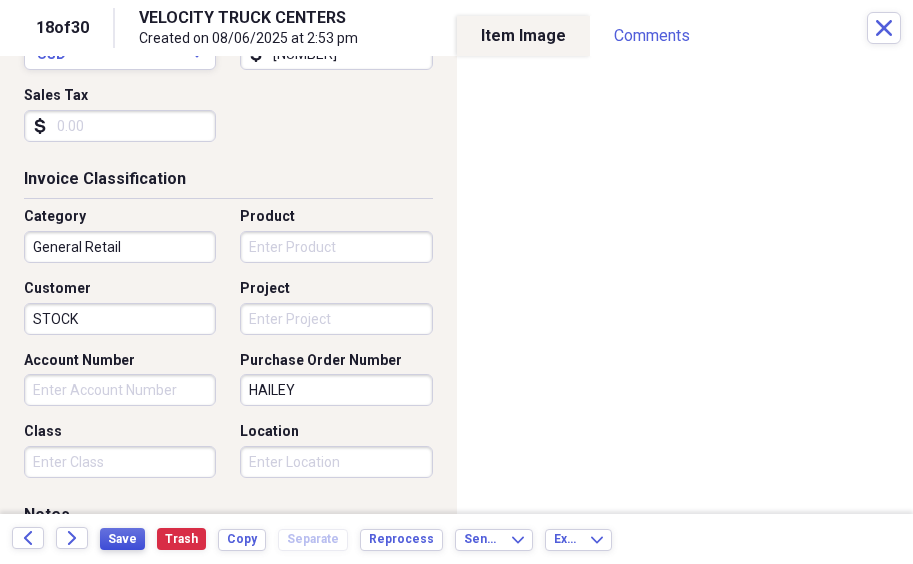 click on "Save" at bounding box center [122, 539] 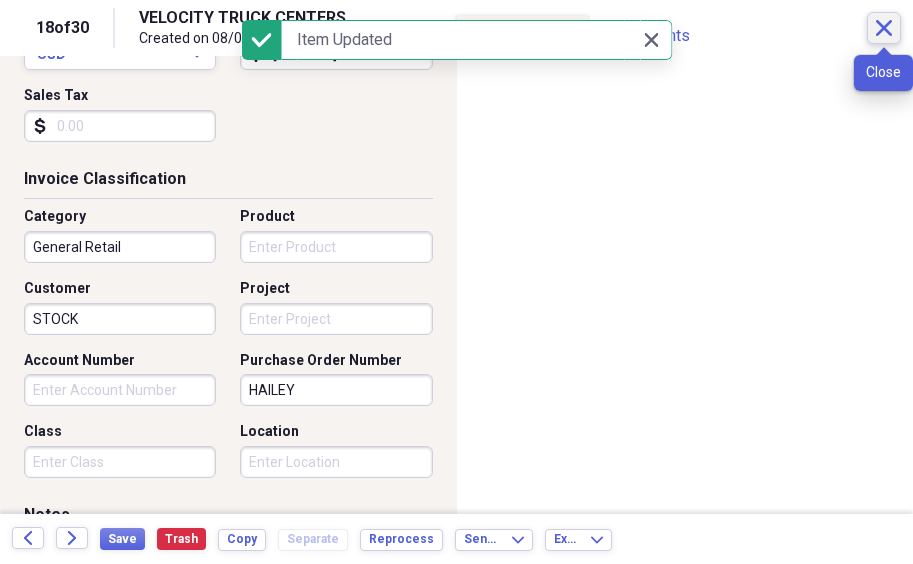 click on "Close" at bounding box center (884, 28) 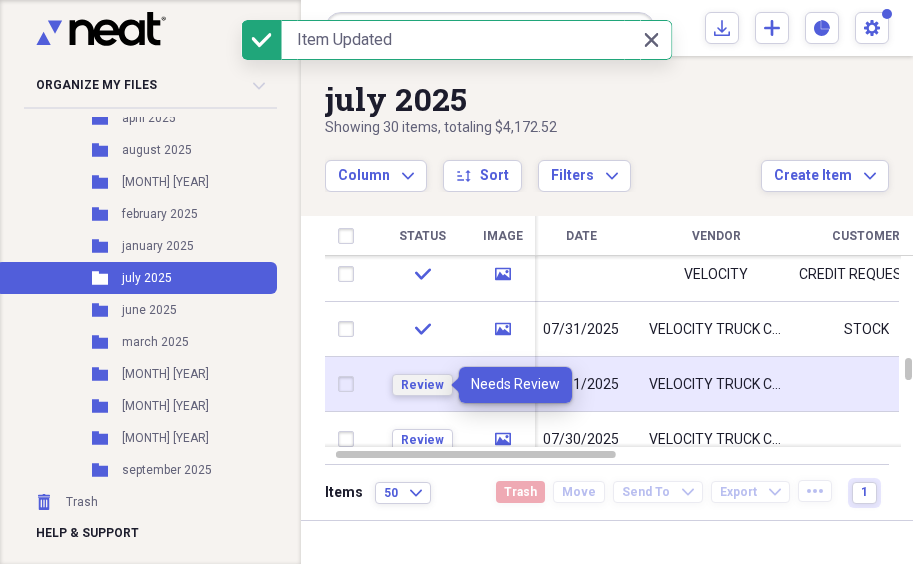 click on "Review" at bounding box center (422, 385) 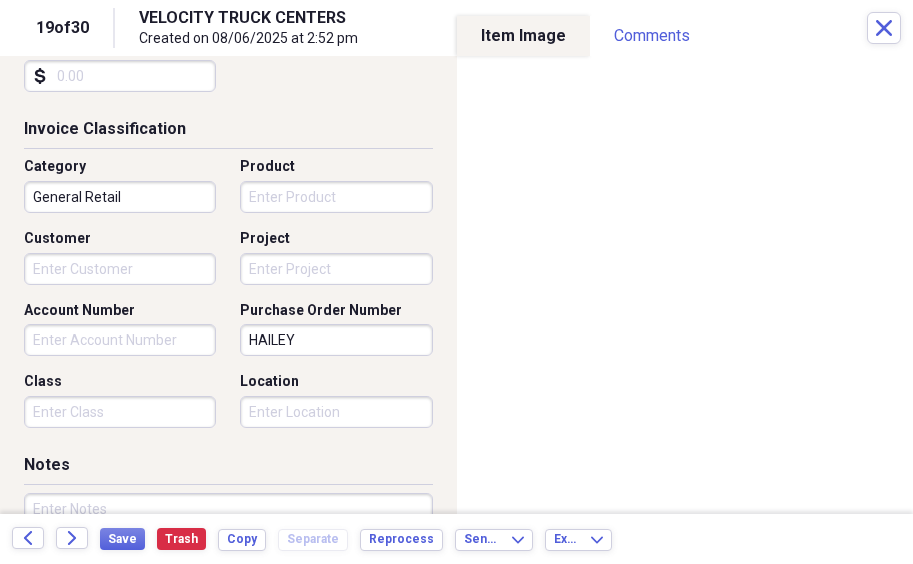 scroll, scrollTop: 467, scrollLeft: 0, axis: vertical 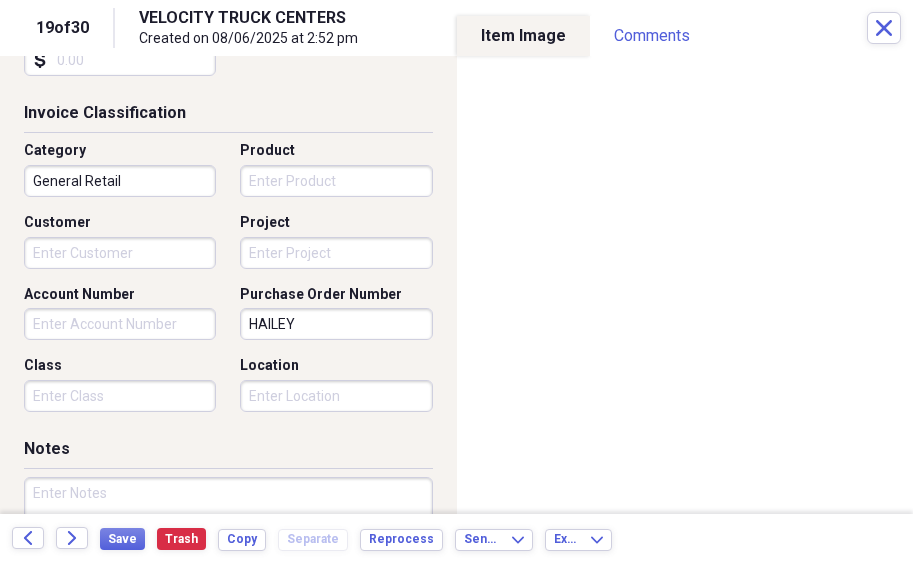 click on "Customer" at bounding box center (120, 253) 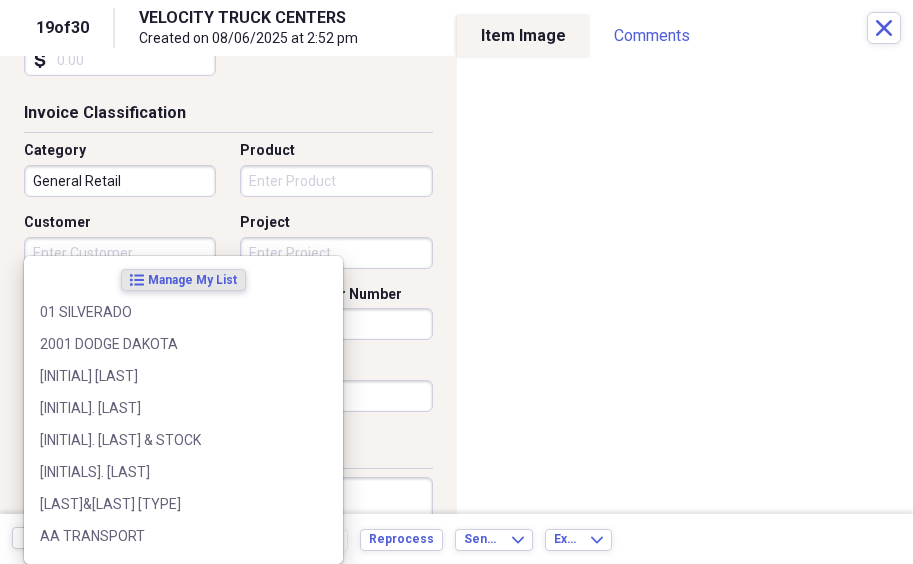 scroll, scrollTop: 475, scrollLeft: 0, axis: vertical 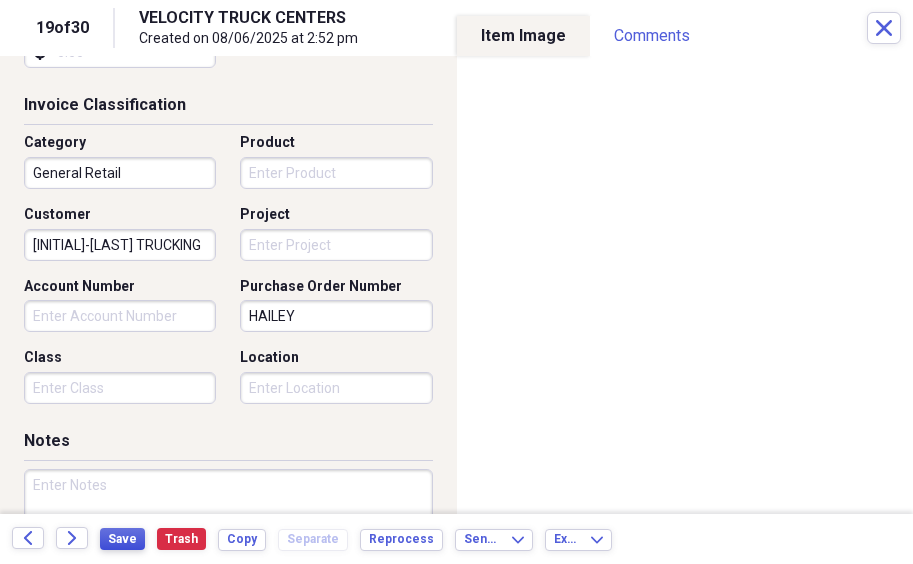 type on "[INITIAL]-[LAST] TRUCKING" 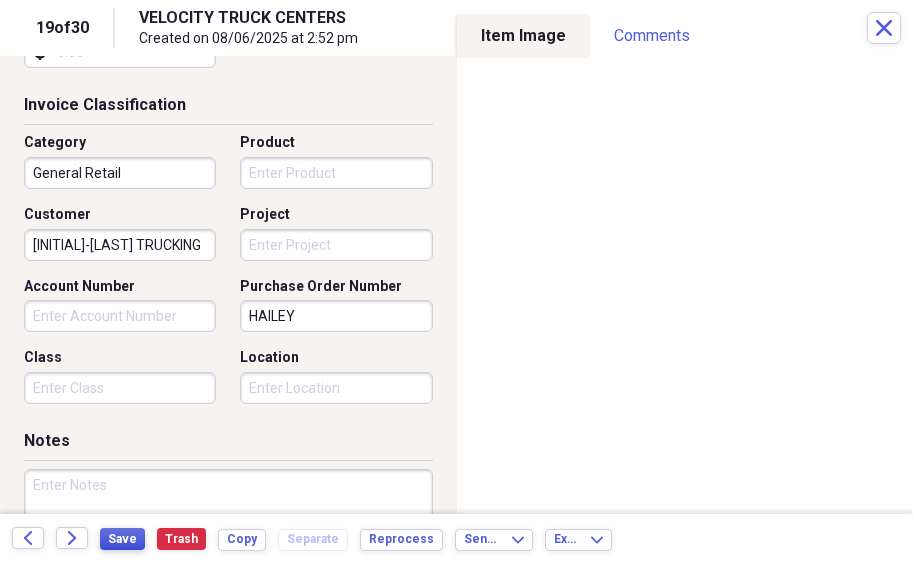 click on "Save" at bounding box center (122, 539) 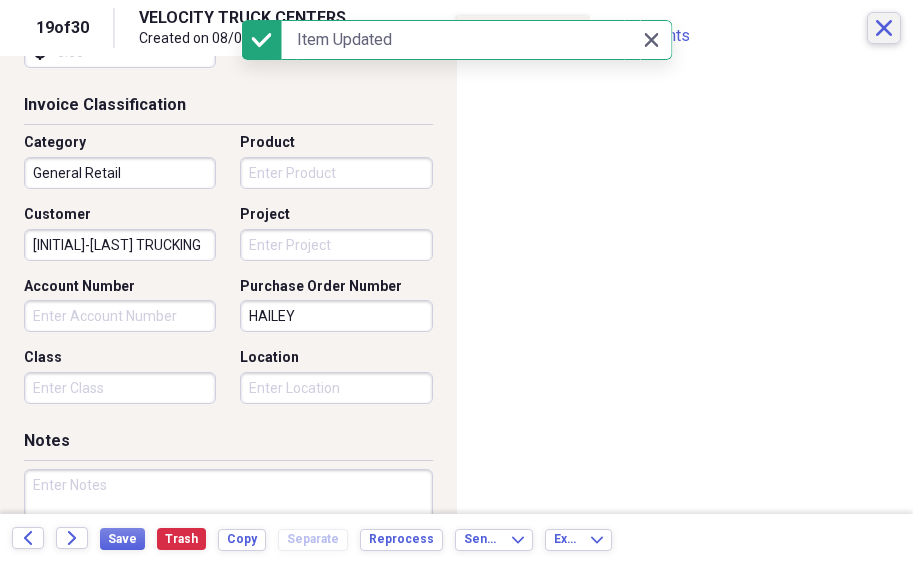 click on "Close" 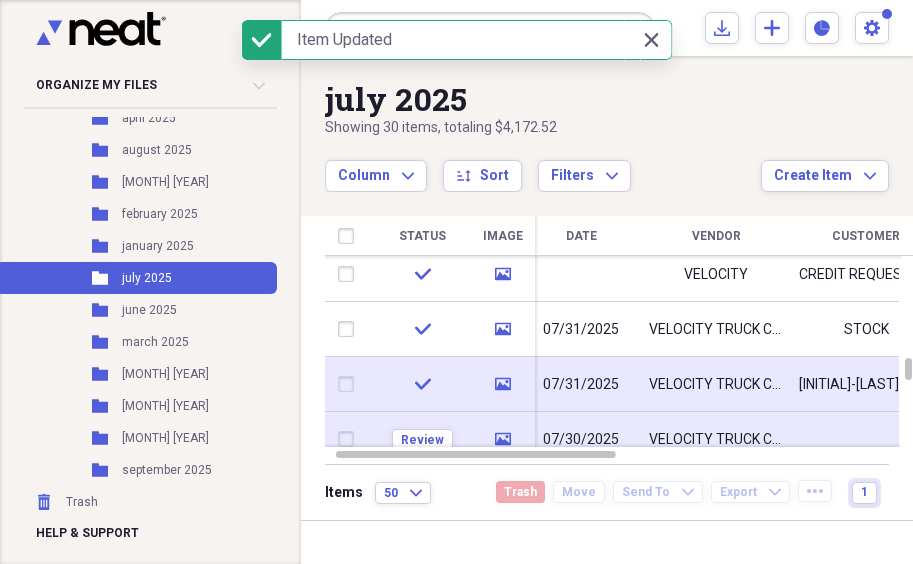 click on "Review" at bounding box center [422, 439] 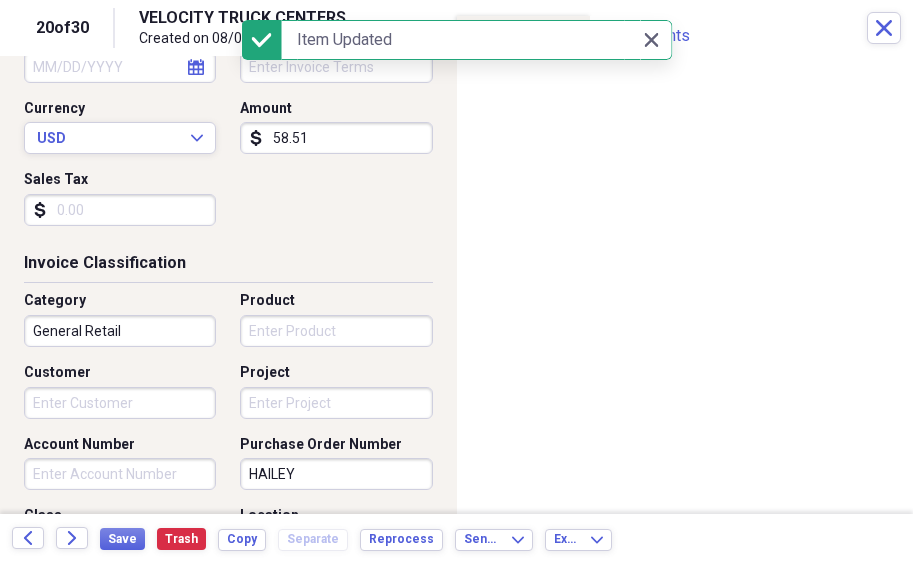 scroll, scrollTop: 407, scrollLeft: 0, axis: vertical 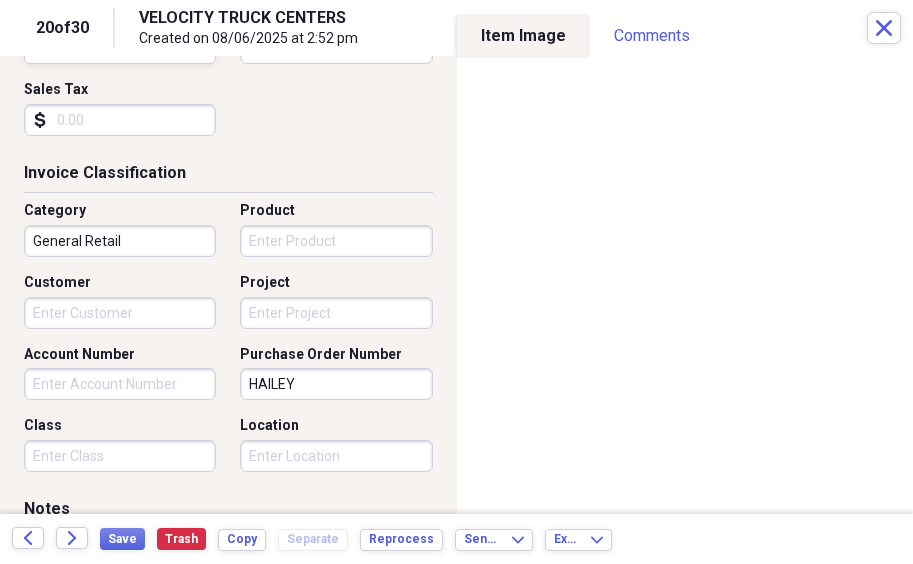 click on "Customer" at bounding box center [120, 313] 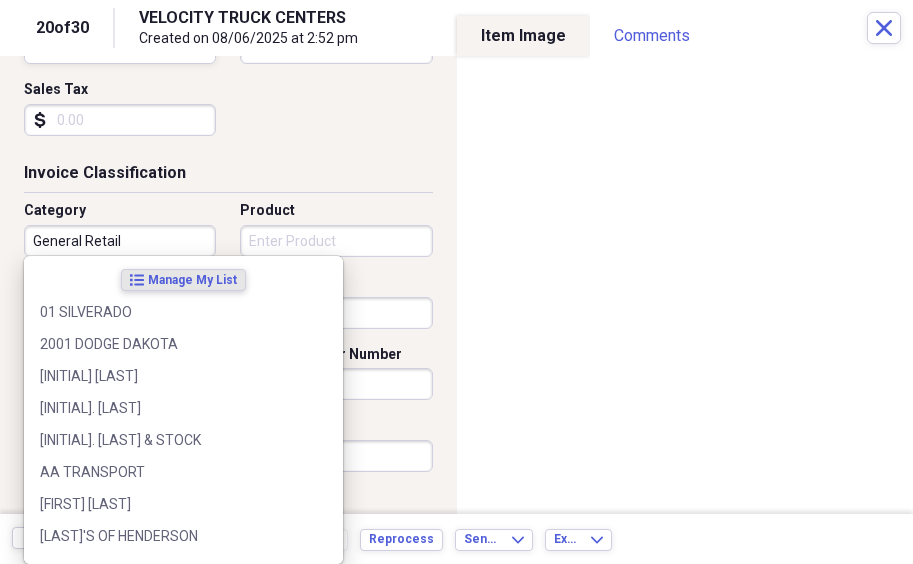 scroll, scrollTop: 405, scrollLeft: 0, axis: vertical 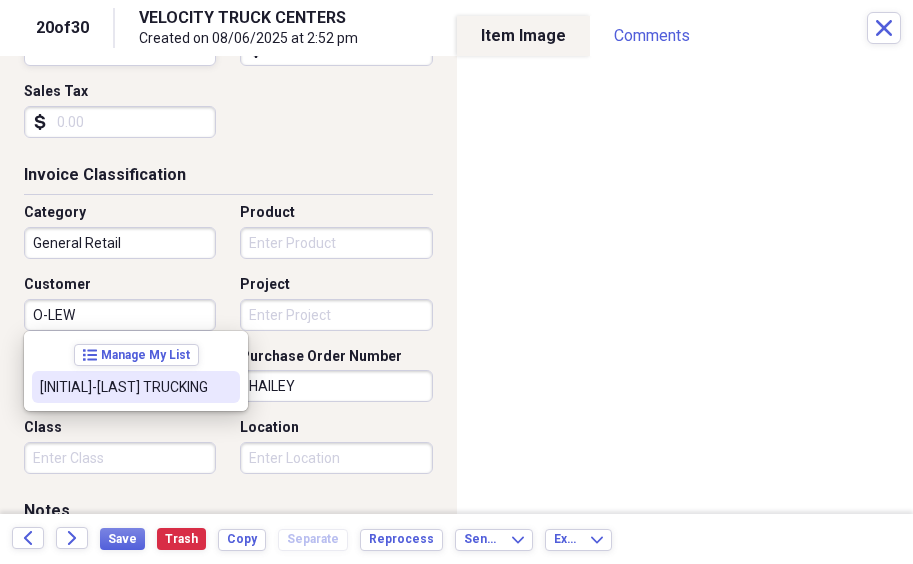click on "[INITIAL]-[LAST] TRUCKING" at bounding box center (136, 387) 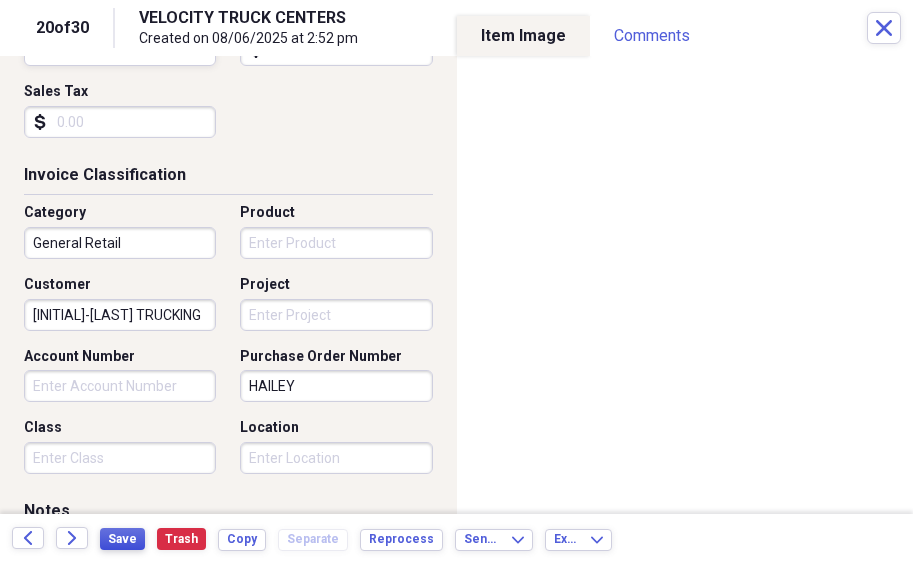 click on "Save" at bounding box center (122, 539) 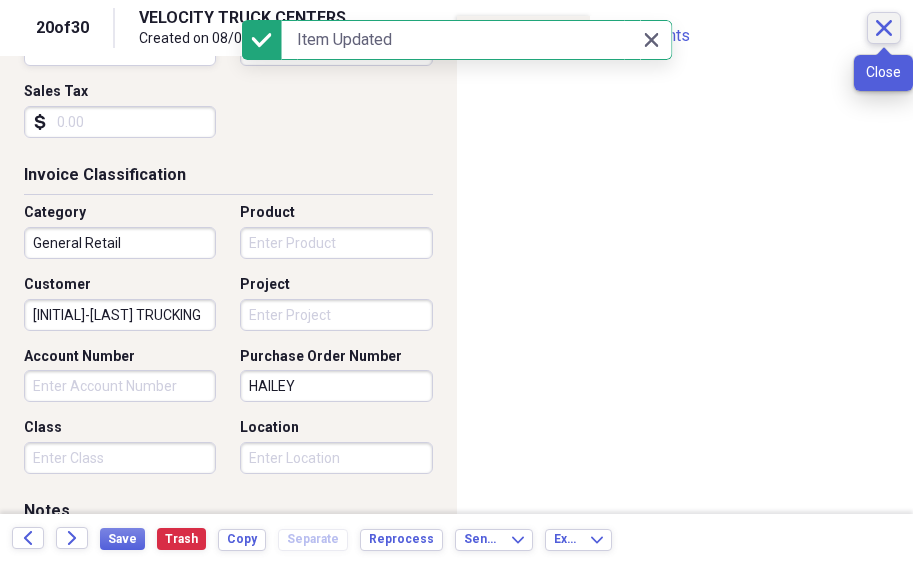 click on "Close" 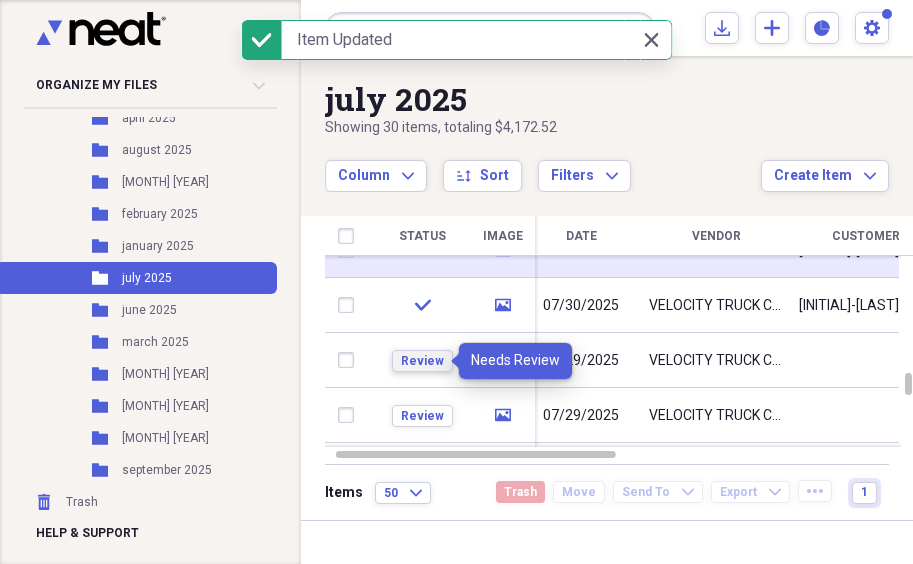 drag, startPoint x: 437, startPoint y: 362, endPoint x: 467, endPoint y: 367, distance: 30.413813 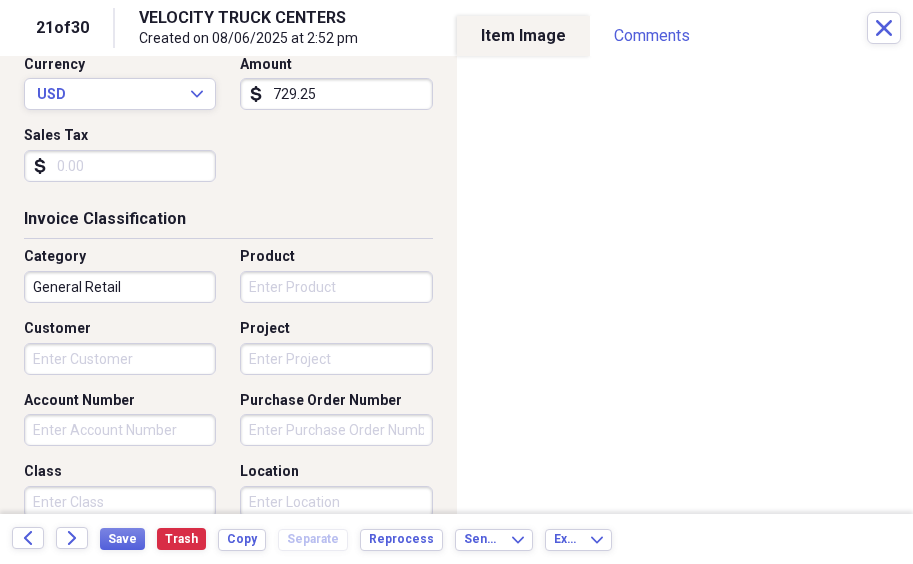 scroll, scrollTop: 360, scrollLeft: 0, axis: vertical 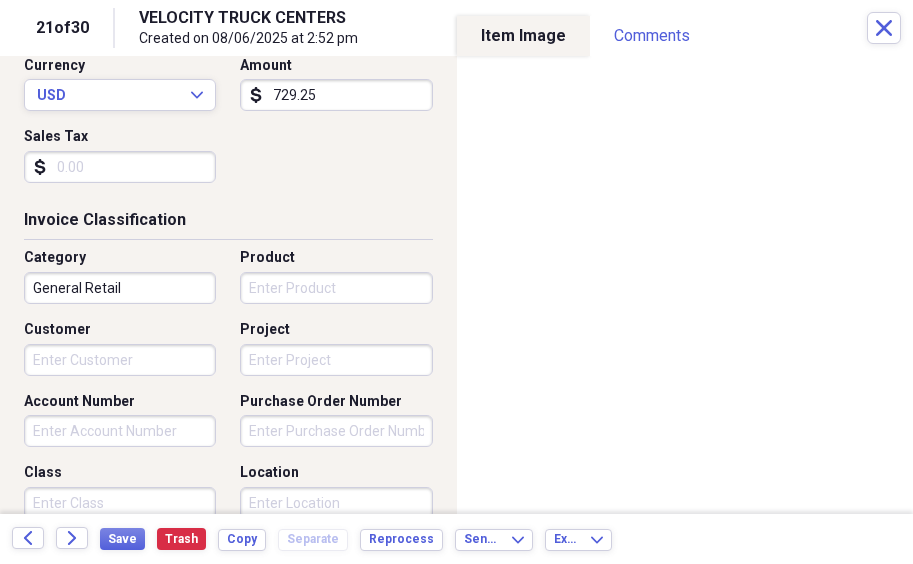 click on "729.25" at bounding box center [336, 95] 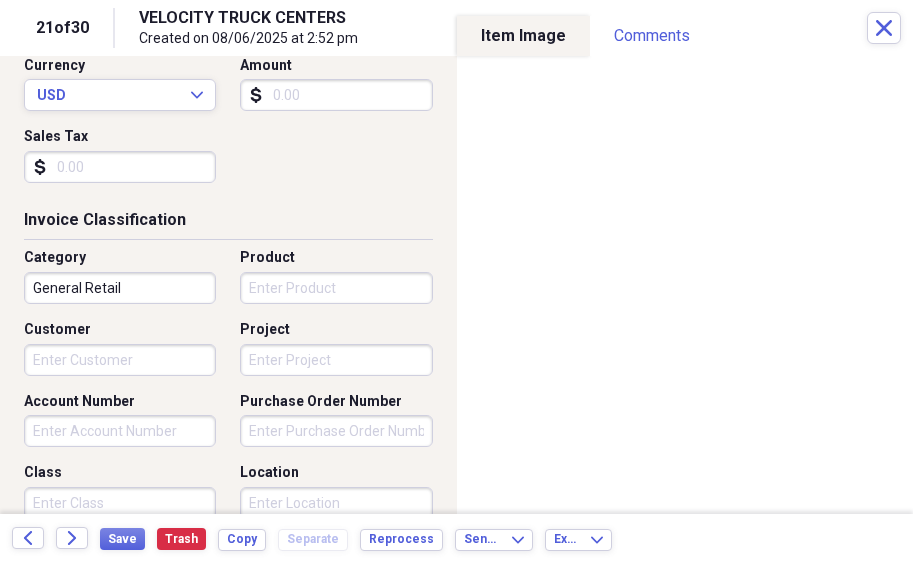 type 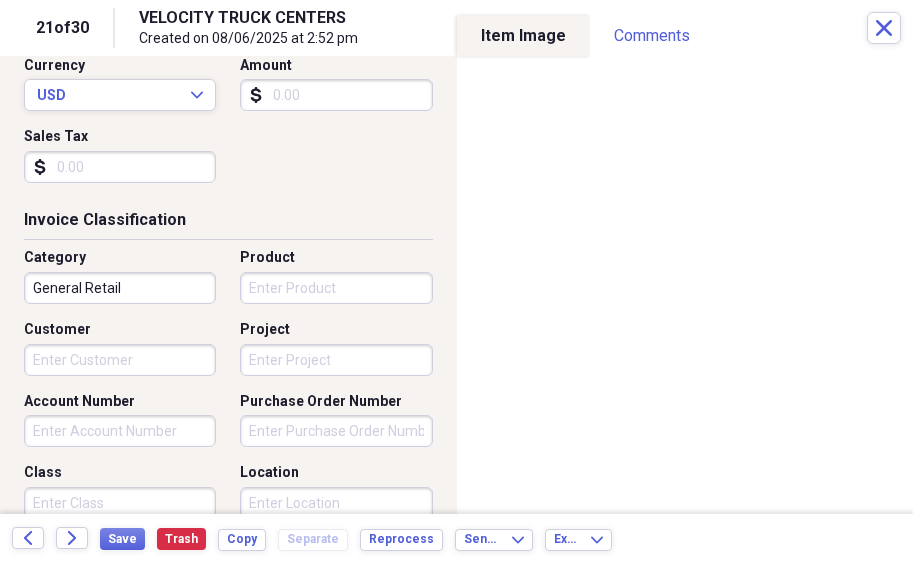 click on "Customer" at bounding box center (120, 360) 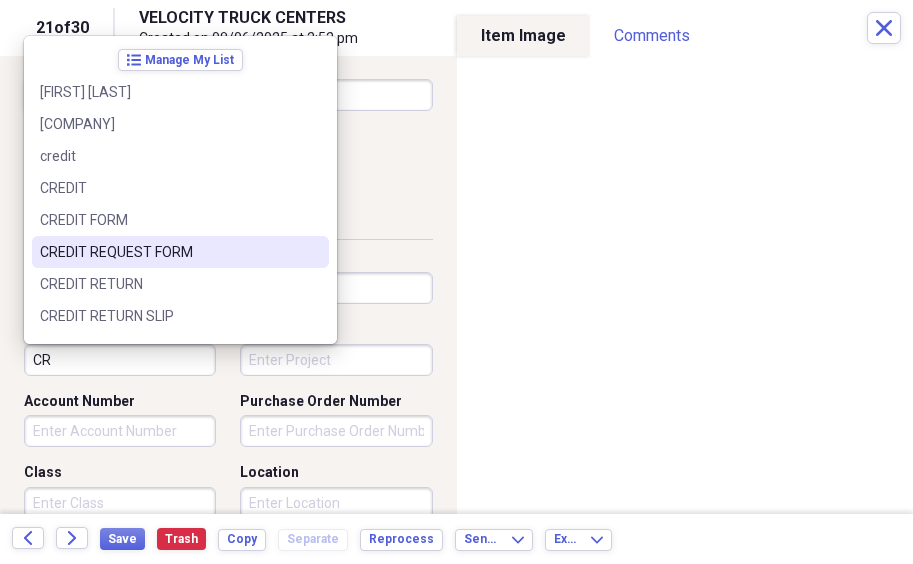 click on "CREDIT REQUEST FORM" at bounding box center (168, 252) 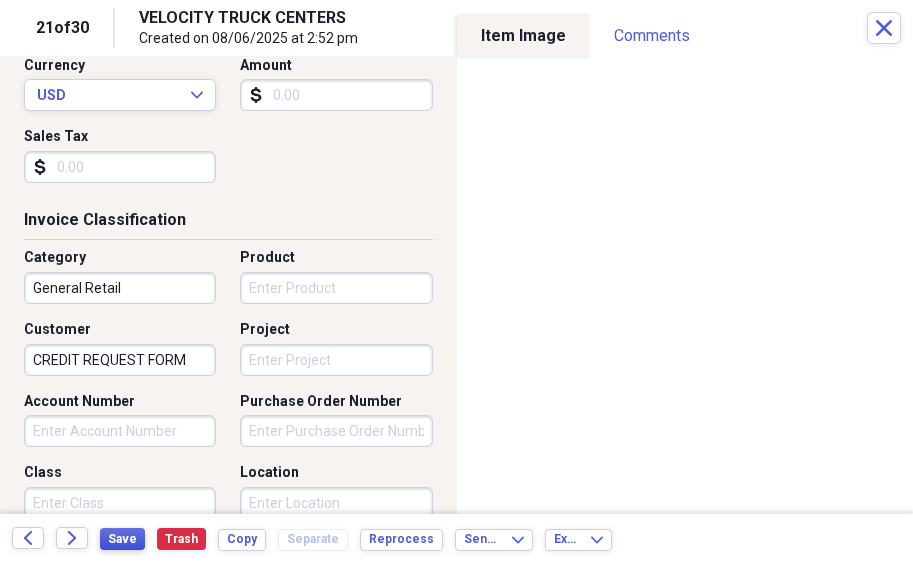 click on "Save" at bounding box center (122, 539) 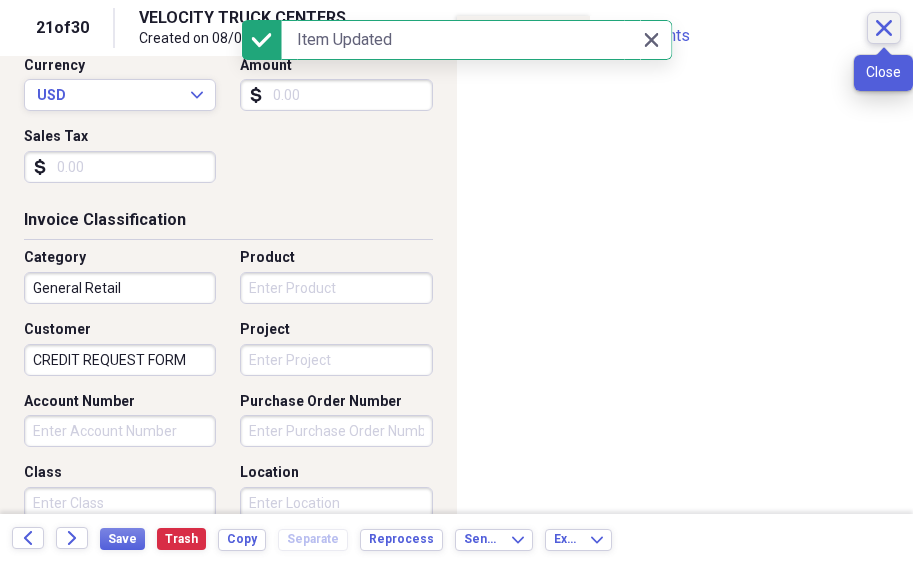 click on "Close" at bounding box center [884, 28] 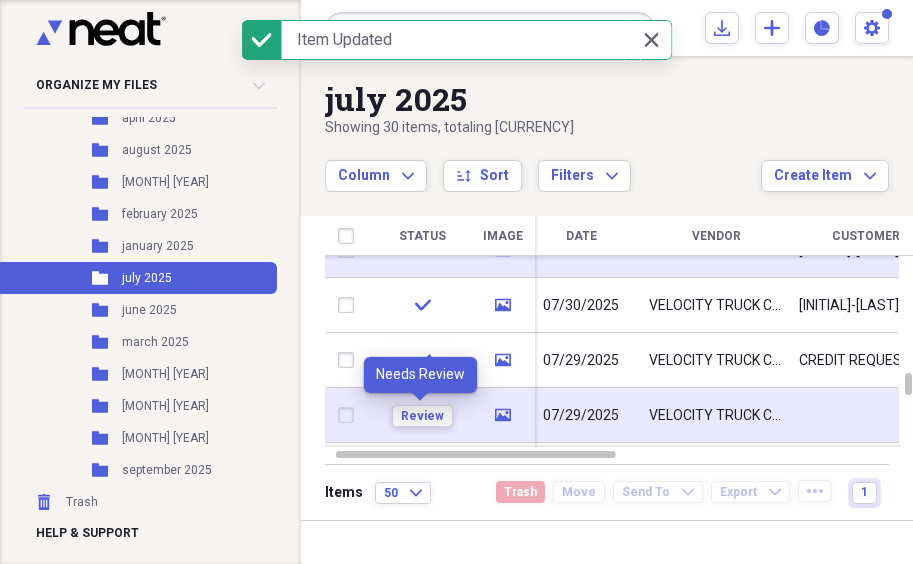 click on "Review" at bounding box center [422, 416] 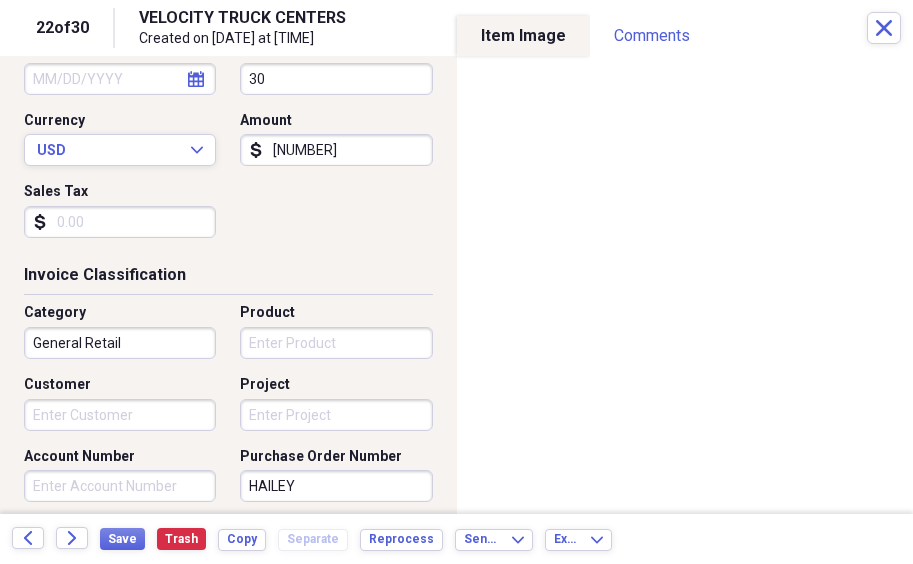 scroll, scrollTop: 334, scrollLeft: 0, axis: vertical 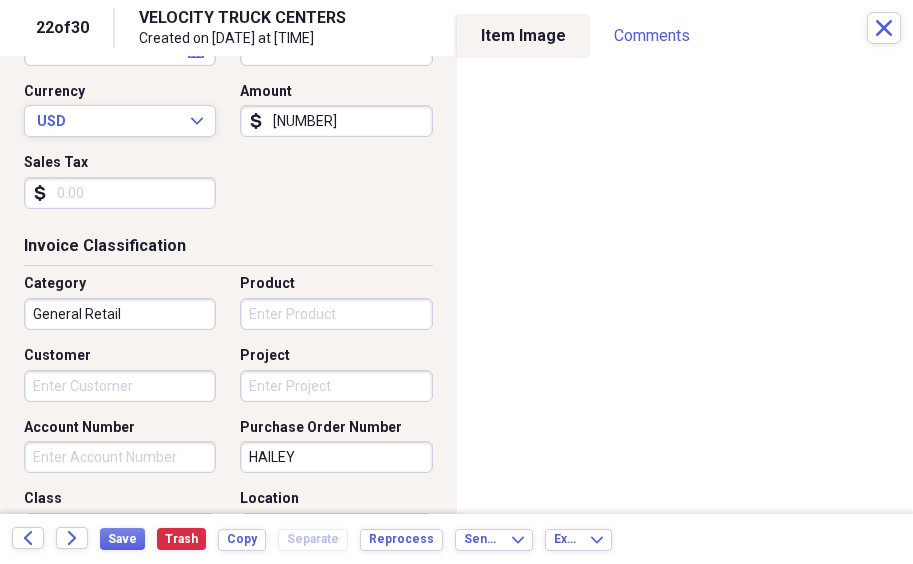 click on "Customer" at bounding box center (120, 386) 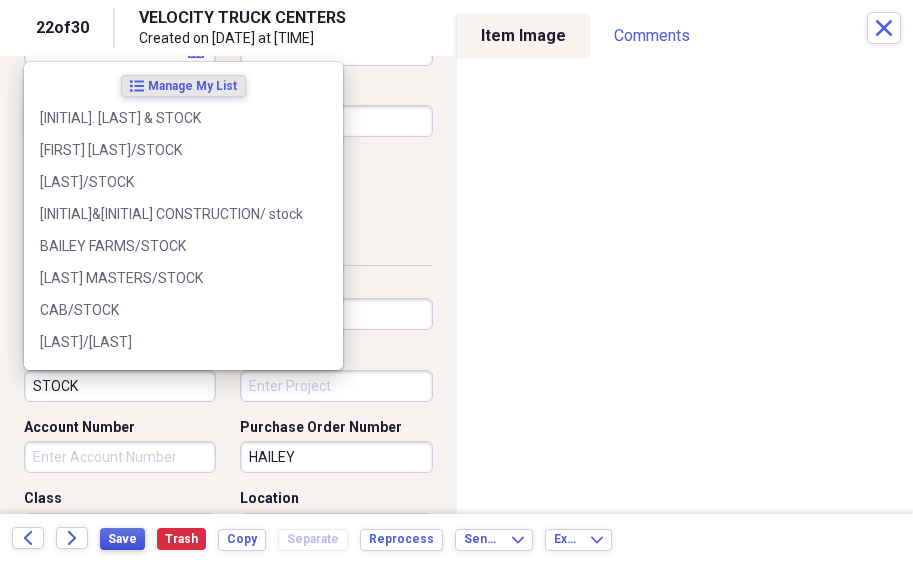 type on "STOCK" 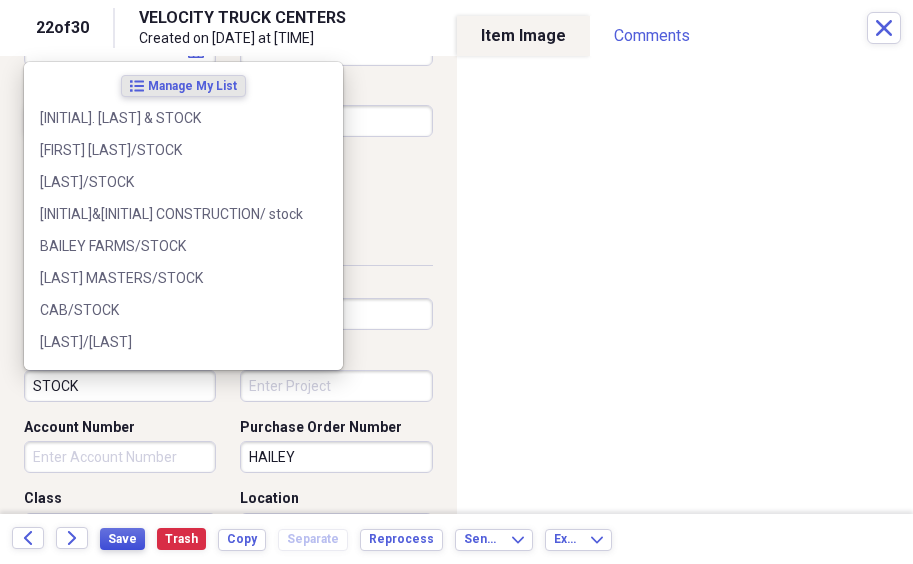 click on "Save" at bounding box center [122, 539] 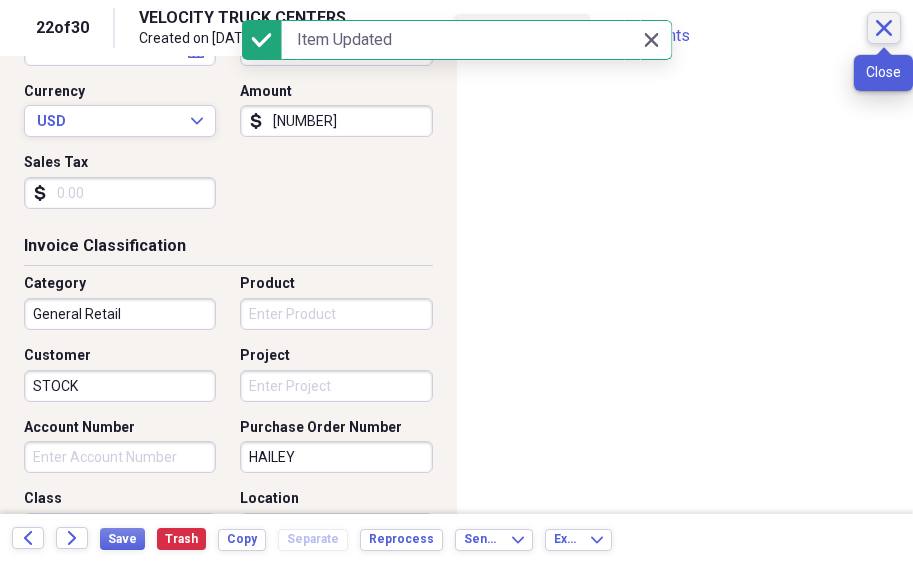 click on "Close" at bounding box center (884, 28) 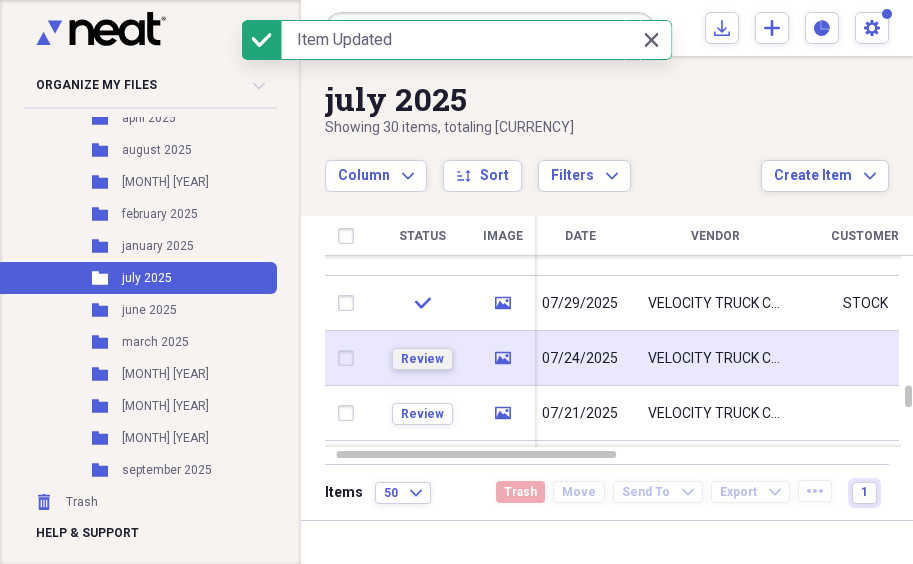 click on "Review" at bounding box center [422, 359] 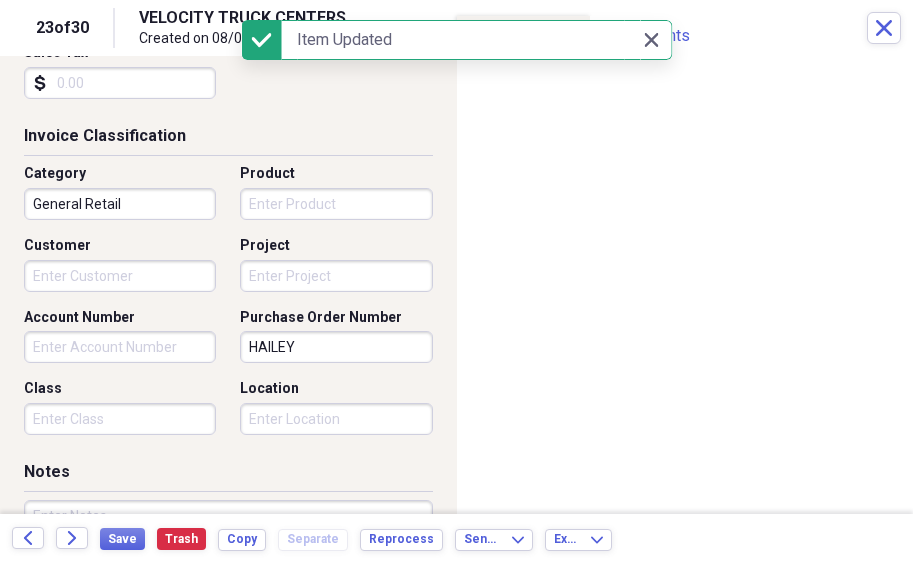 scroll, scrollTop: 470, scrollLeft: 0, axis: vertical 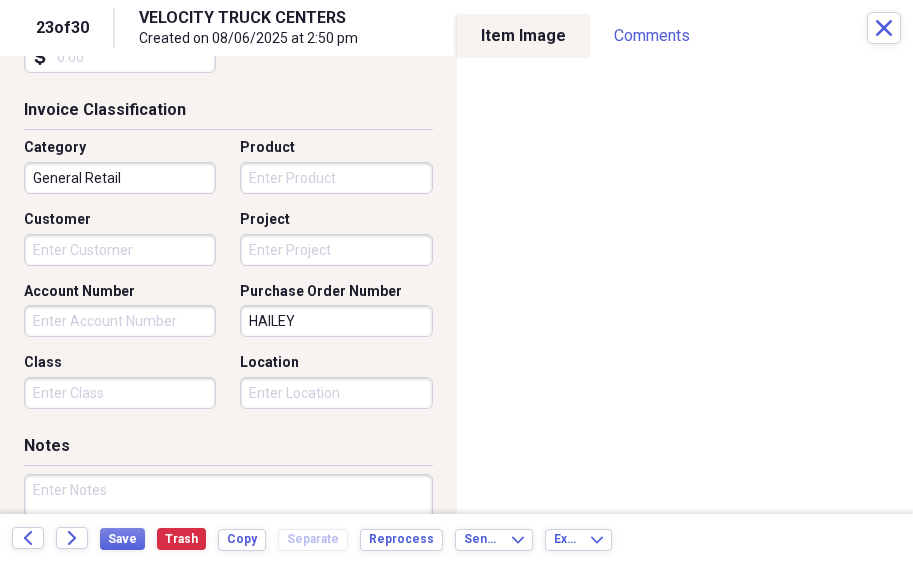 click on "Customer" at bounding box center [120, 250] 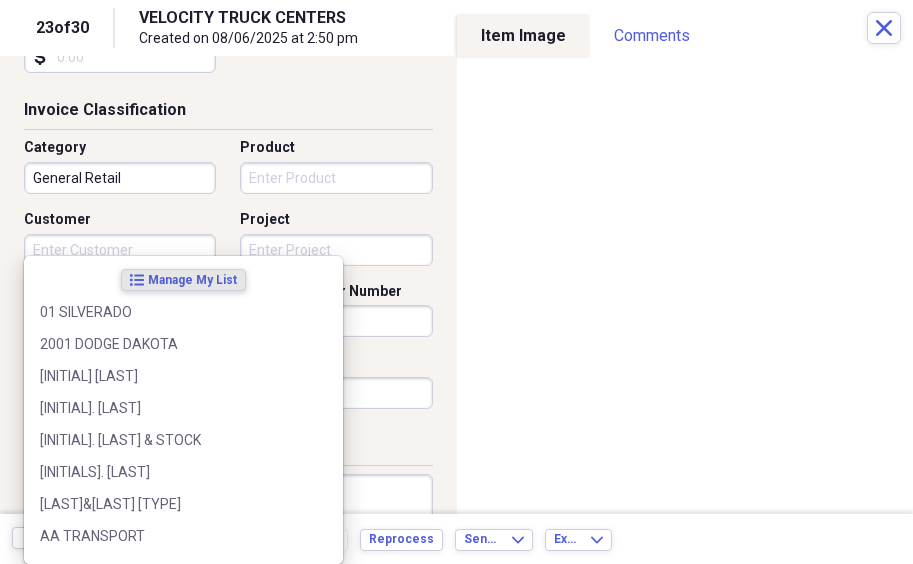 scroll, scrollTop: 477, scrollLeft: 0, axis: vertical 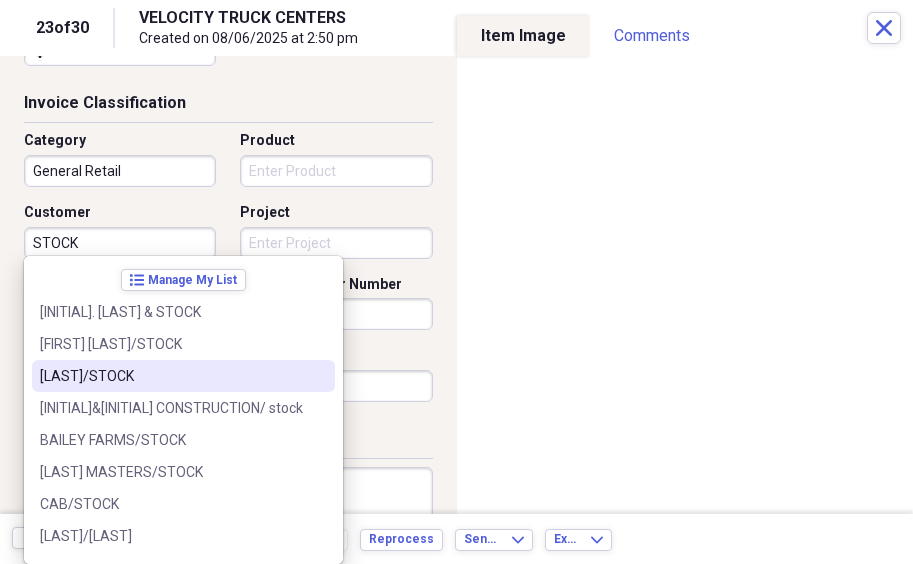 type on "STOCK" 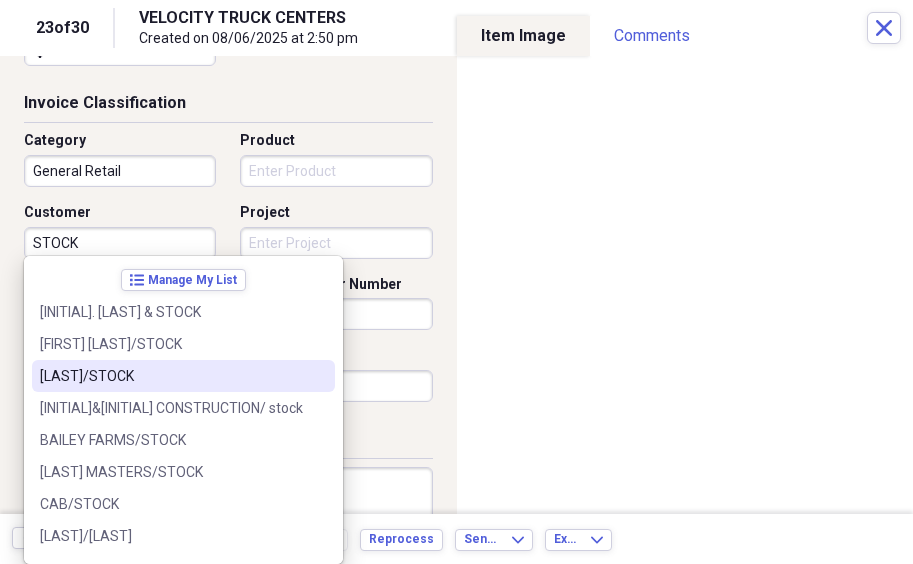click on "Location" at bounding box center [336, 356] 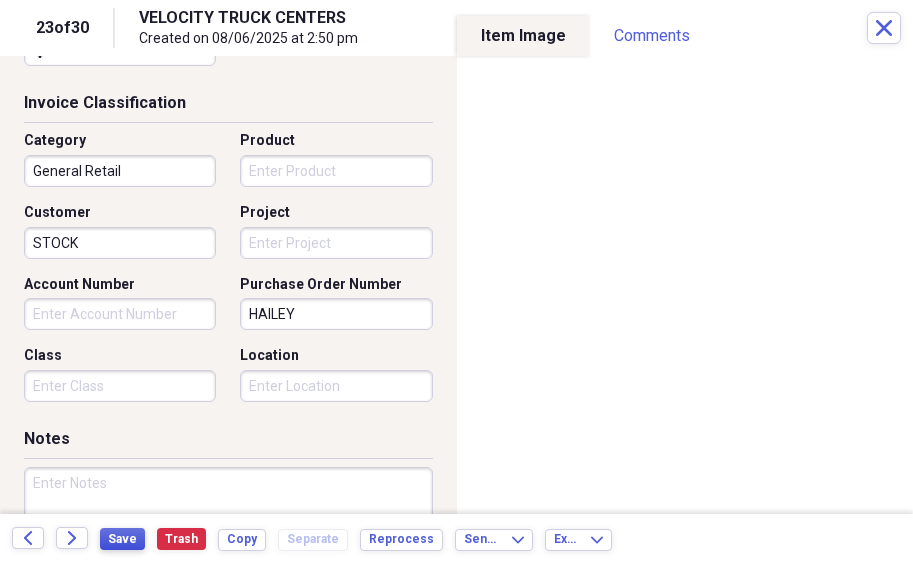 click on "Save" at bounding box center (122, 539) 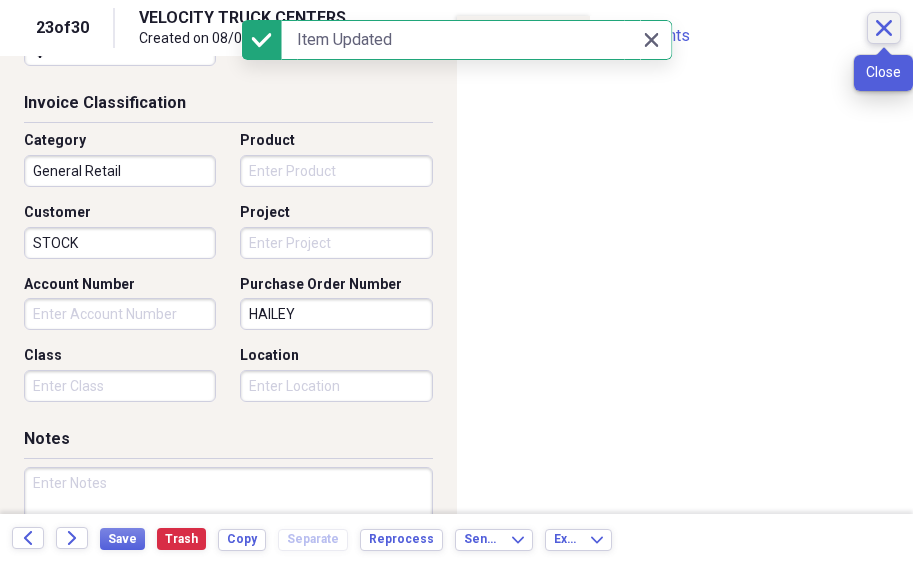 click on "Close" at bounding box center [884, 28] 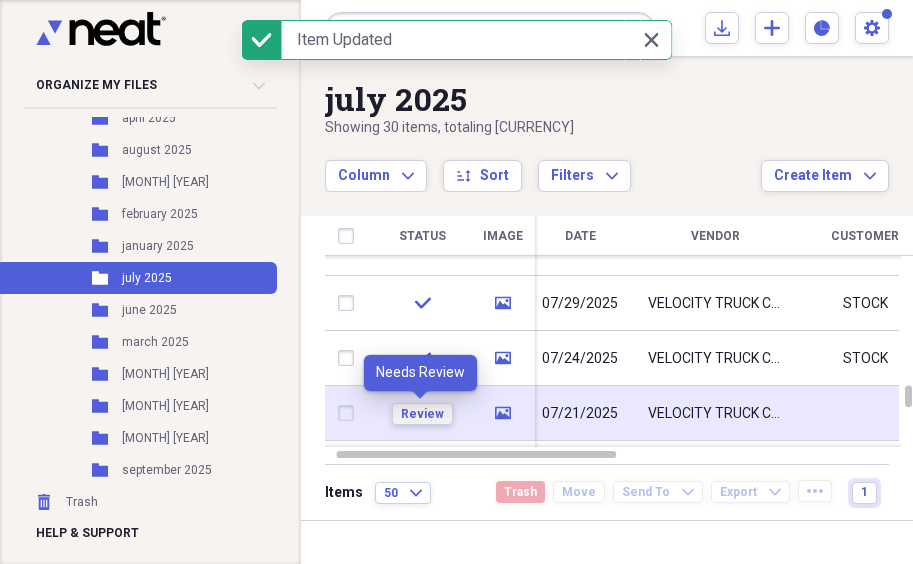 click on "Review" at bounding box center (422, 414) 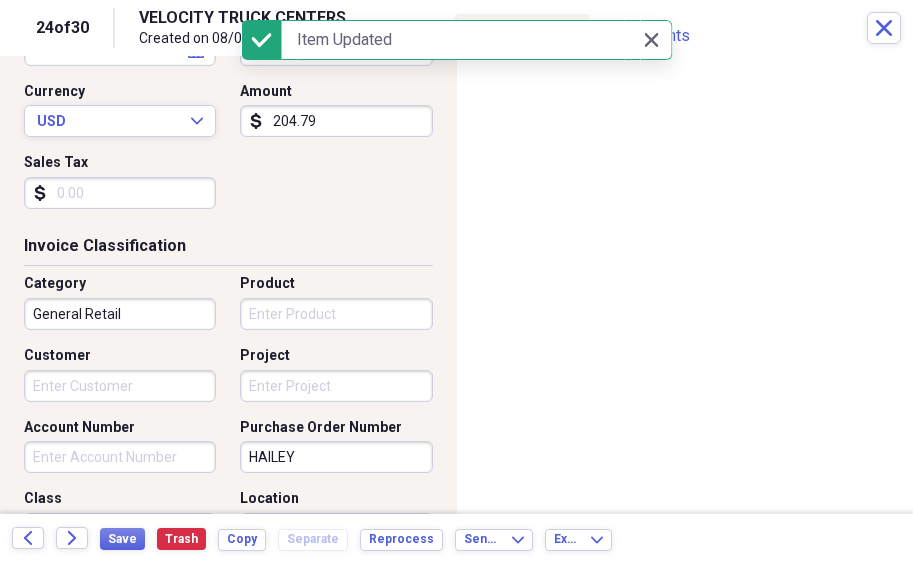 scroll, scrollTop: 351, scrollLeft: 0, axis: vertical 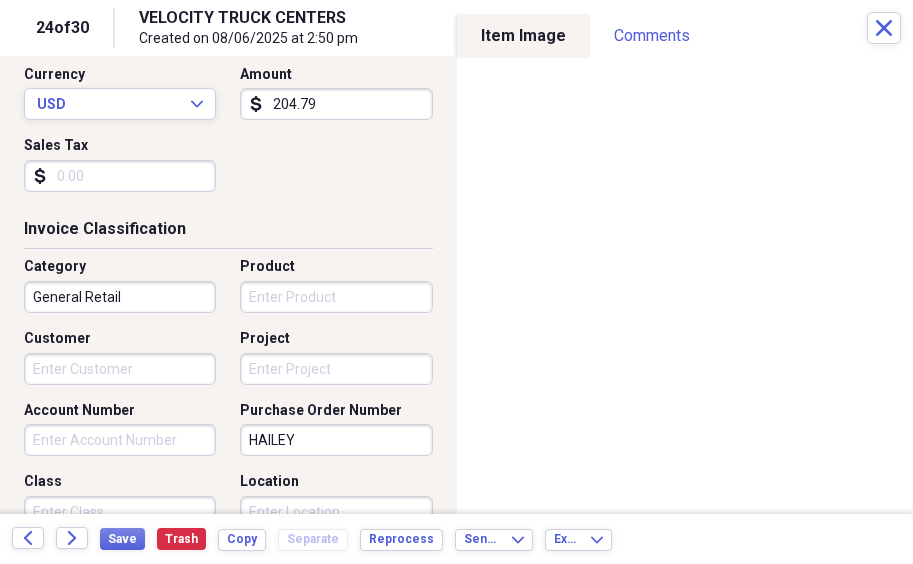 click on "Customer" at bounding box center (120, 369) 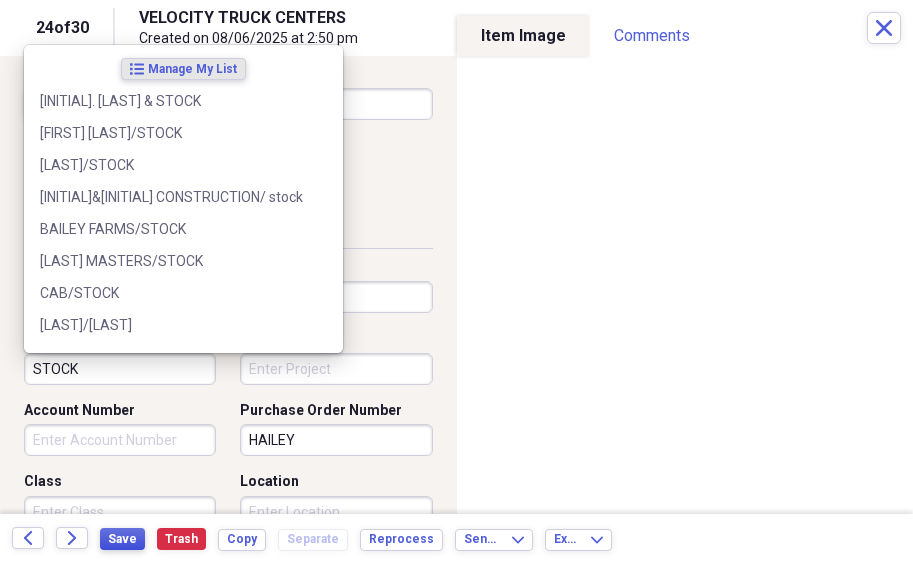 type on "STOCK" 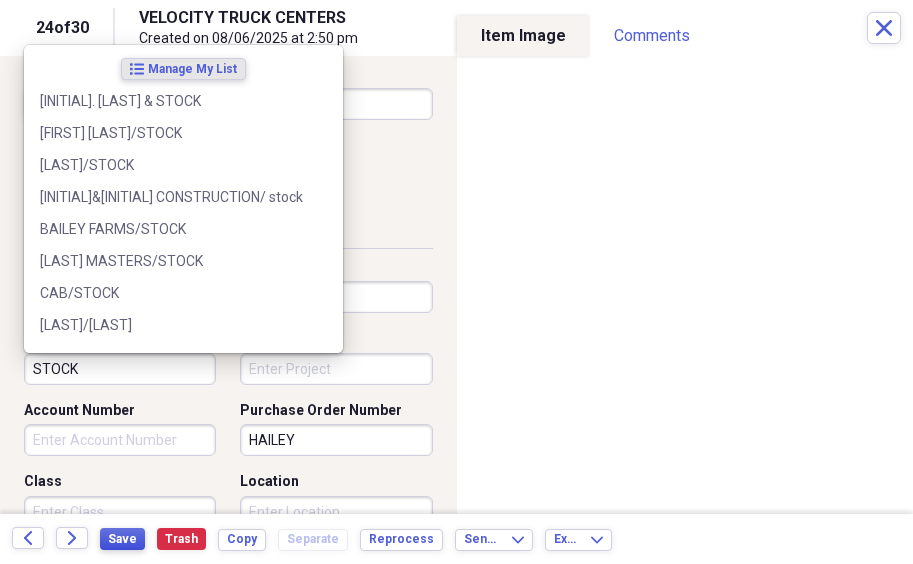 click on "Save" at bounding box center (122, 539) 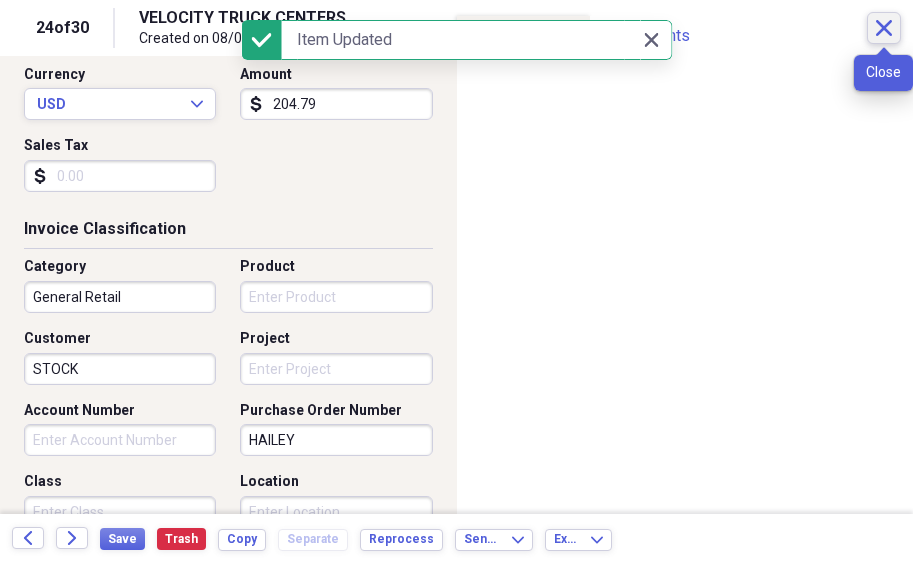 click on "Close" 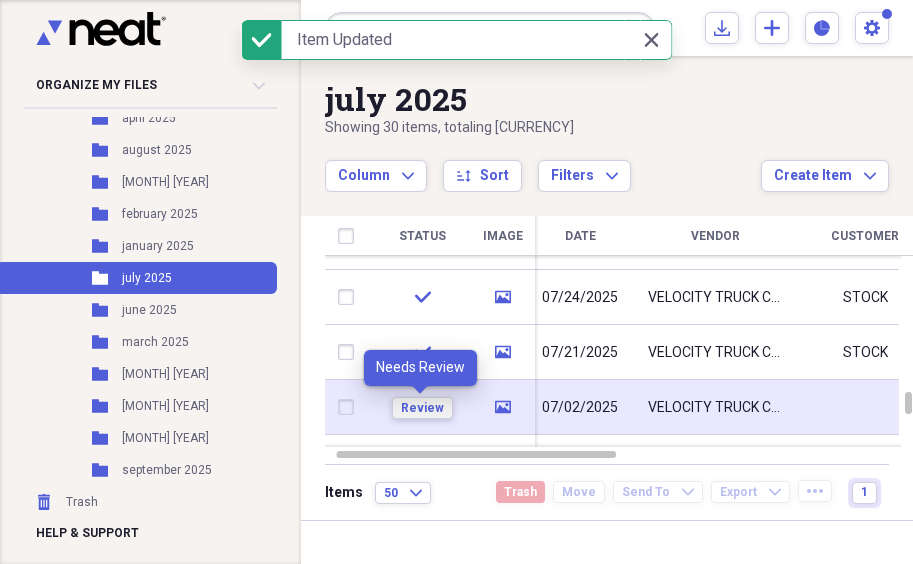 click on "Review" at bounding box center [422, 408] 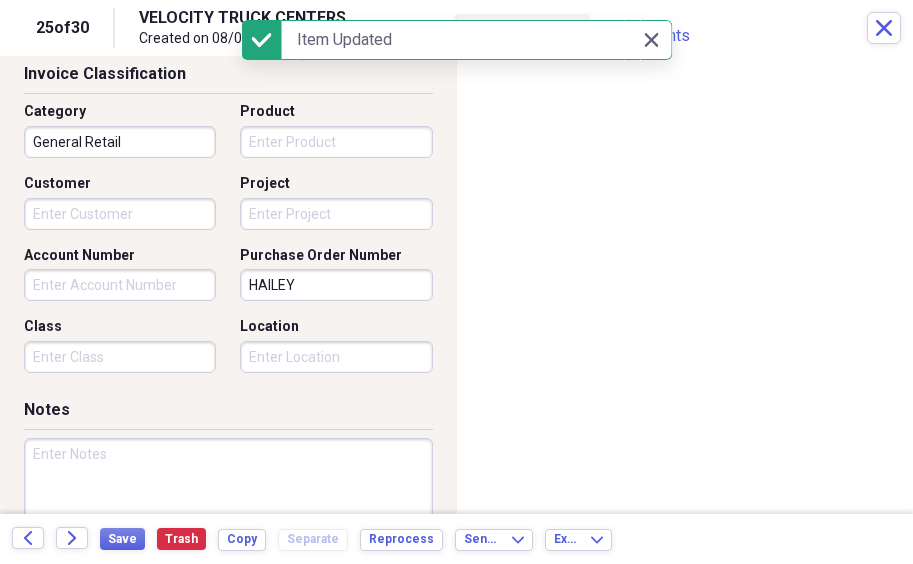 scroll, scrollTop: 509, scrollLeft: 0, axis: vertical 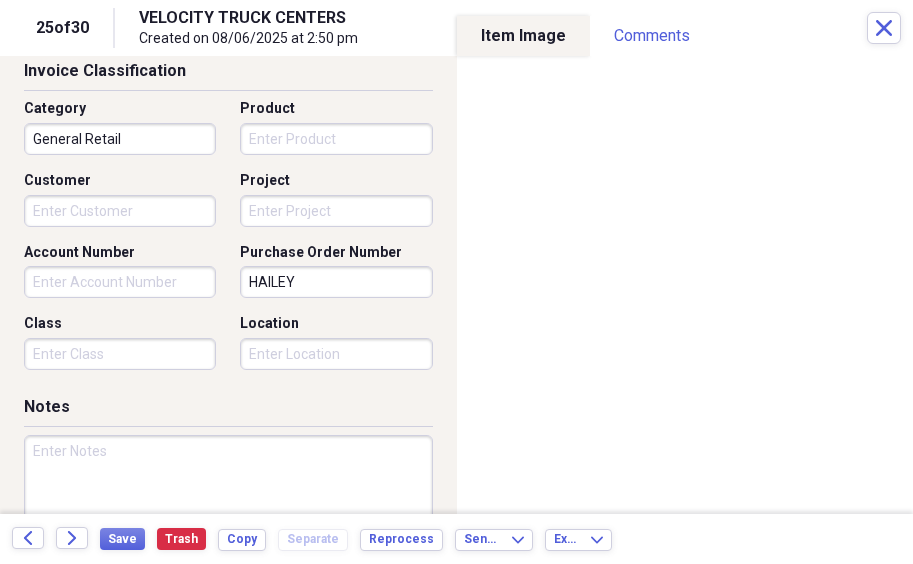 click on "Customer" at bounding box center (120, 211) 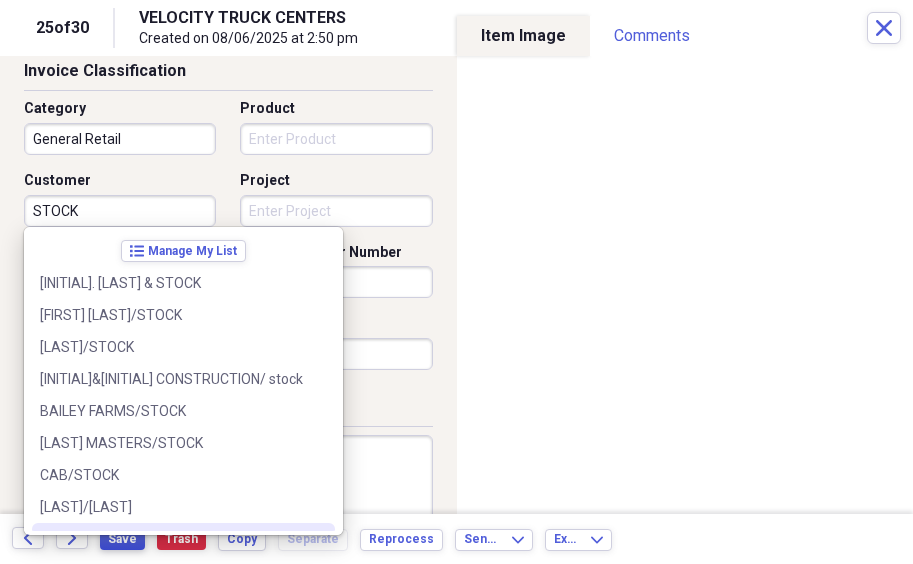 type on "STOCK" 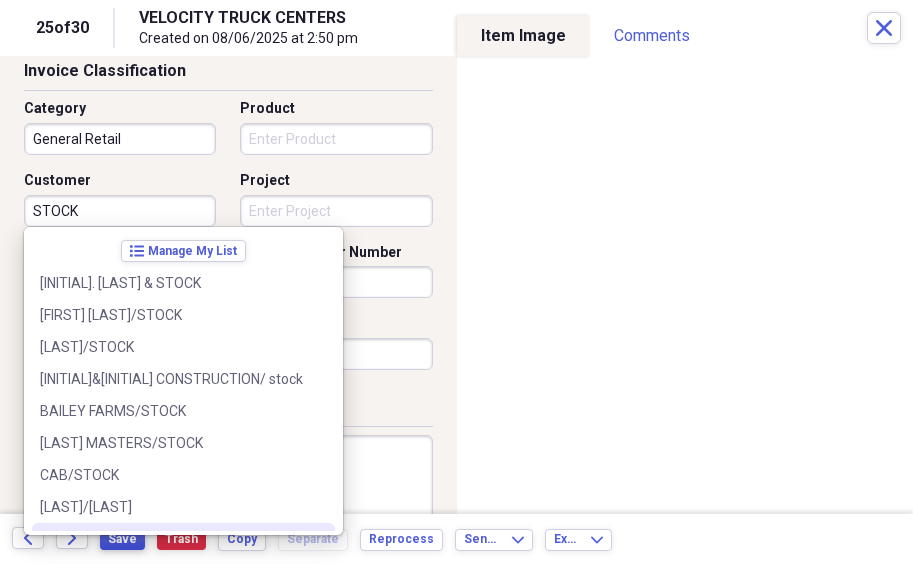 click on "Save" at bounding box center (122, 539) 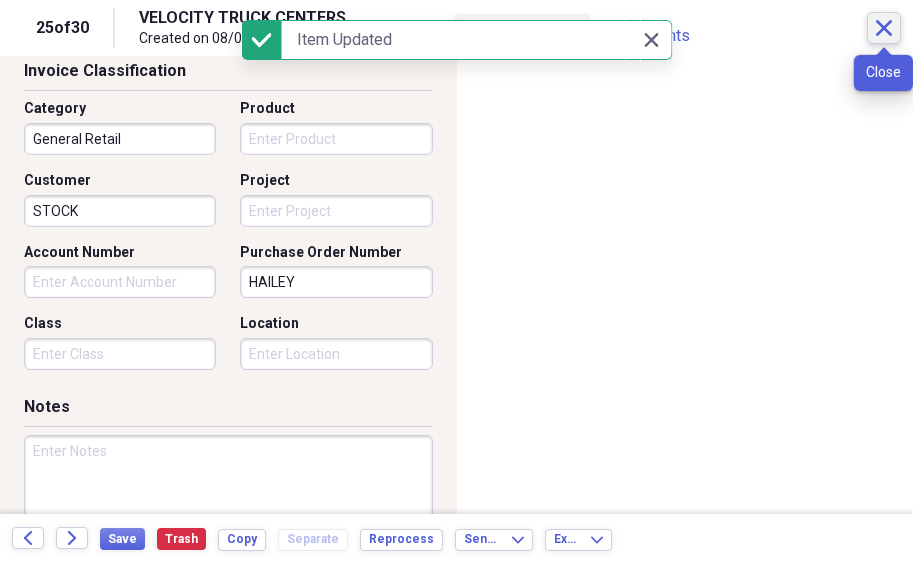 click on "Close" 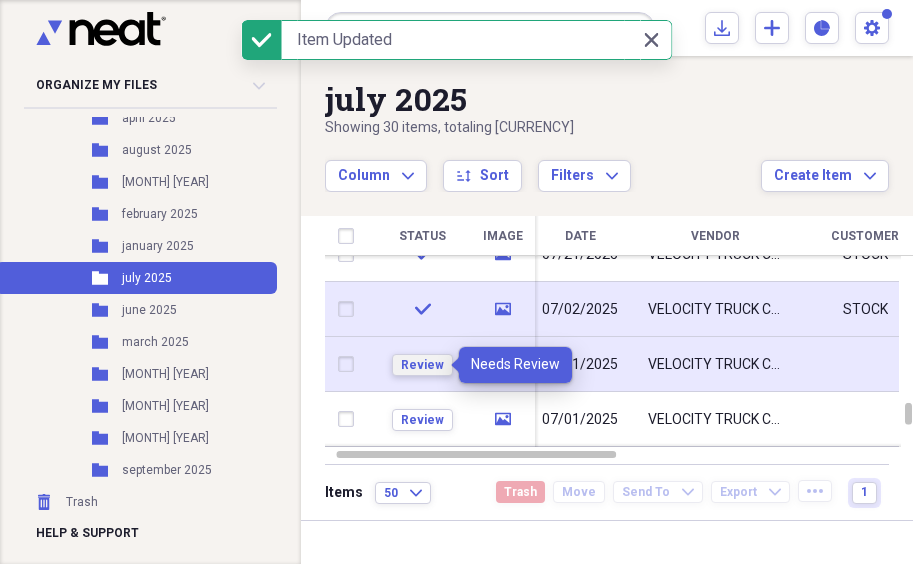 click on "Review" at bounding box center [422, 365] 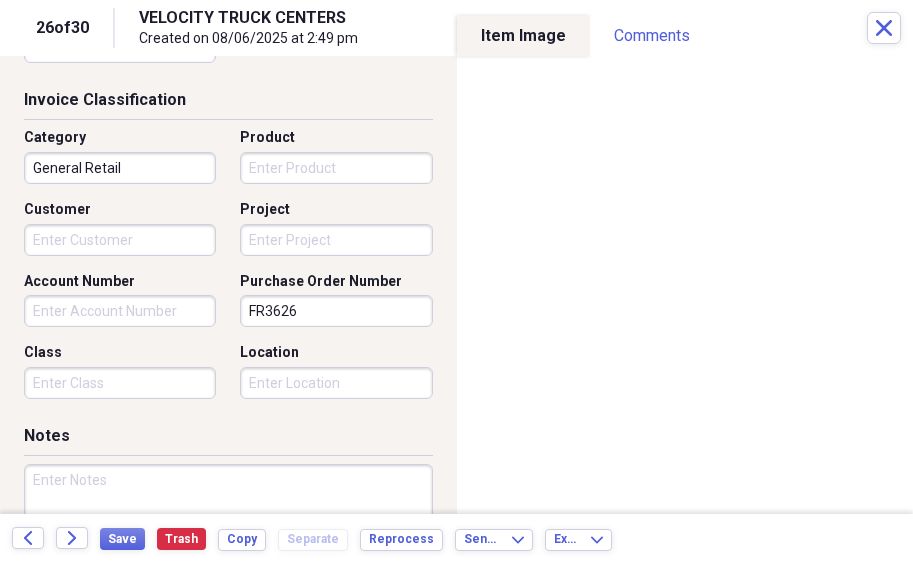 scroll, scrollTop: 482, scrollLeft: 0, axis: vertical 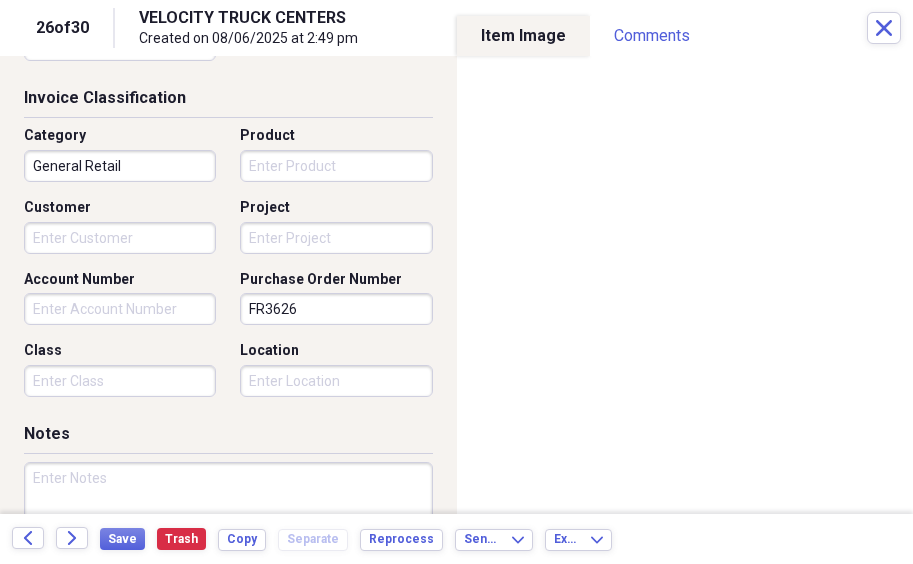 click on "Customer" at bounding box center (120, 238) 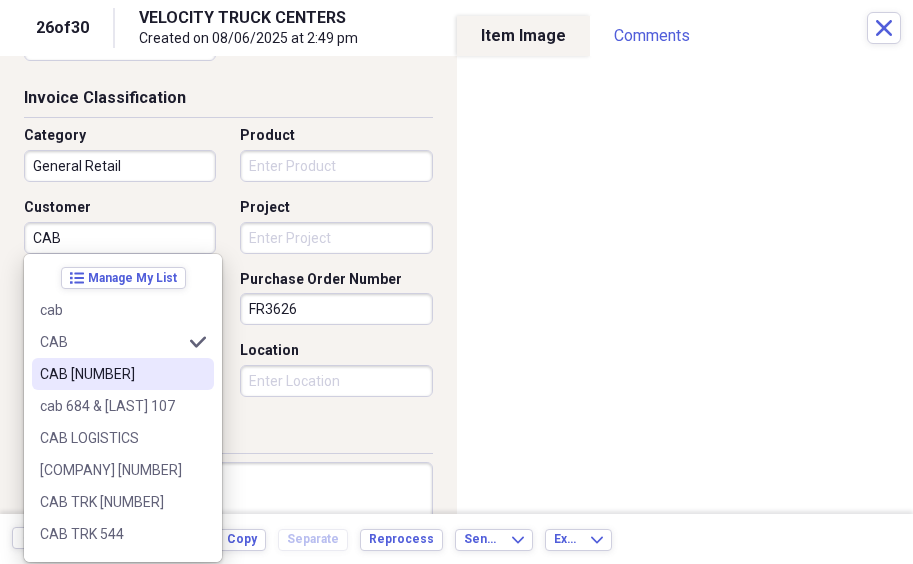 click on "CAB [NUMBER]" at bounding box center [111, 374] 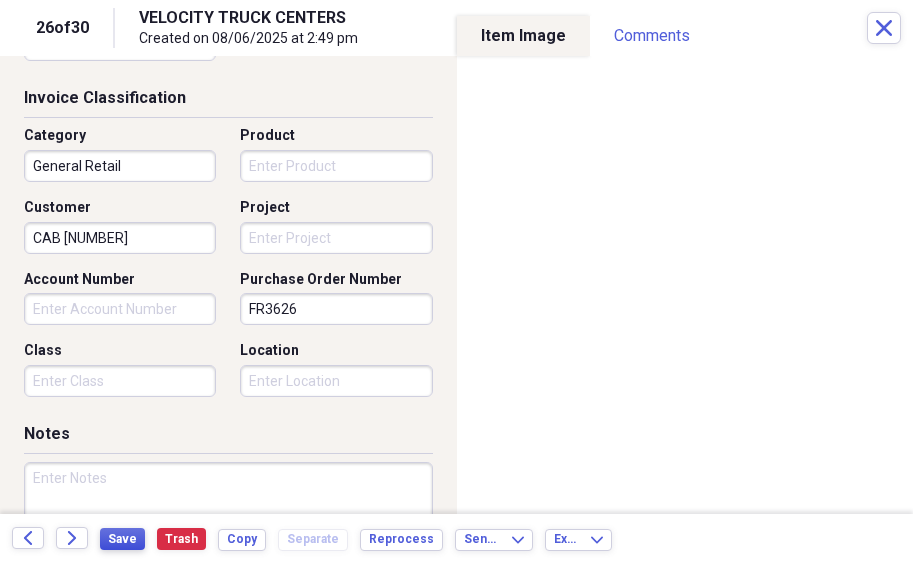 click on "Save" at bounding box center [122, 539] 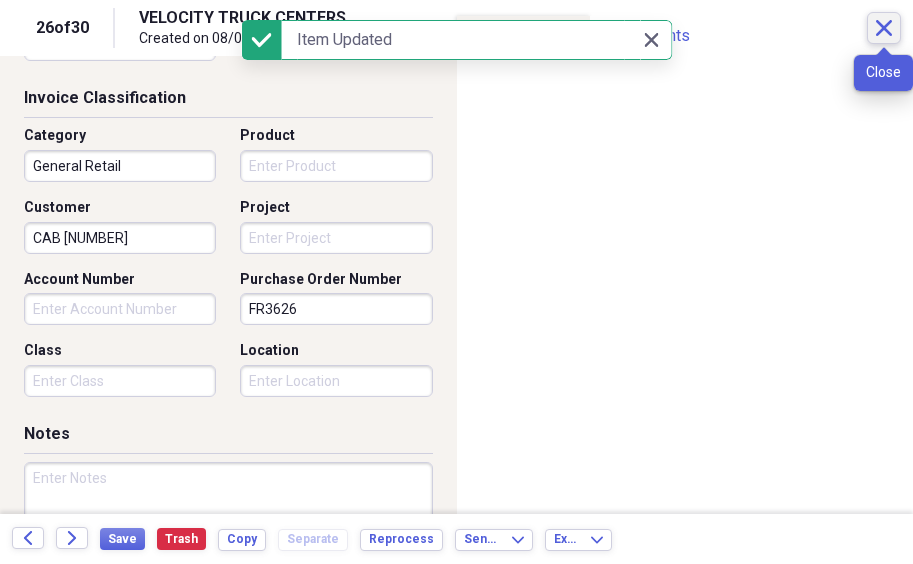 click on "Close" at bounding box center (884, 28) 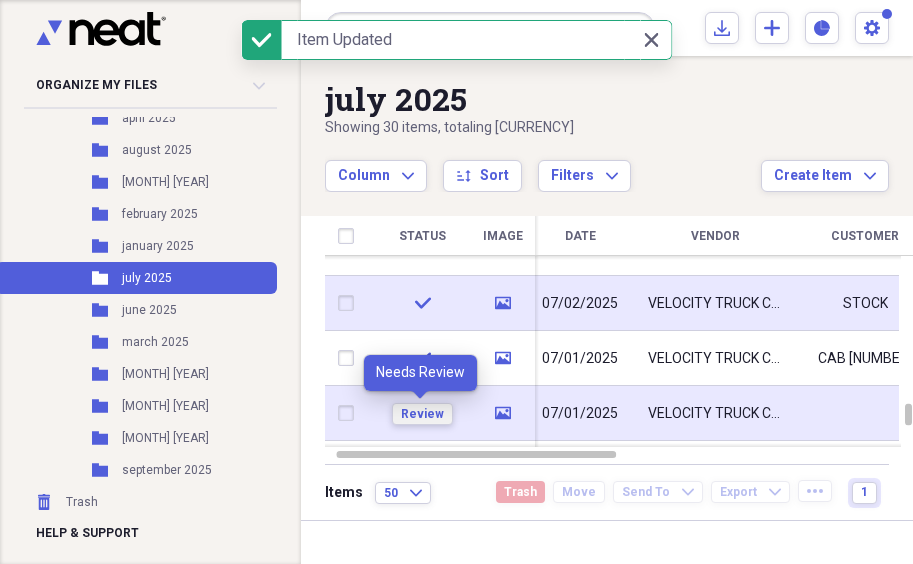 click on "Review" at bounding box center (422, 414) 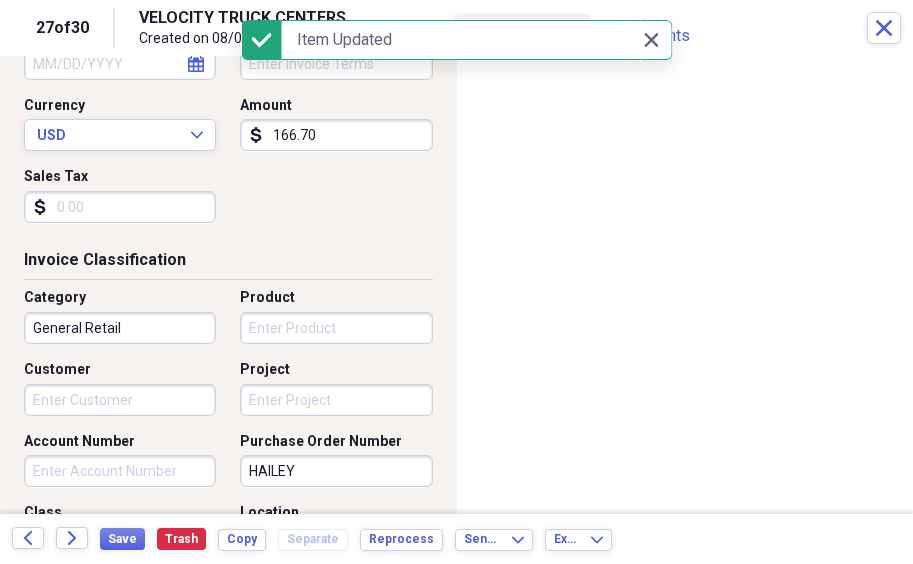 scroll, scrollTop: 318, scrollLeft: 0, axis: vertical 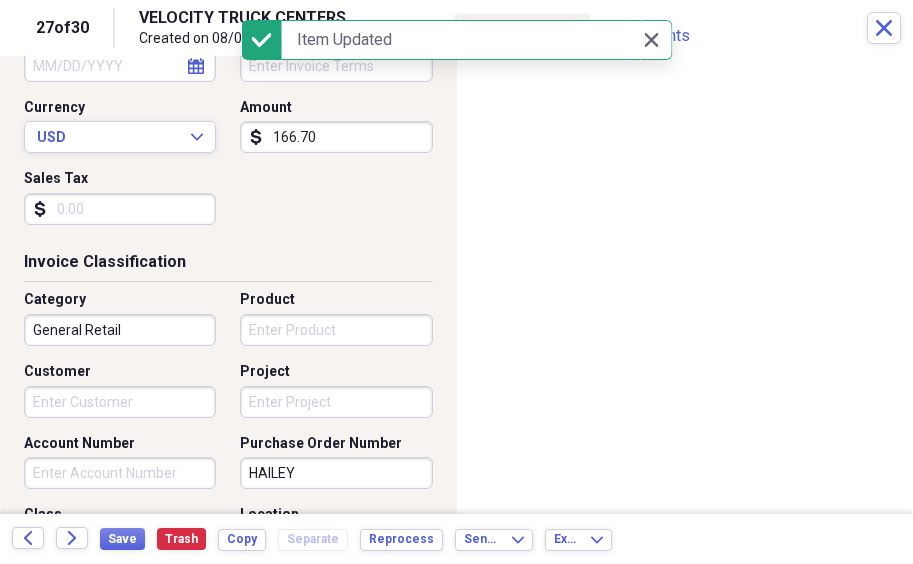 click on "Customer" at bounding box center [120, 402] 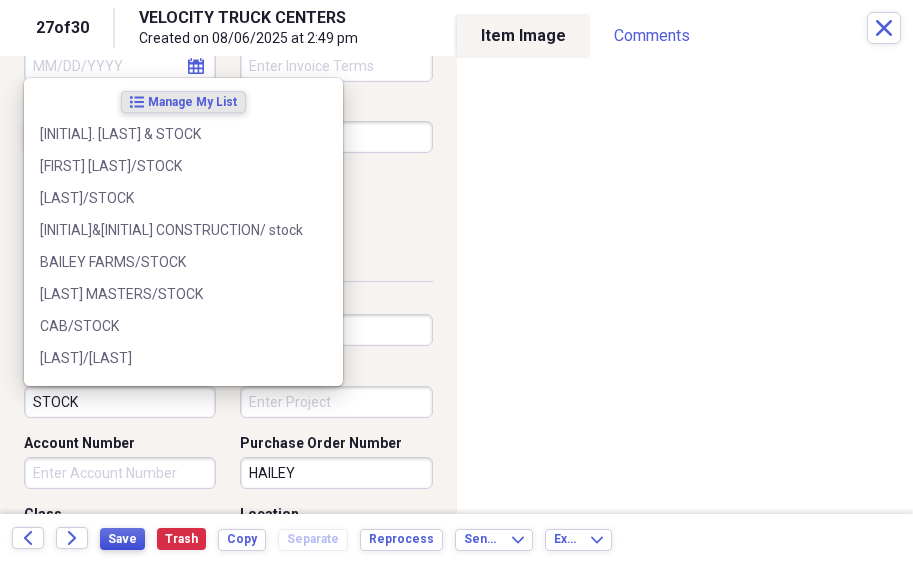 type on "STOCK" 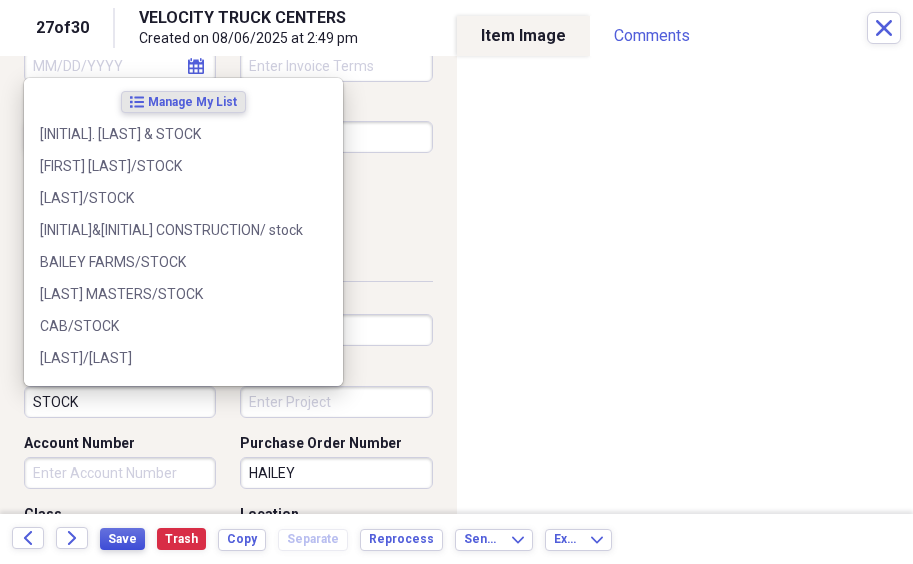 click on "Save" at bounding box center (122, 539) 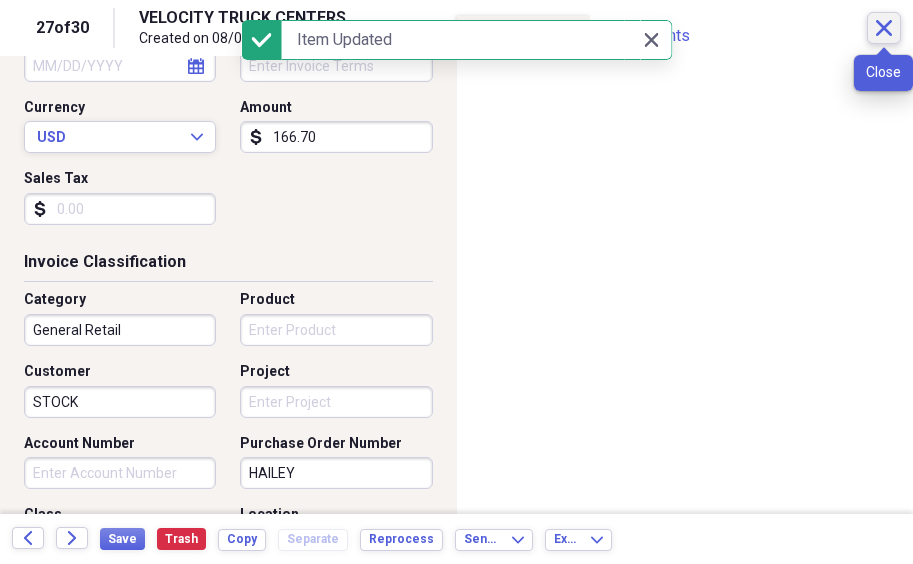 click on "Close" at bounding box center (884, 28) 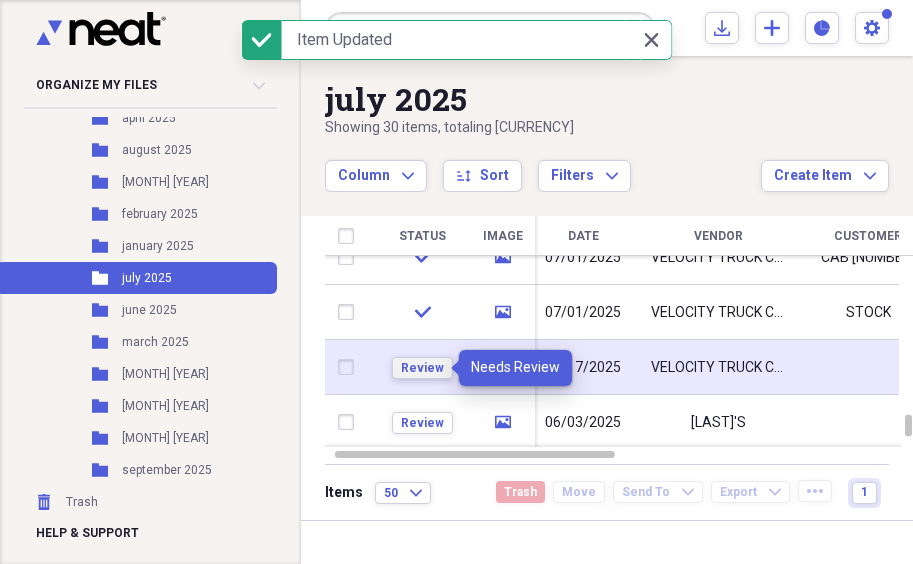 click on "Review" at bounding box center (422, 368) 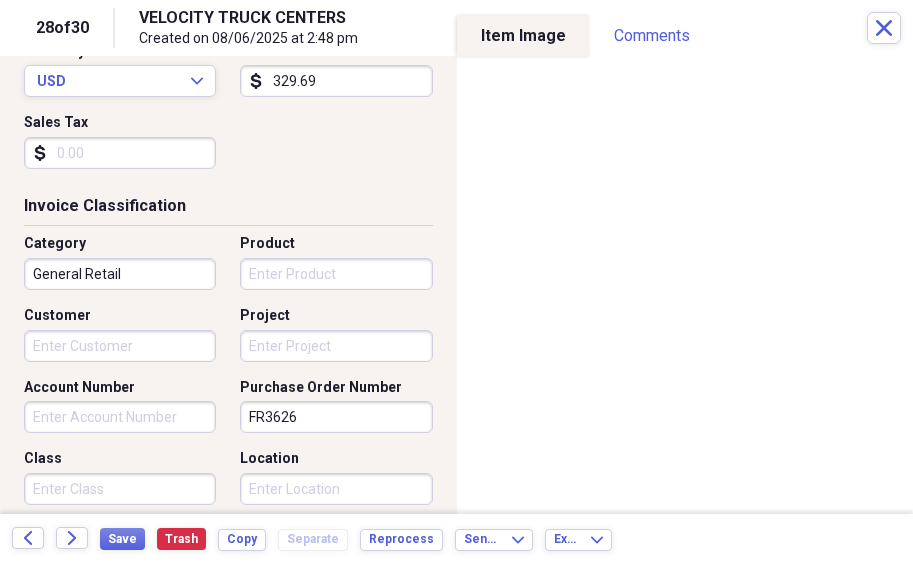 scroll, scrollTop: 377, scrollLeft: 0, axis: vertical 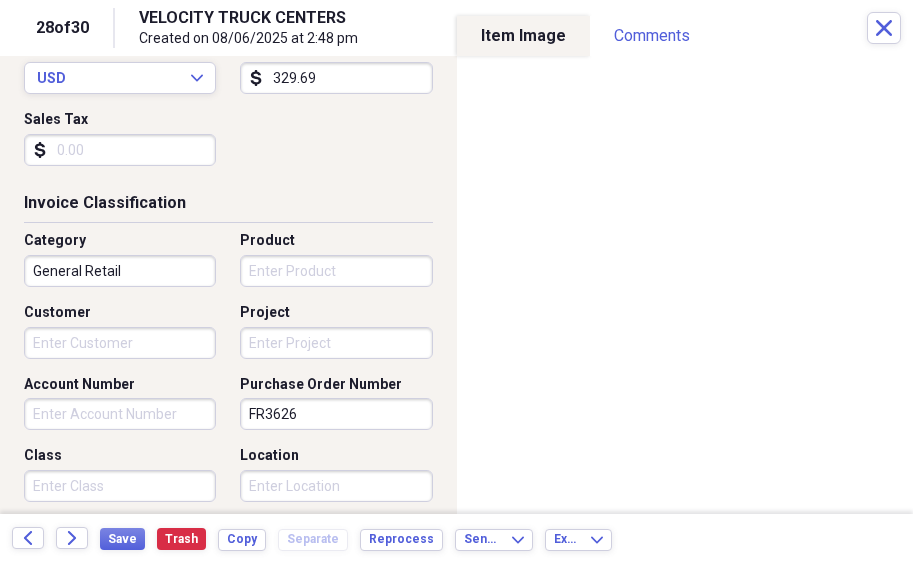 click on "Customer" at bounding box center (120, 343) 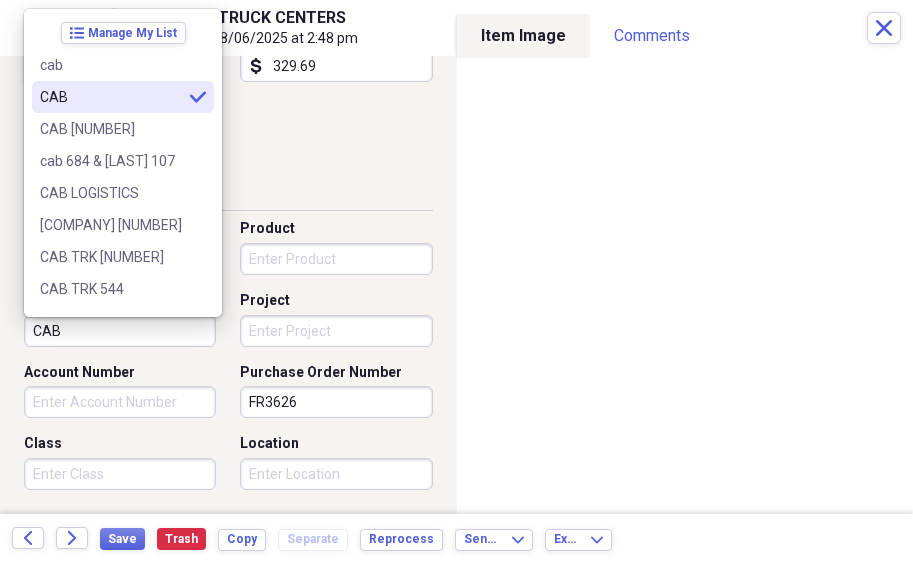 scroll, scrollTop: 385, scrollLeft: 0, axis: vertical 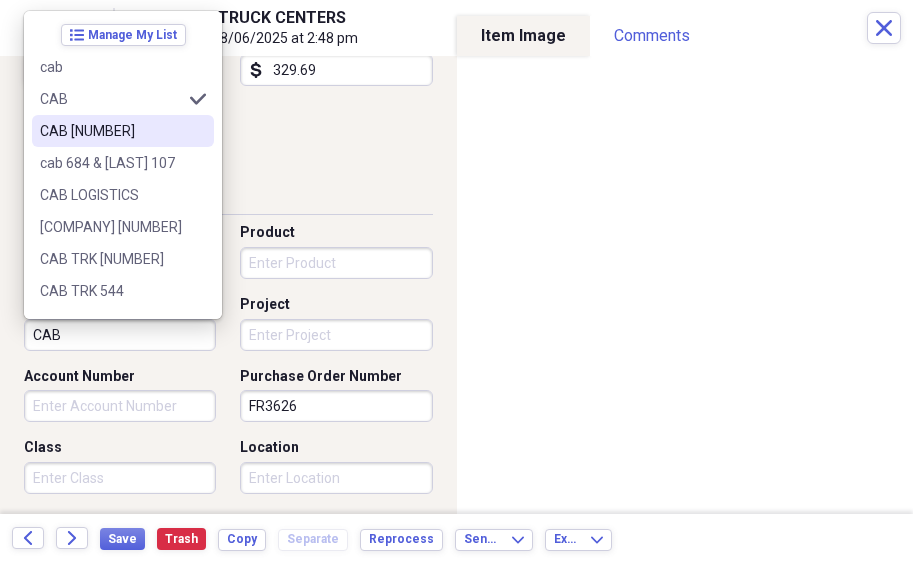 drag, startPoint x: 132, startPoint y: 138, endPoint x: 123, endPoint y: 197, distance: 59.682495 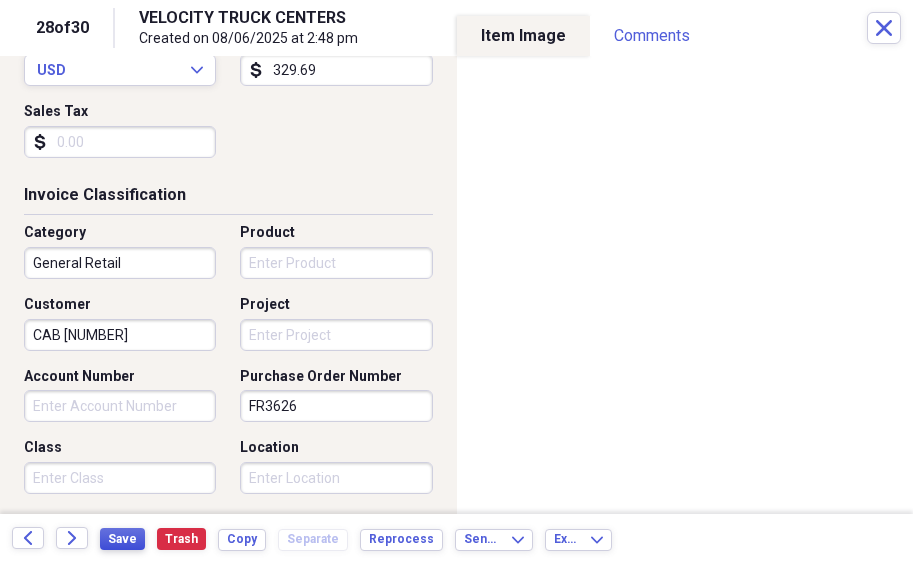 click on "Save" at bounding box center (122, 539) 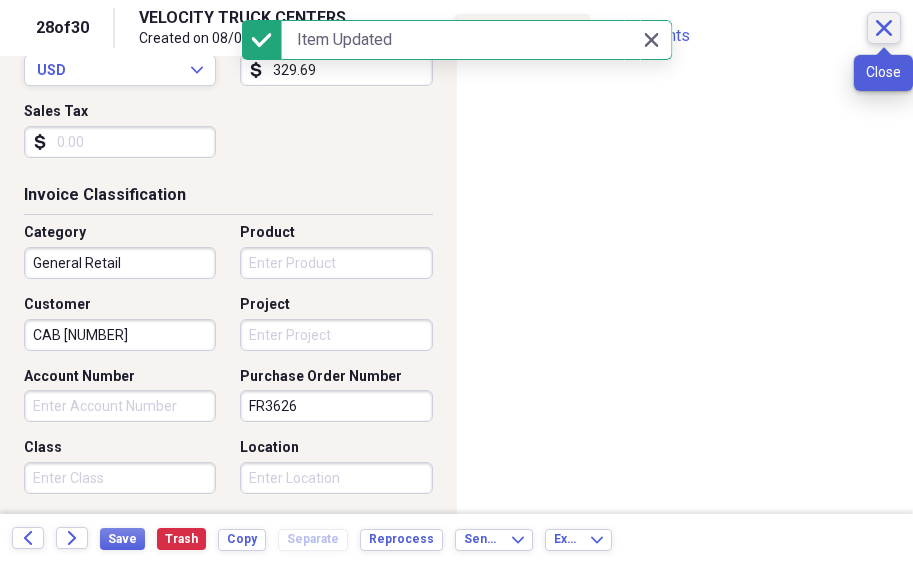 click on "Close" at bounding box center (884, 28) 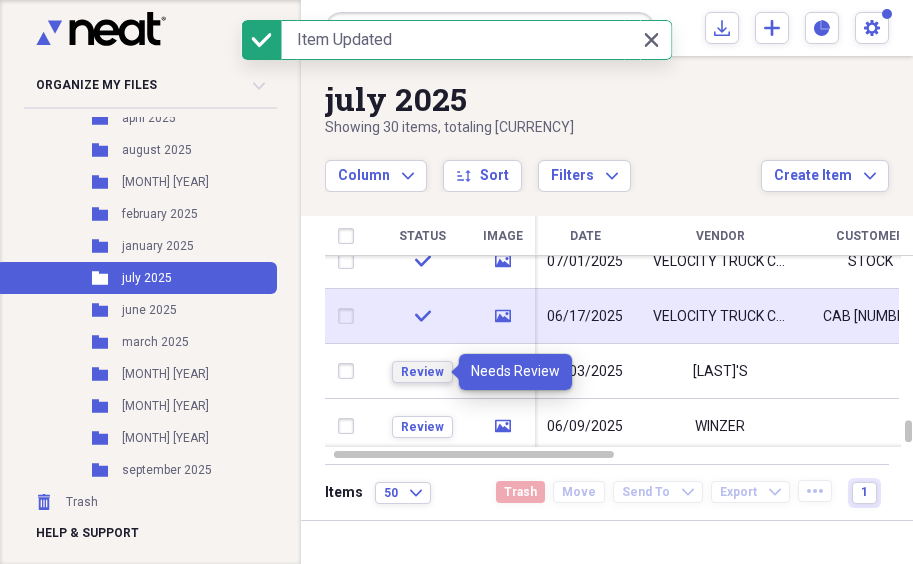 drag, startPoint x: 412, startPoint y: 374, endPoint x: 683, endPoint y: 338, distance: 273.38068 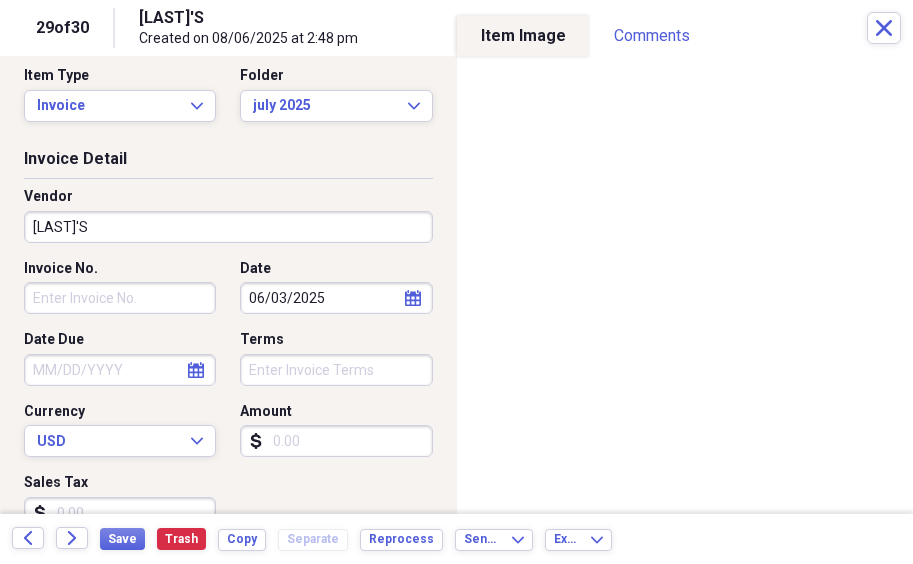 scroll, scrollTop: 0, scrollLeft: 0, axis: both 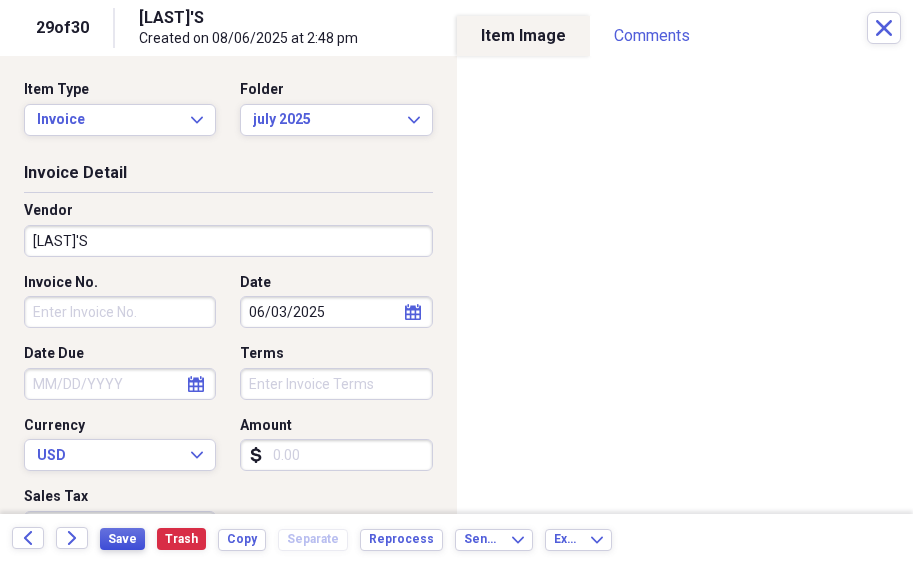click on "Save" at bounding box center (122, 539) 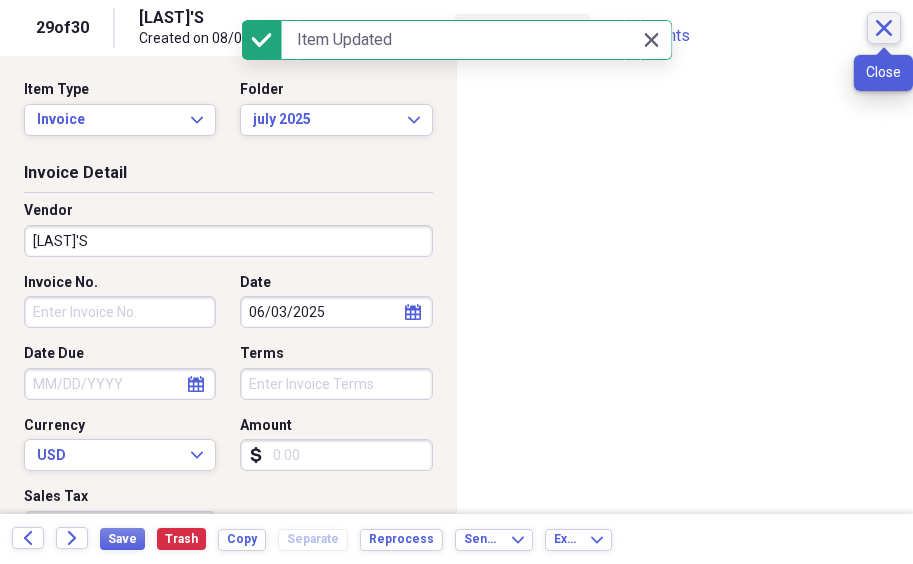 click 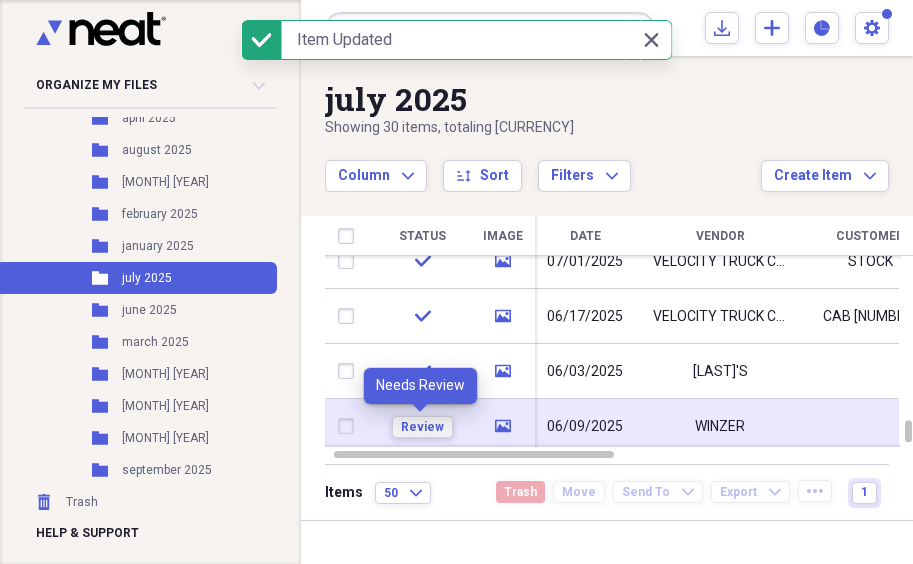 click on "Review" at bounding box center (422, 427) 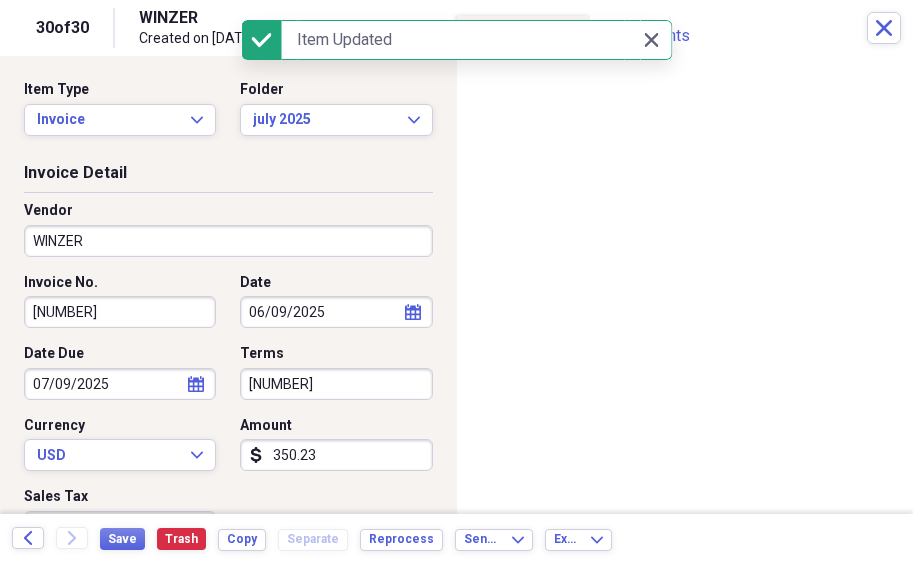 scroll, scrollTop: 462, scrollLeft: 0, axis: vertical 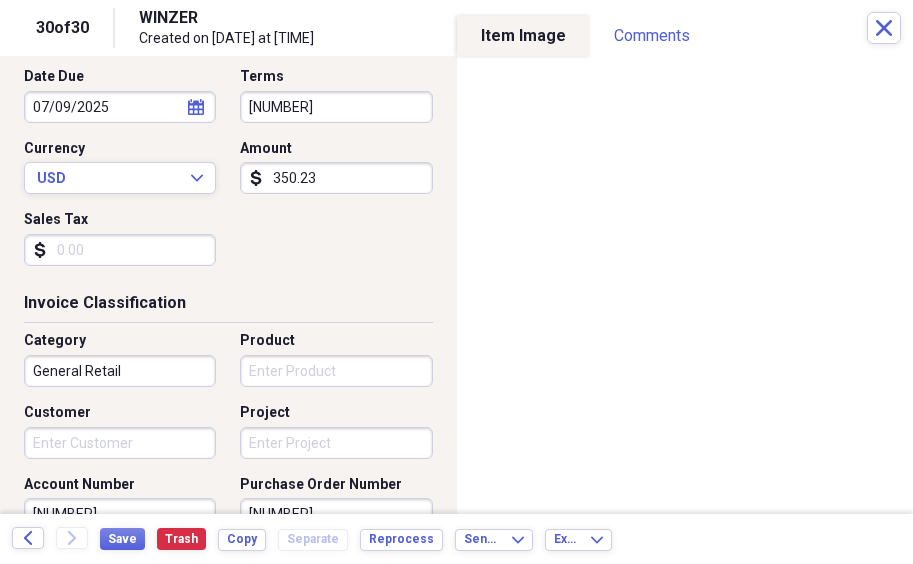 click on "Customer" at bounding box center (120, 443) 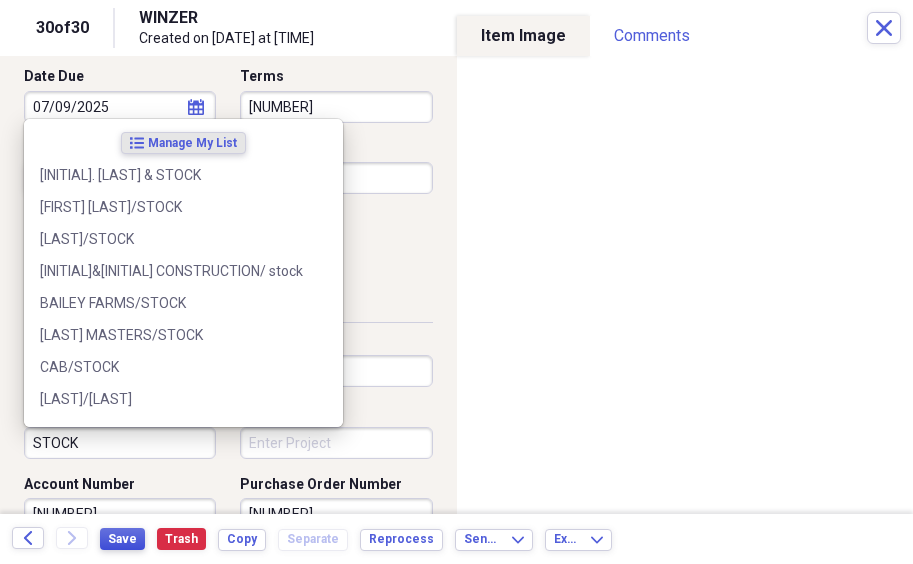 type on "STOCK" 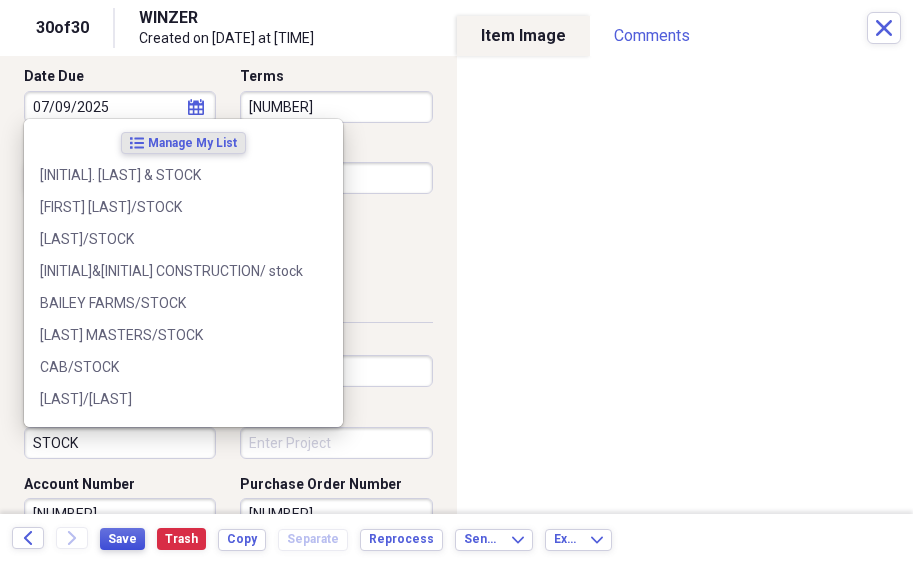 click on "Save" at bounding box center (122, 539) 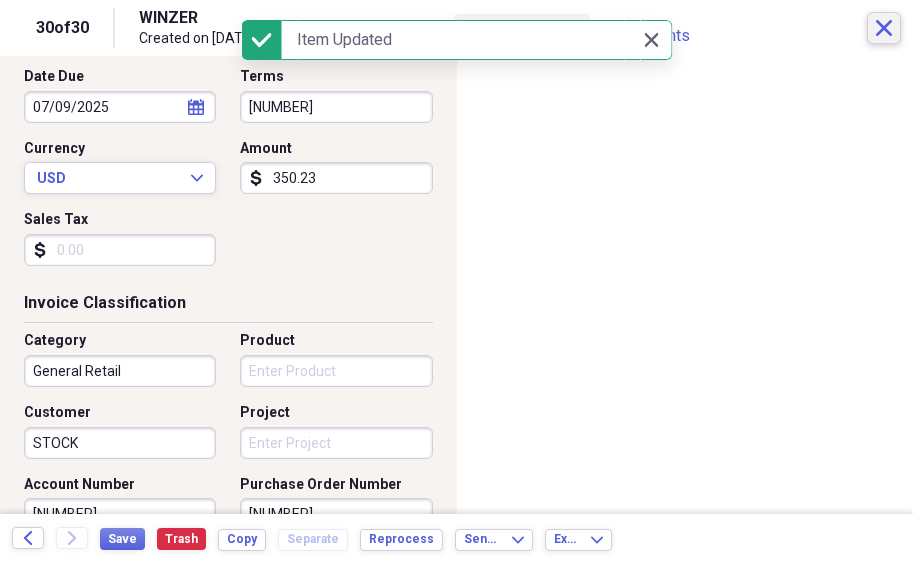 click on "Close" 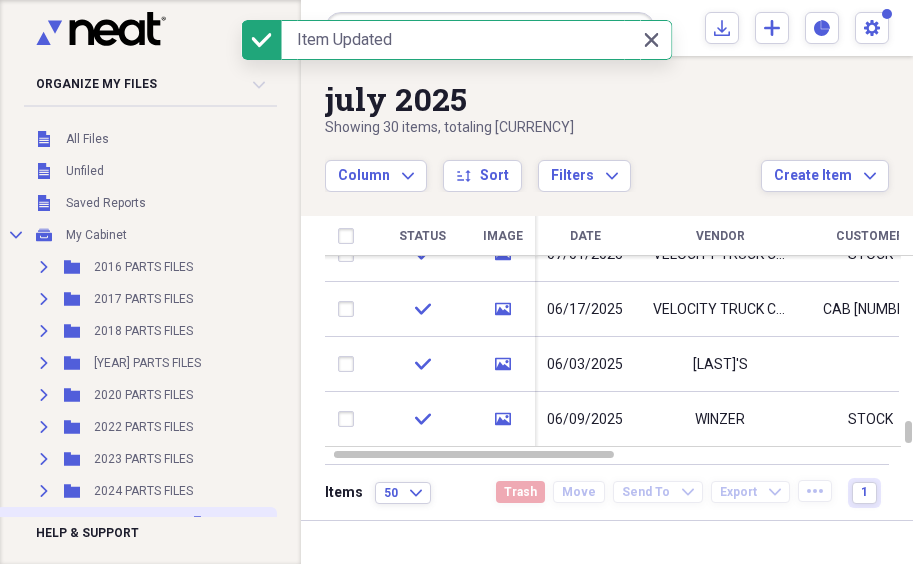 scroll, scrollTop: 0, scrollLeft: 0, axis: both 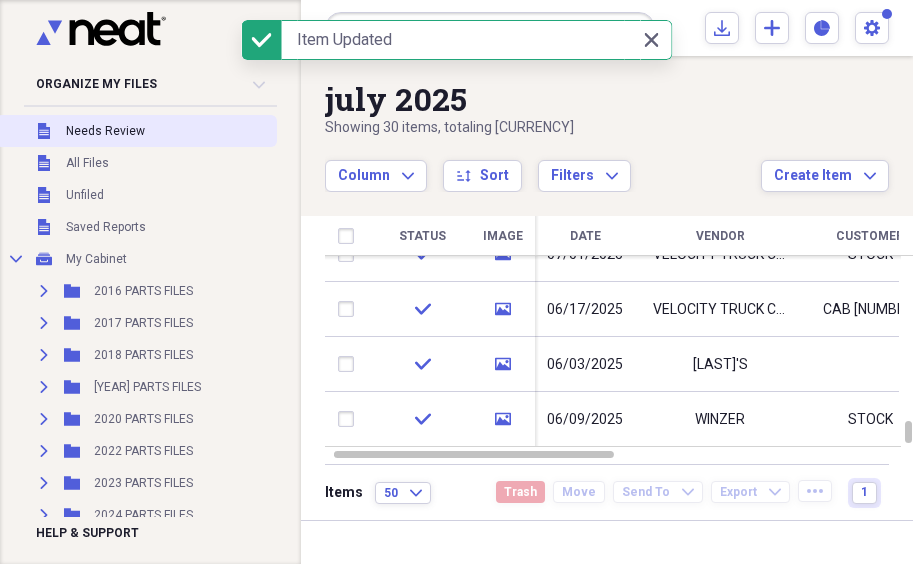 click on "Unfiled Needs Review" at bounding box center [136, 131] 